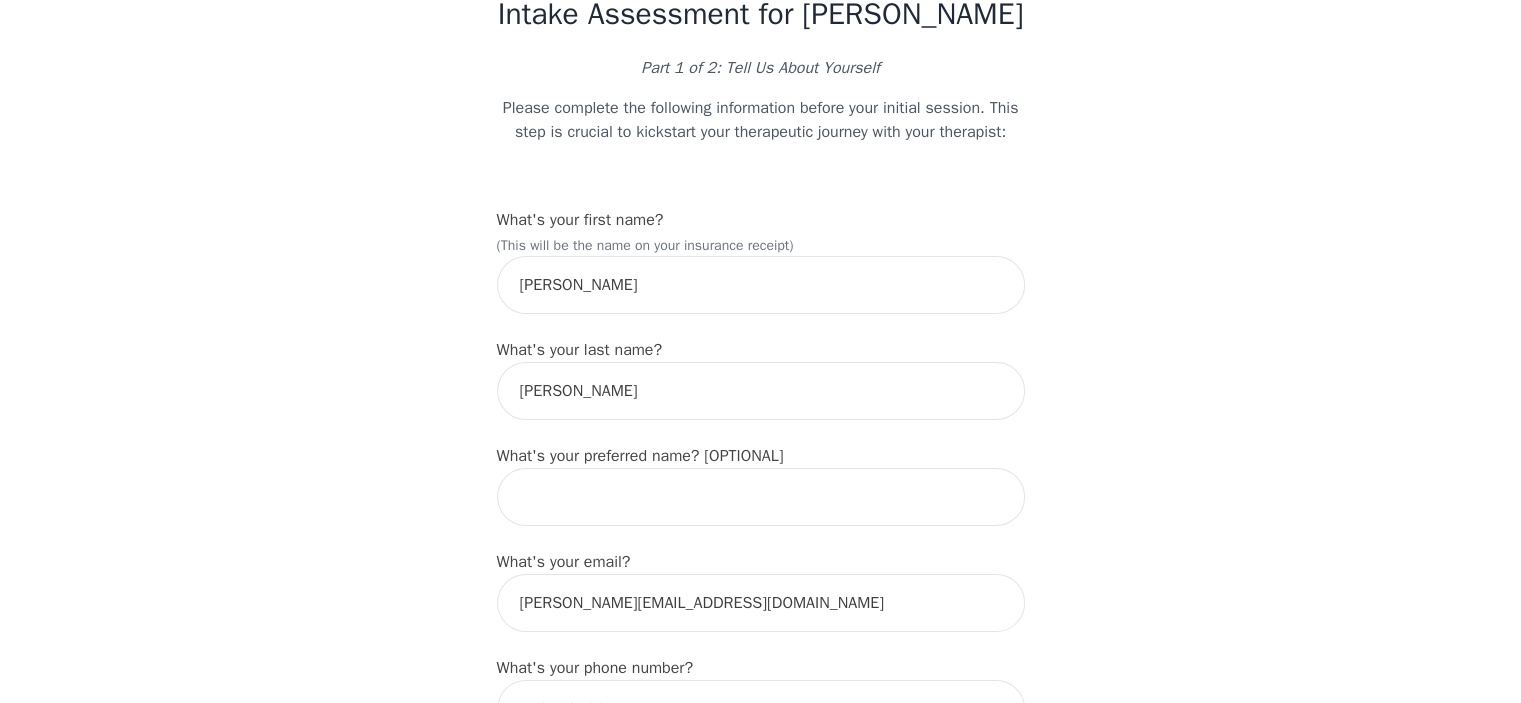 scroll, scrollTop: 200, scrollLeft: 0, axis: vertical 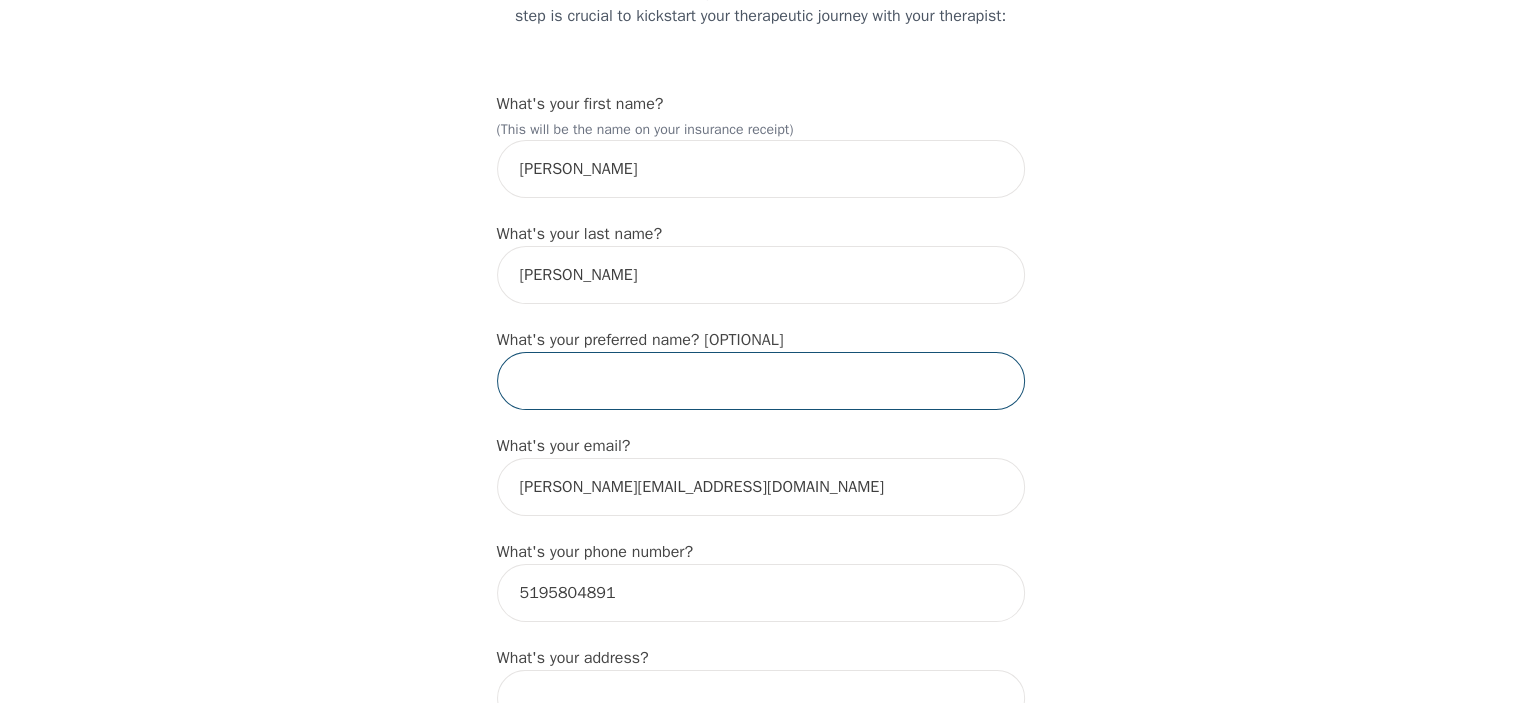 click at bounding box center [761, 381] 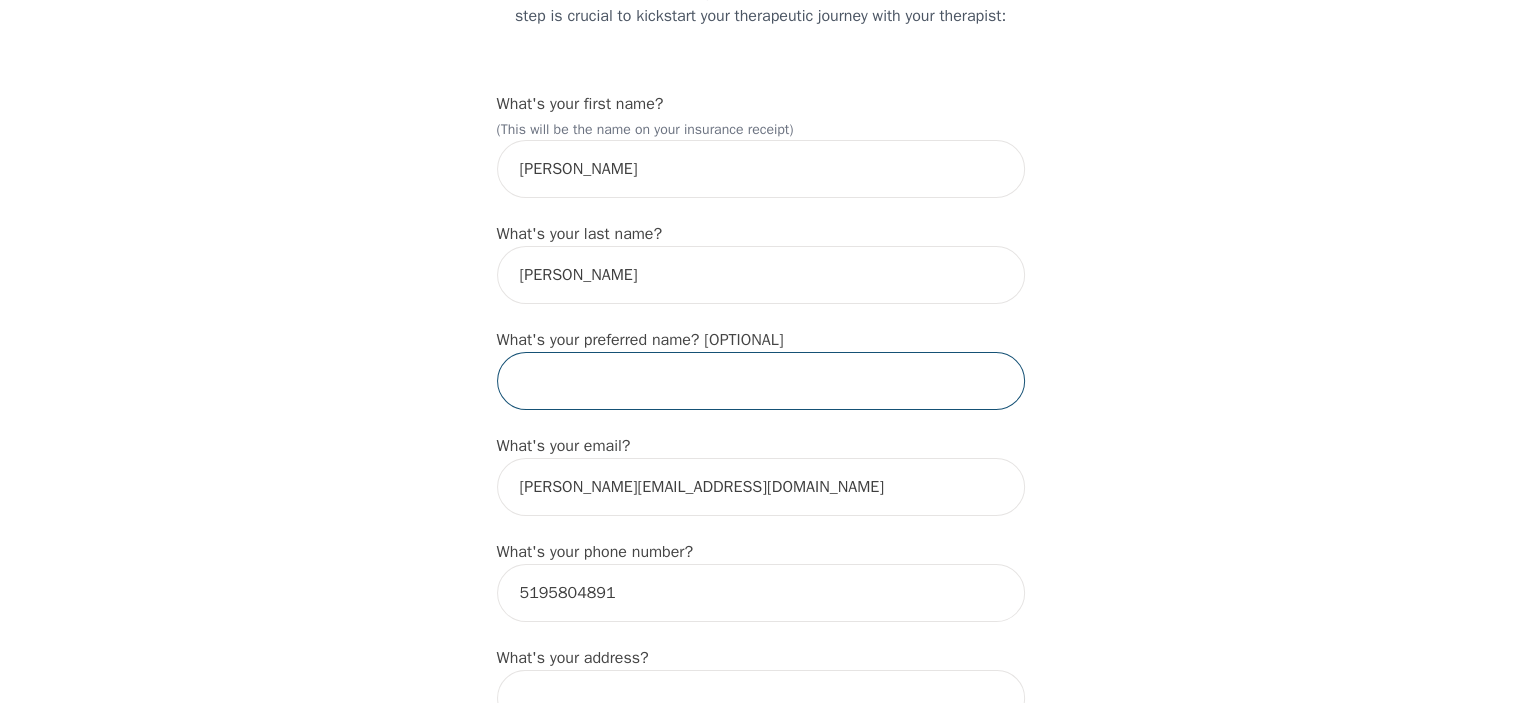 type on "[PERSON_NAME]" 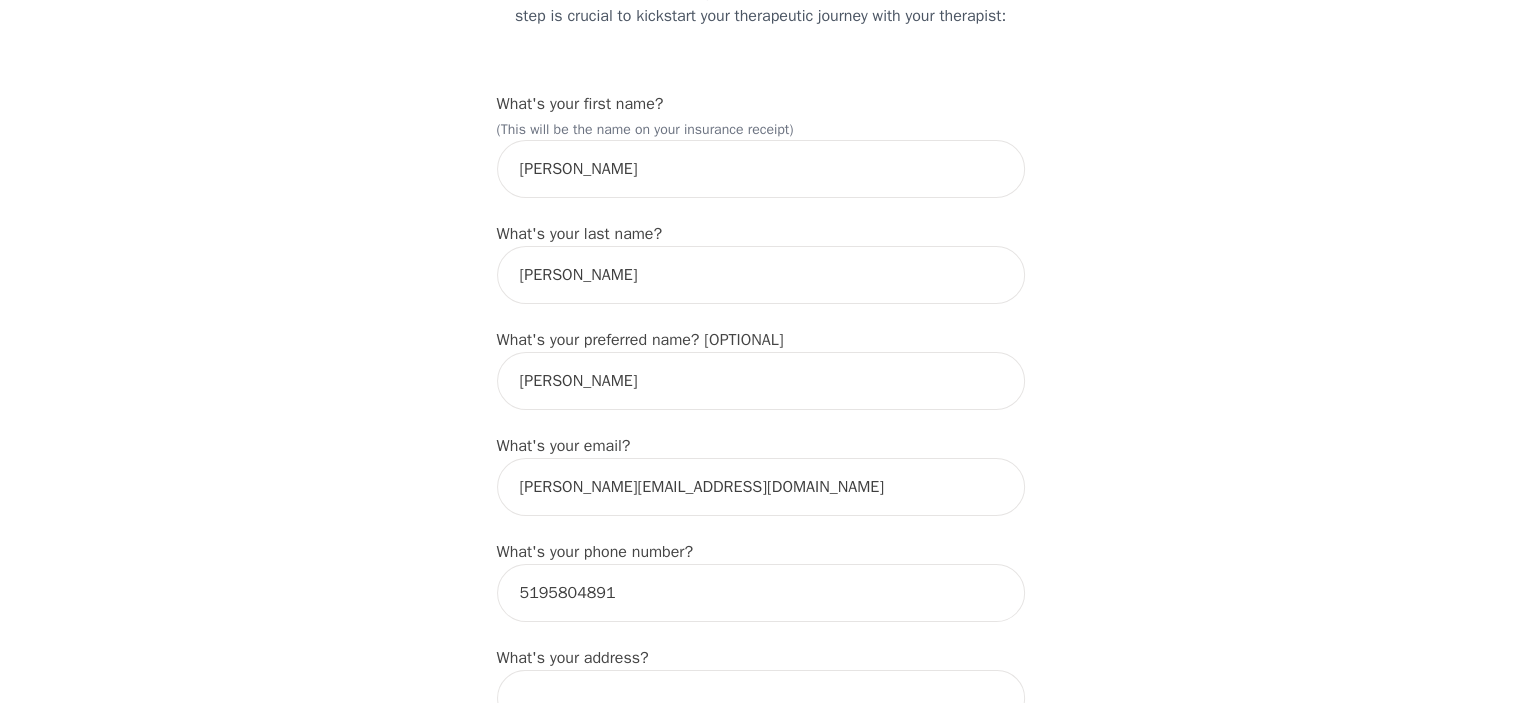 type on "[STREET_ADDRESS]" 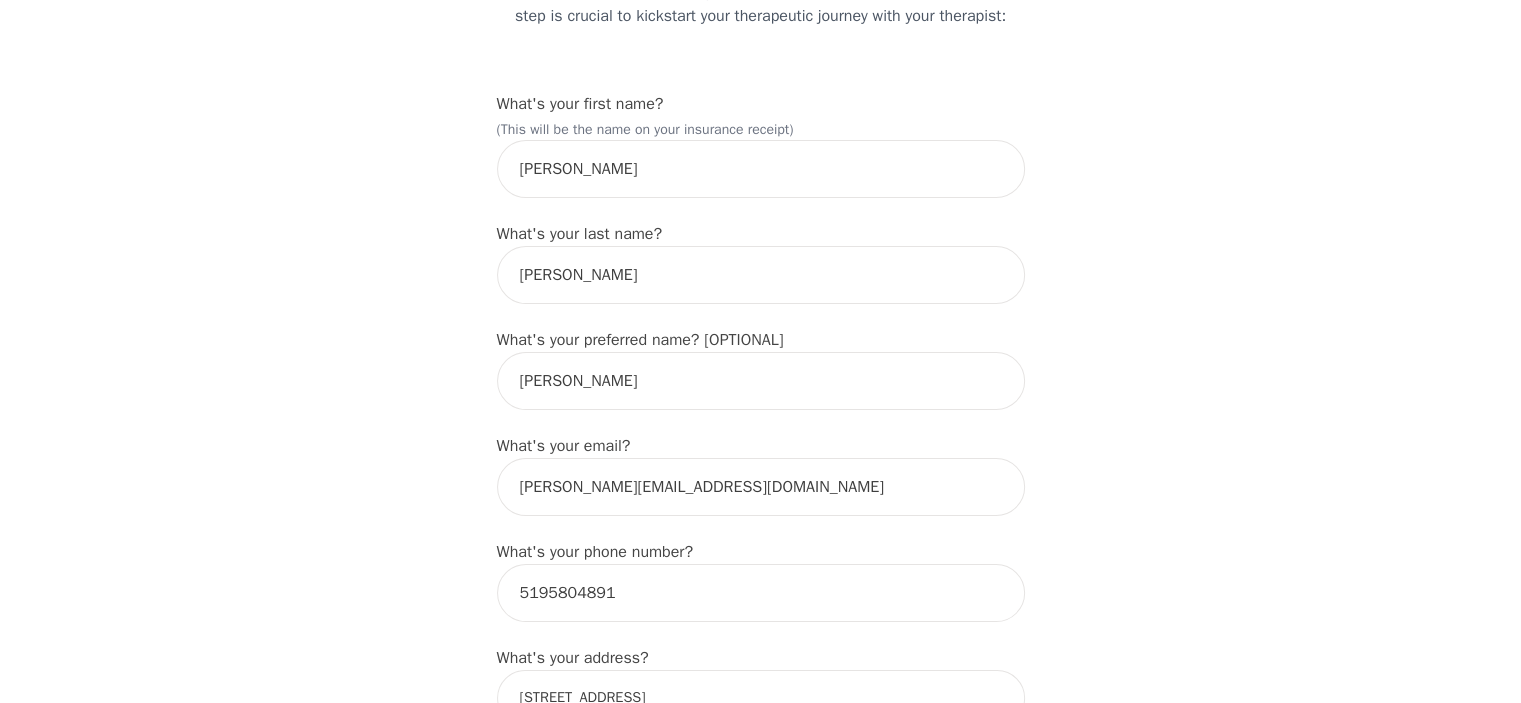 type on "265" 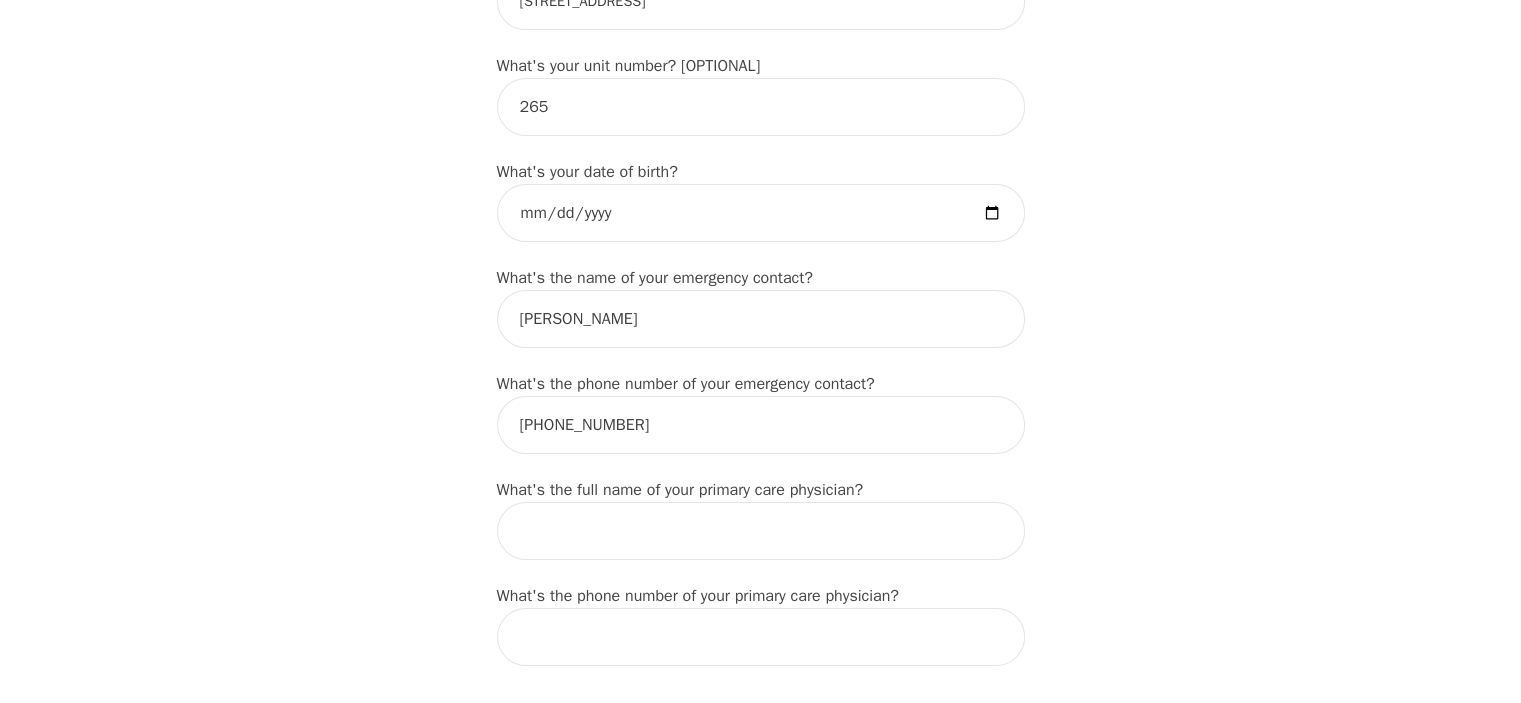 scroll, scrollTop: 900, scrollLeft: 0, axis: vertical 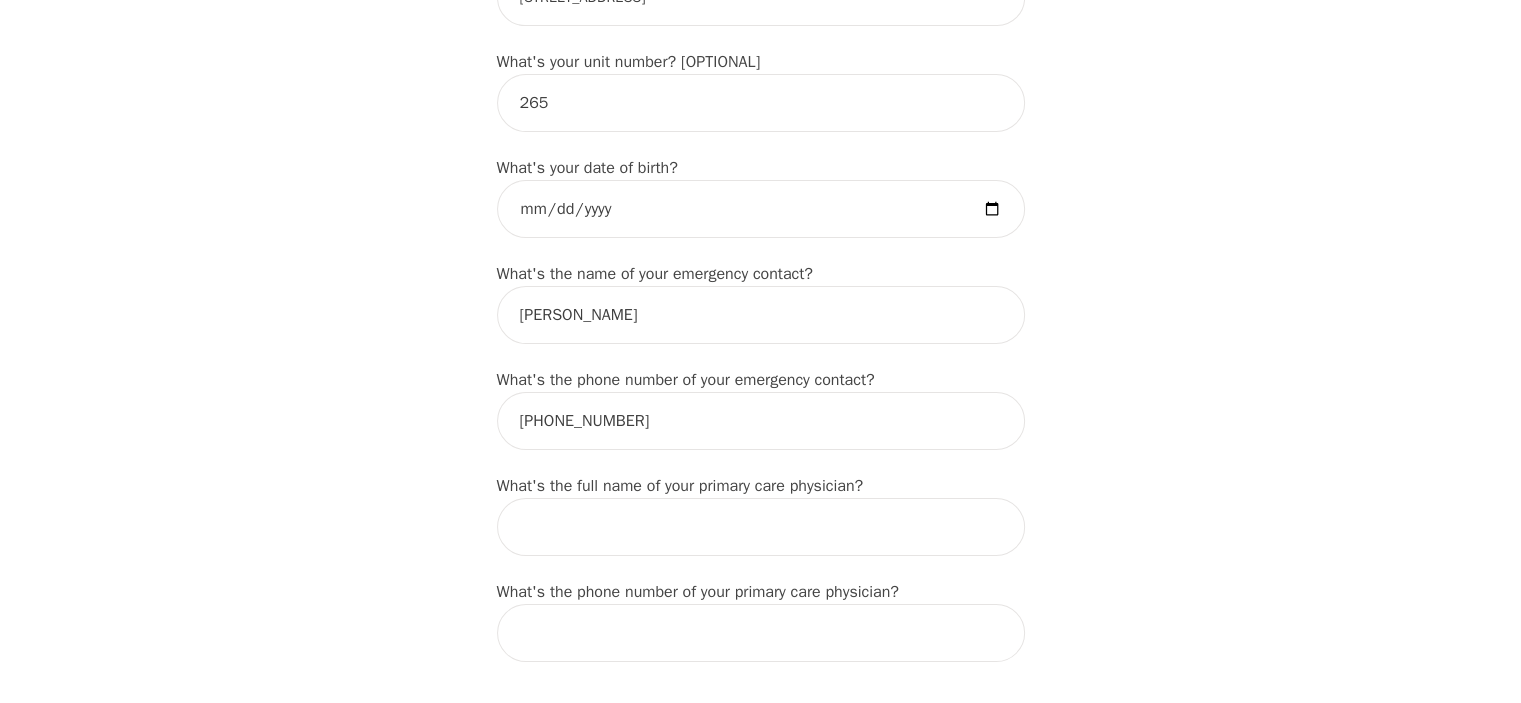 type on "[PERSON_NAME] / [PERSON_NAME]" 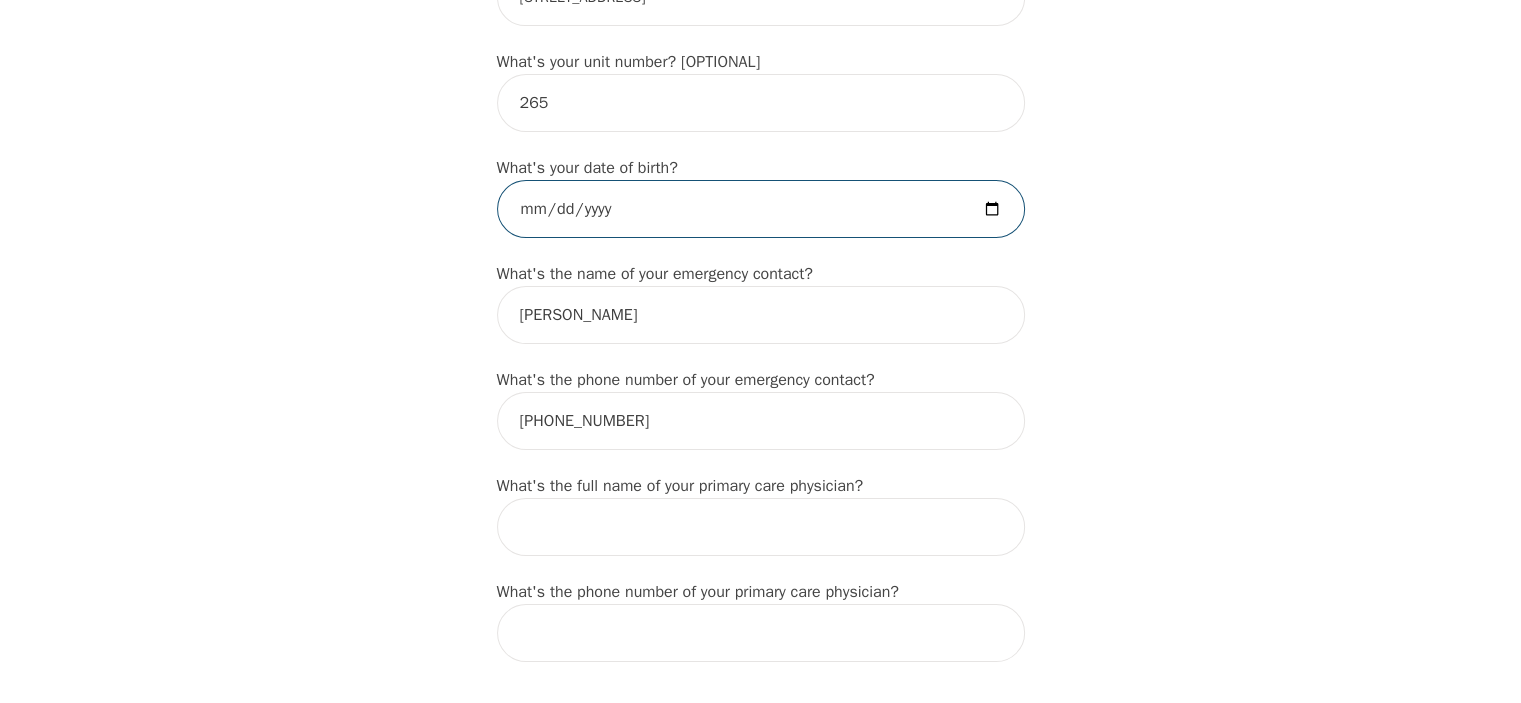 click at bounding box center (761, 209) 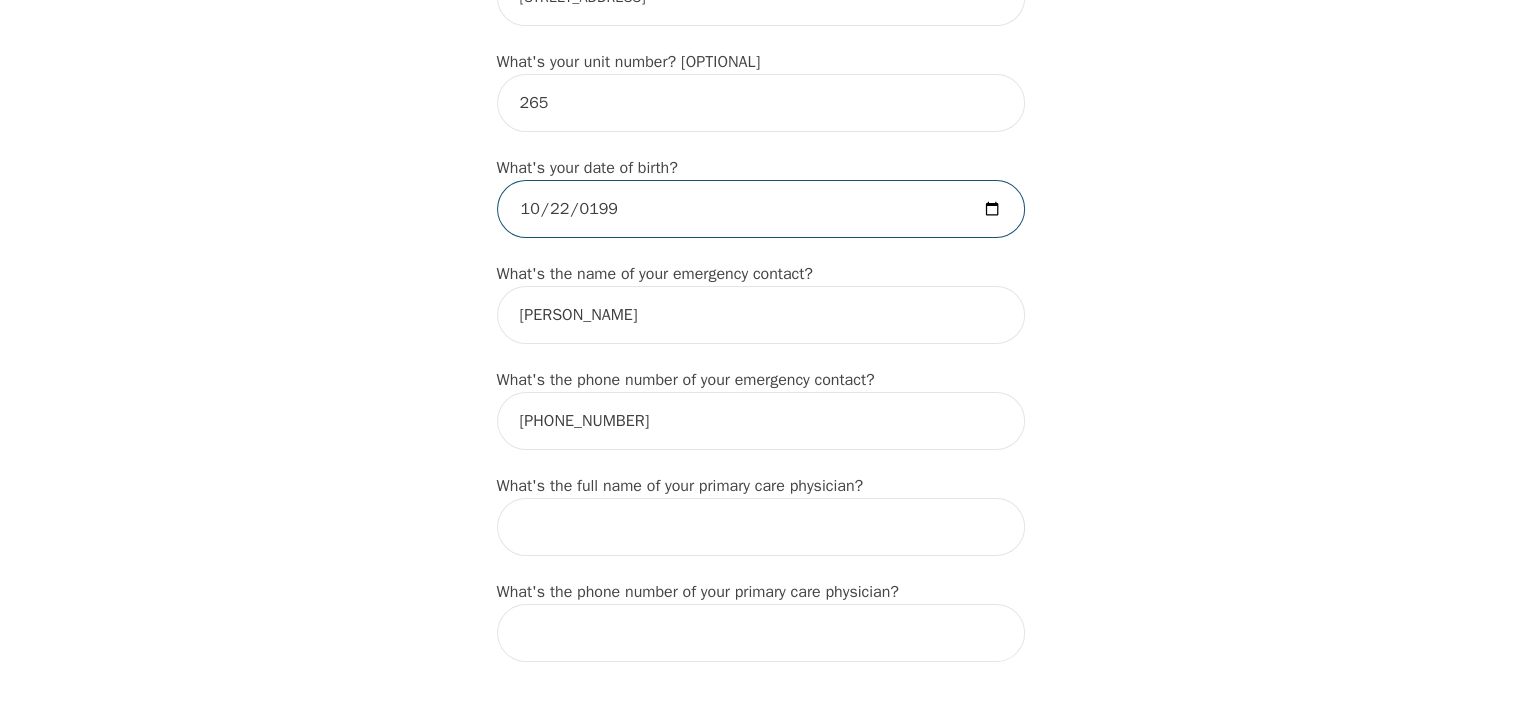 type on "[DATE]" 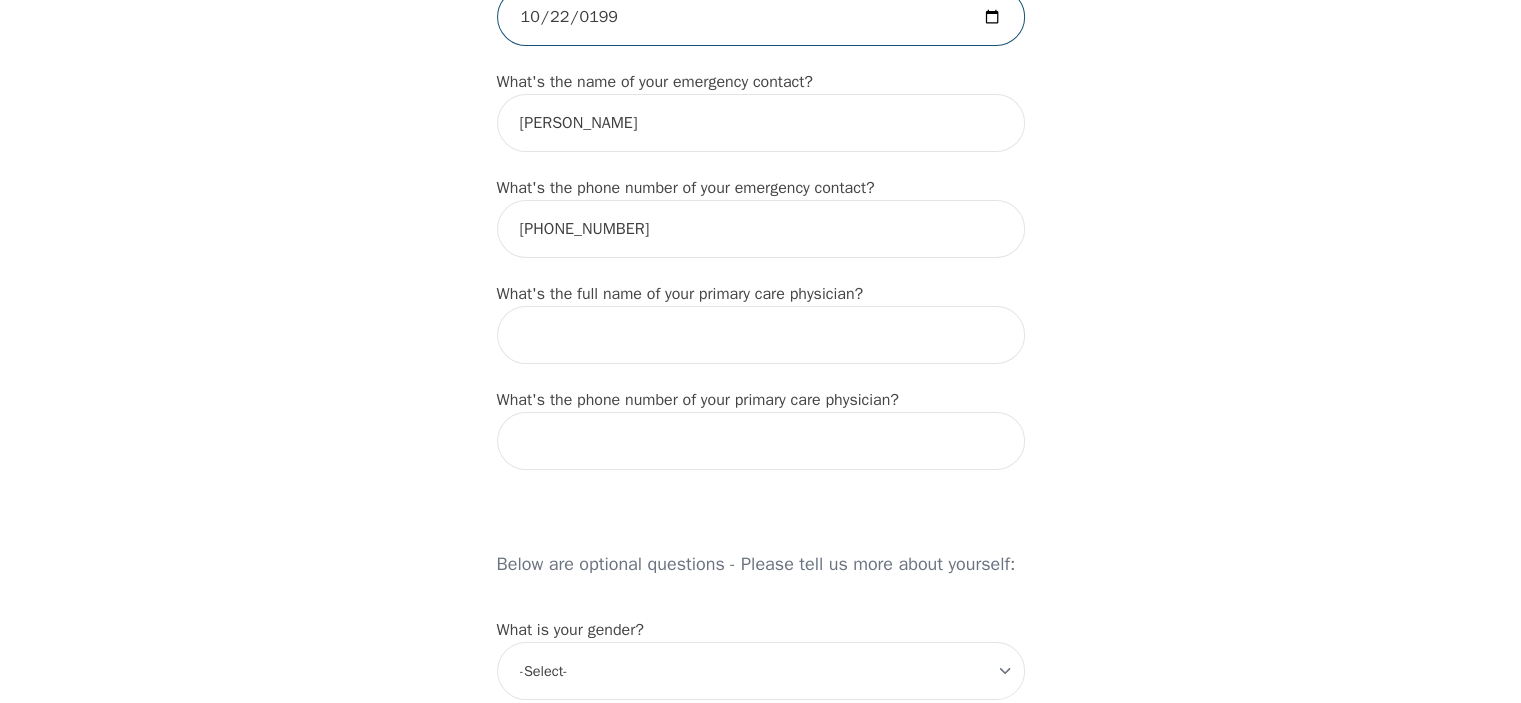scroll, scrollTop: 1100, scrollLeft: 0, axis: vertical 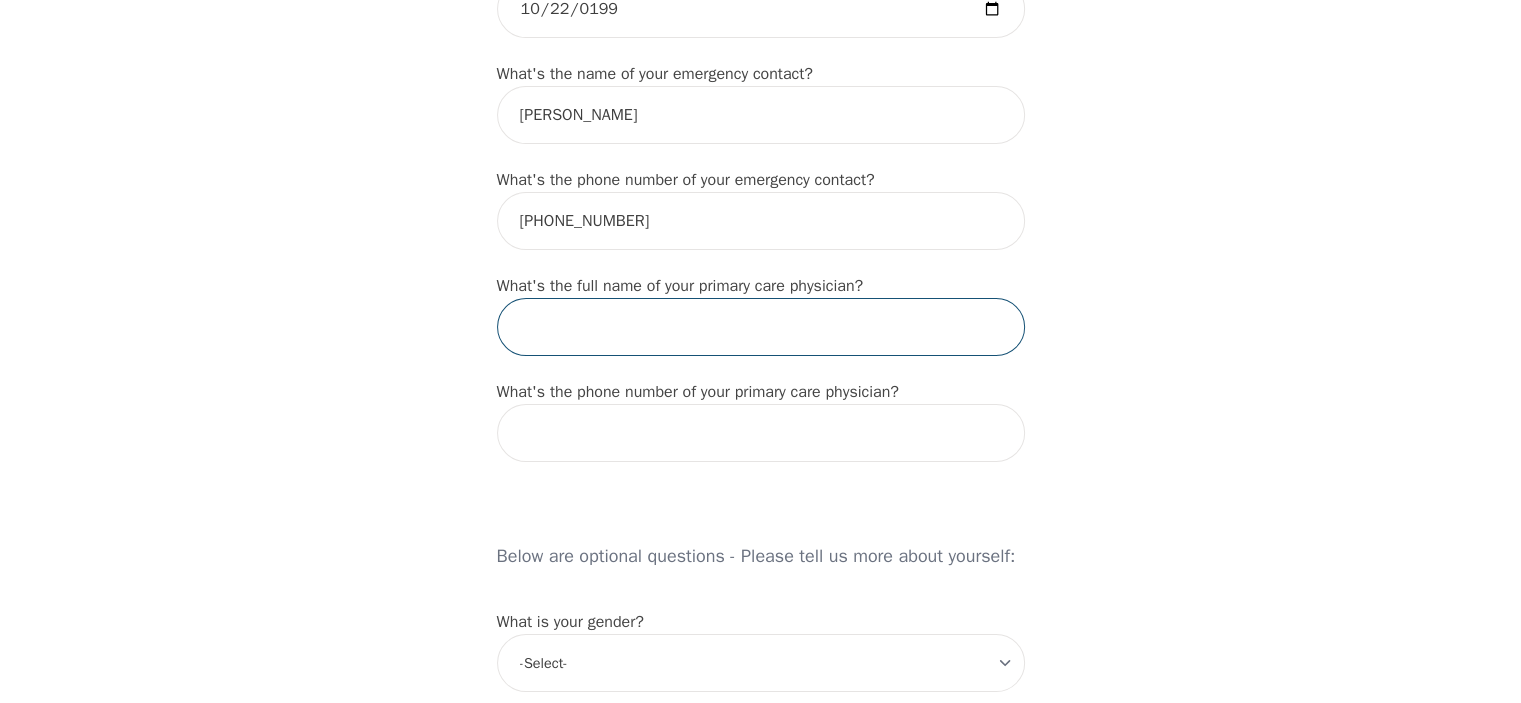 click at bounding box center (761, 327) 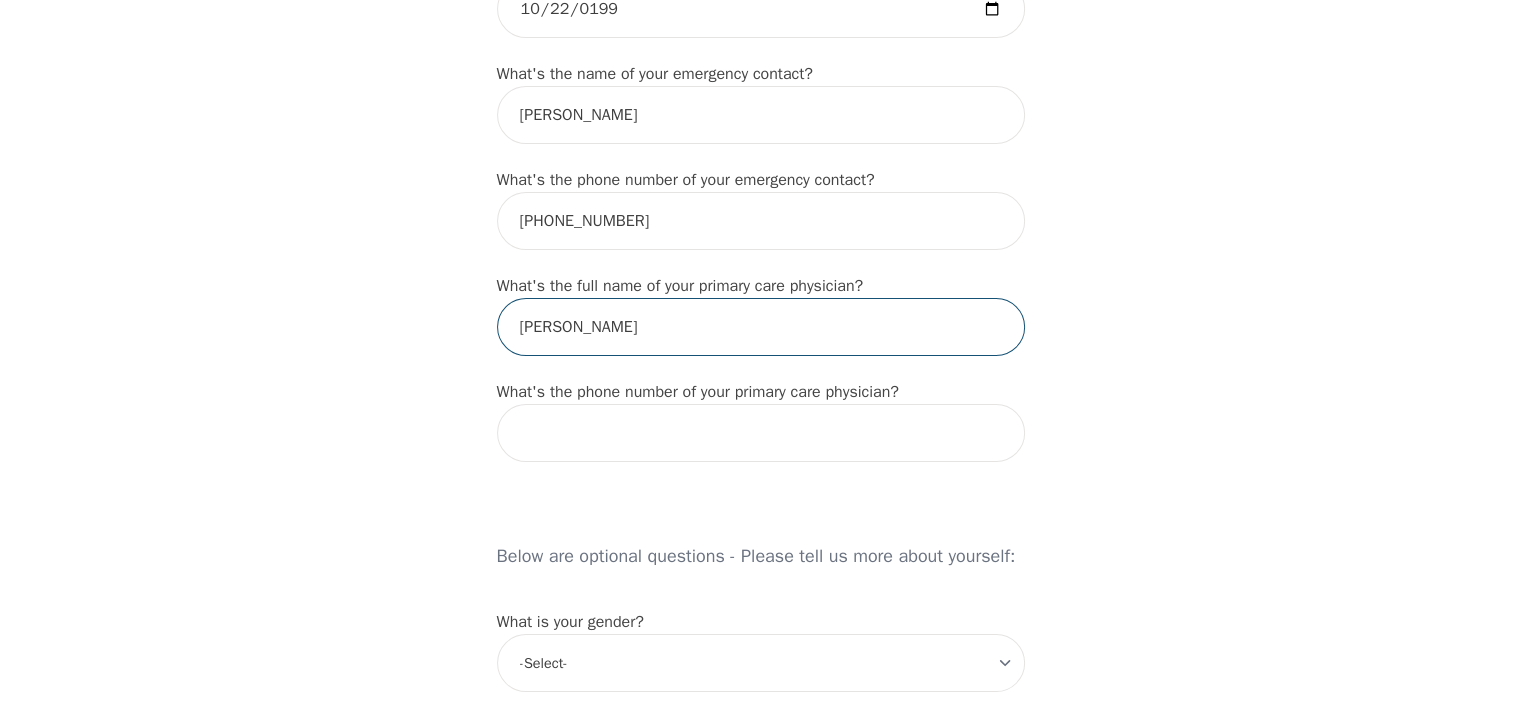 type on "[PERSON_NAME]" 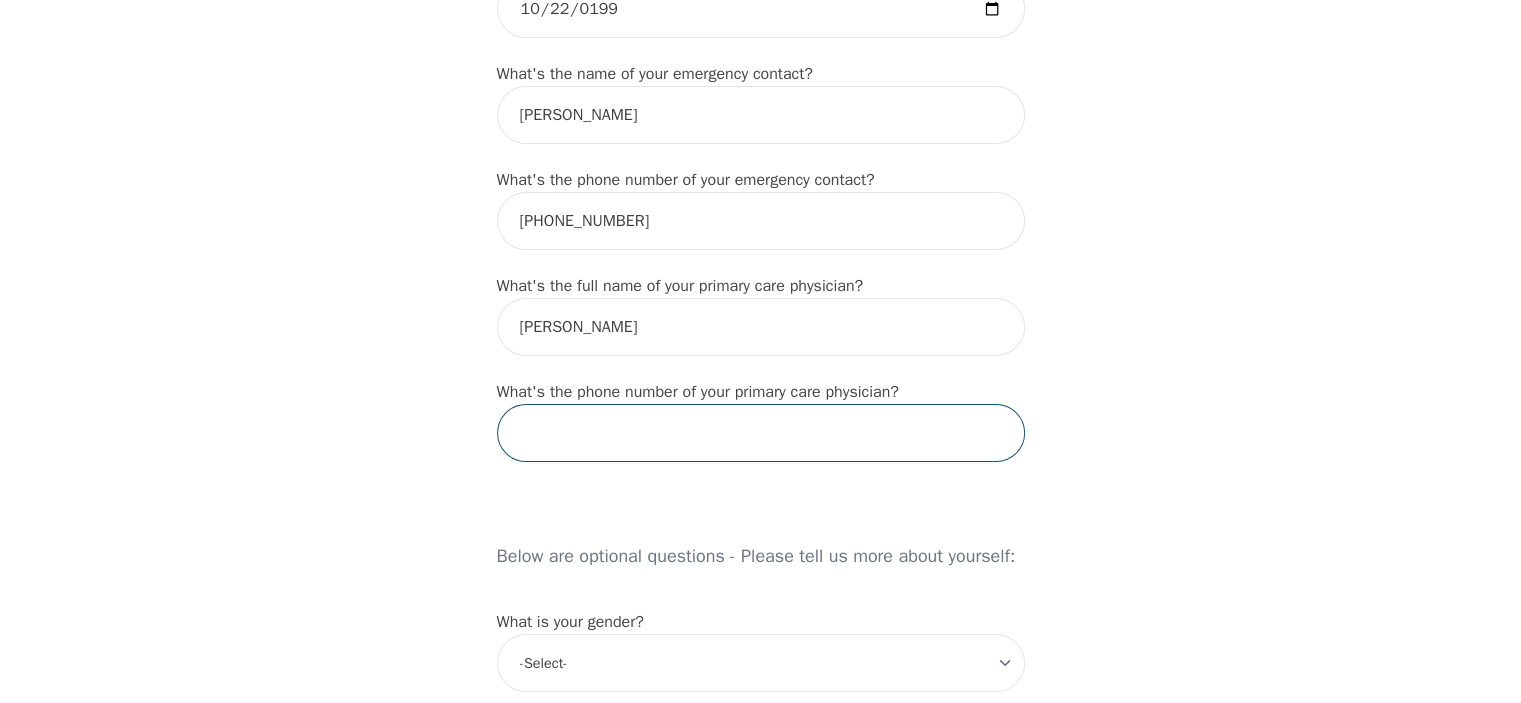 click at bounding box center (761, 433) 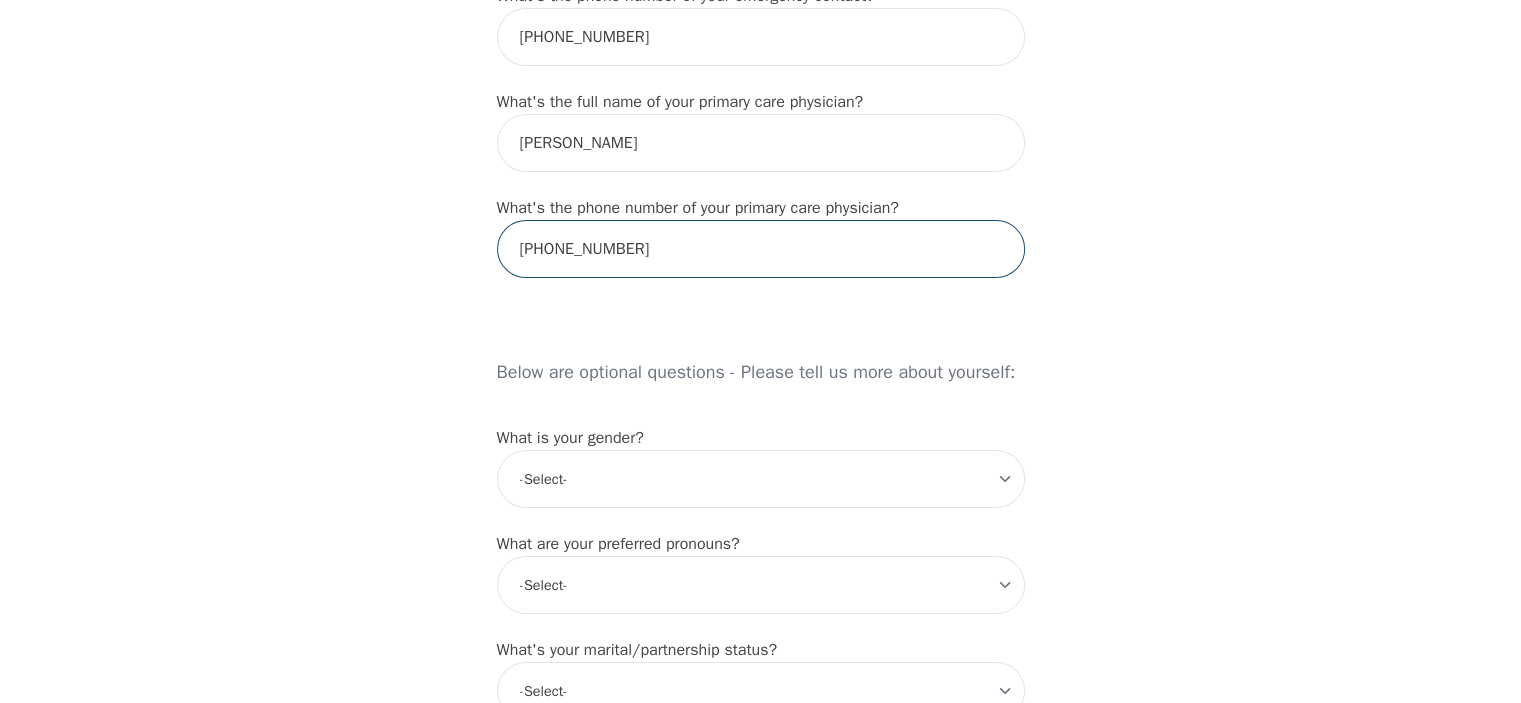 scroll, scrollTop: 1400, scrollLeft: 0, axis: vertical 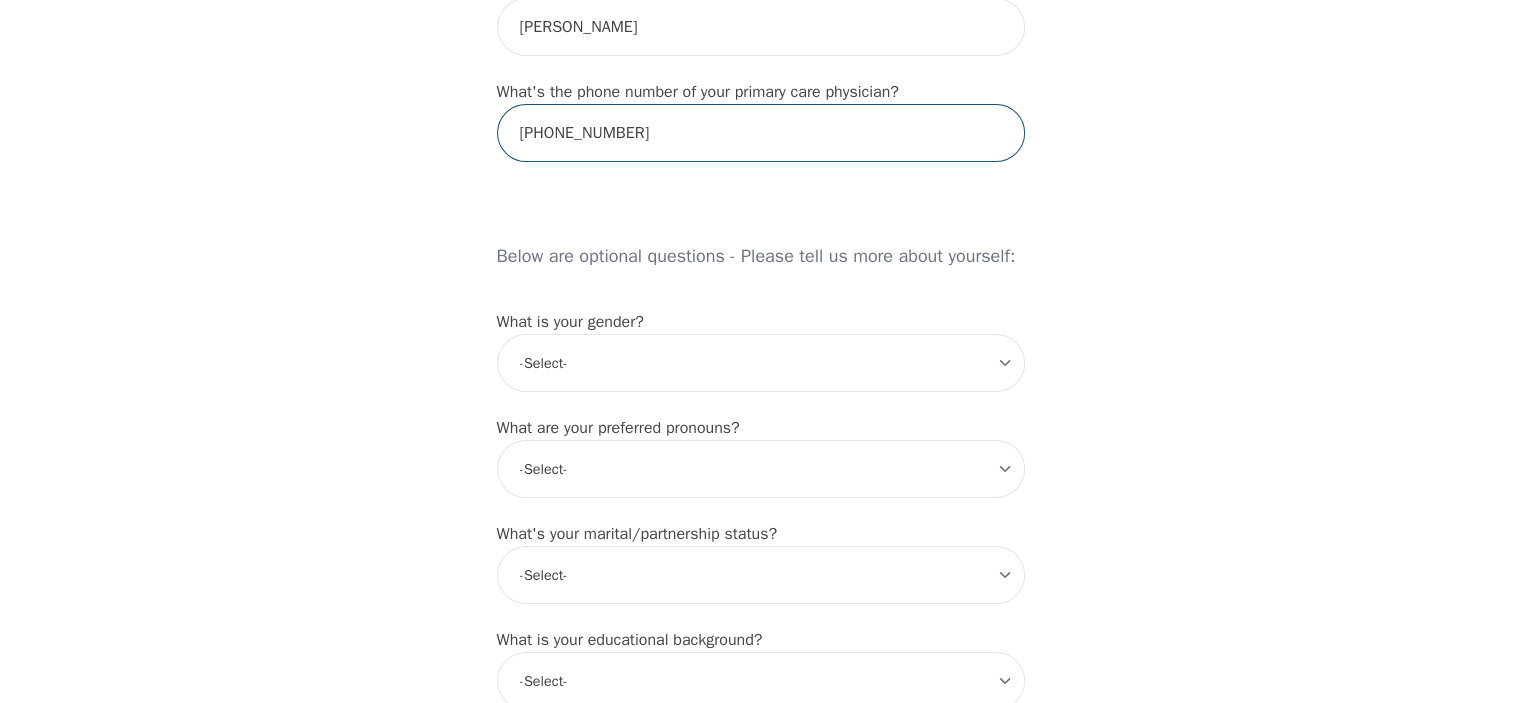 type on "[PHONE_NUMBER]" 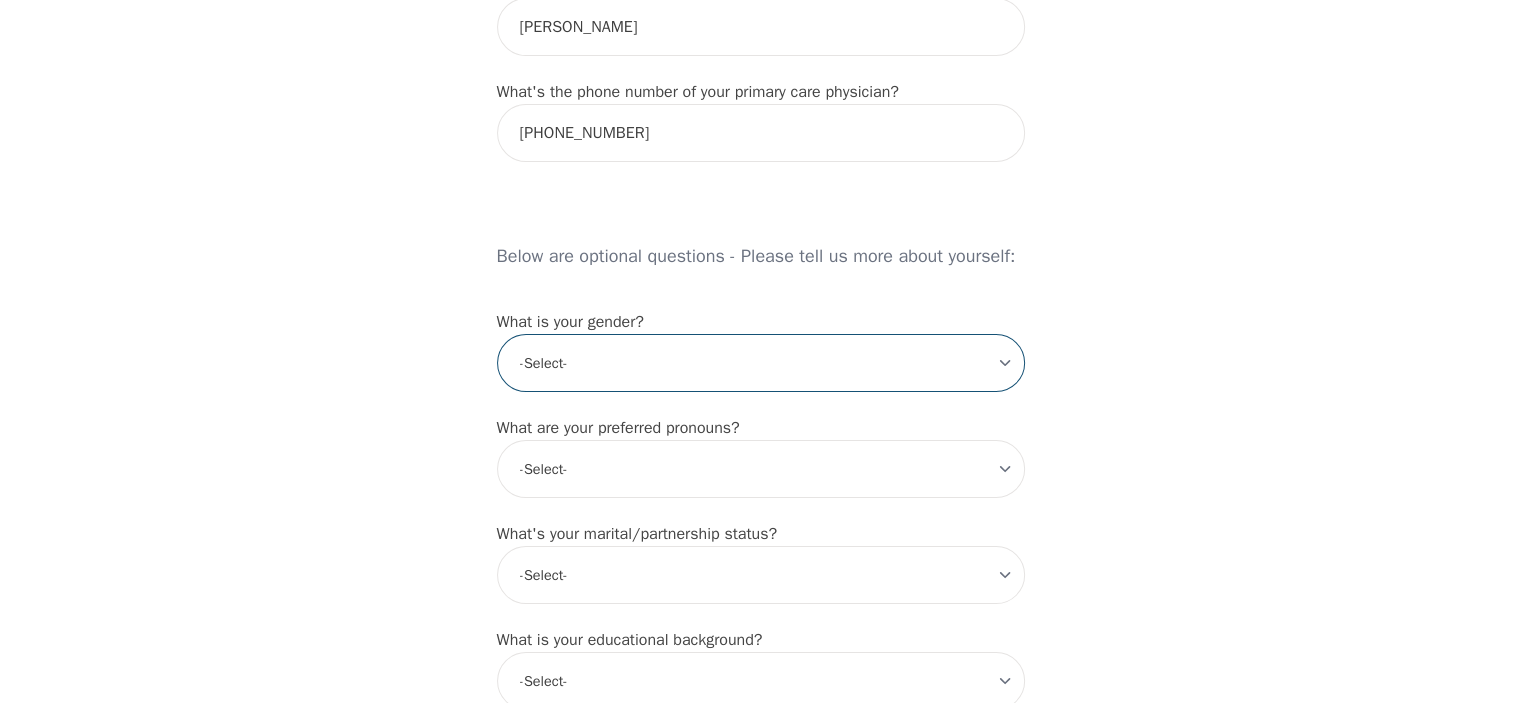 click on "-Select- [DEMOGRAPHIC_DATA] [DEMOGRAPHIC_DATA] [DEMOGRAPHIC_DATA] [DEMOGRAPHIC_DATA] [DEMOGRAPHIC_DATA] prefer_not_to_say" at bounding box center [761, 363] 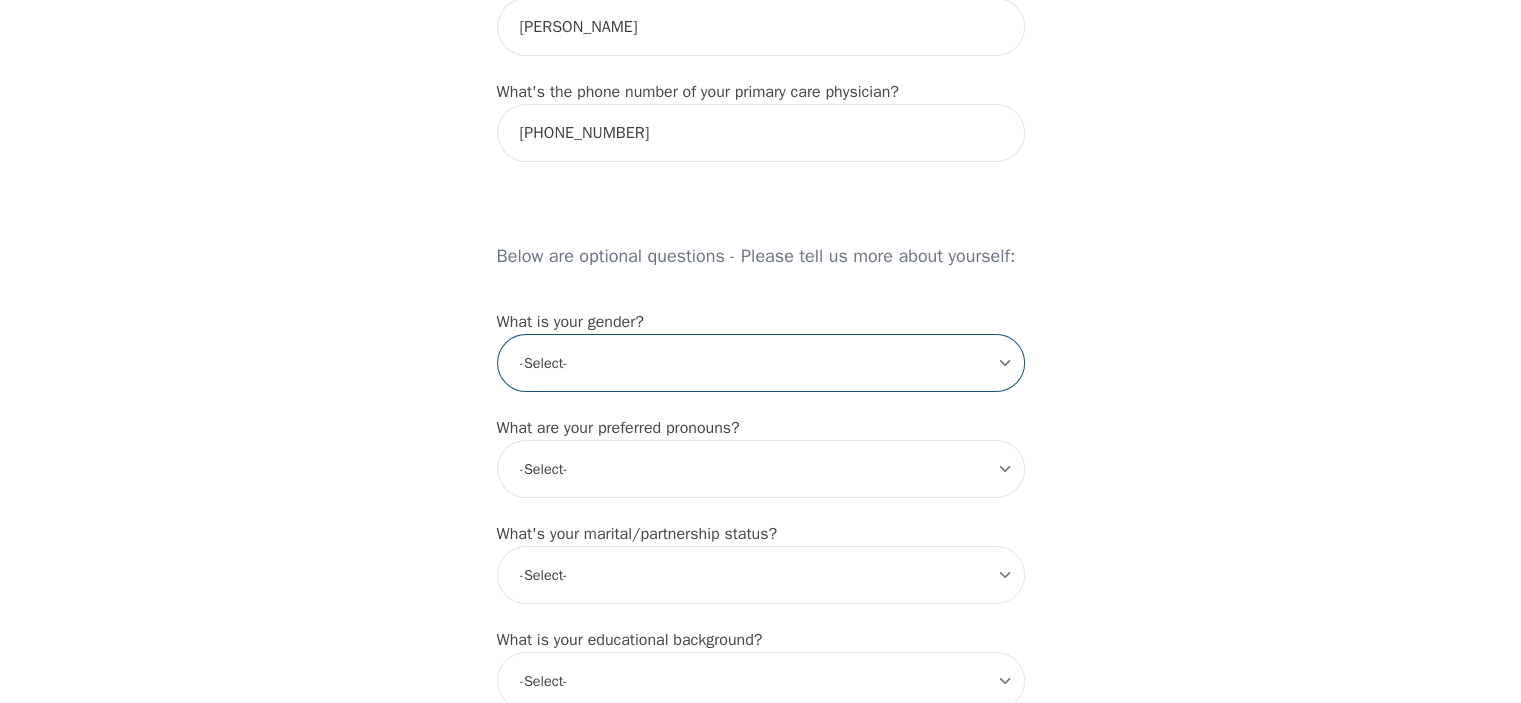 click on "-Select- [DEMOGRAPHIC_DATA] [DEMOGRAPHIC_DATA] [DEMOGRAPHIC_DATA] [DEMOGRAPHIC_DATA] [DEMOGRAPHIC_DATA] prefer_not_to_say" at bounding box center (761, 363) 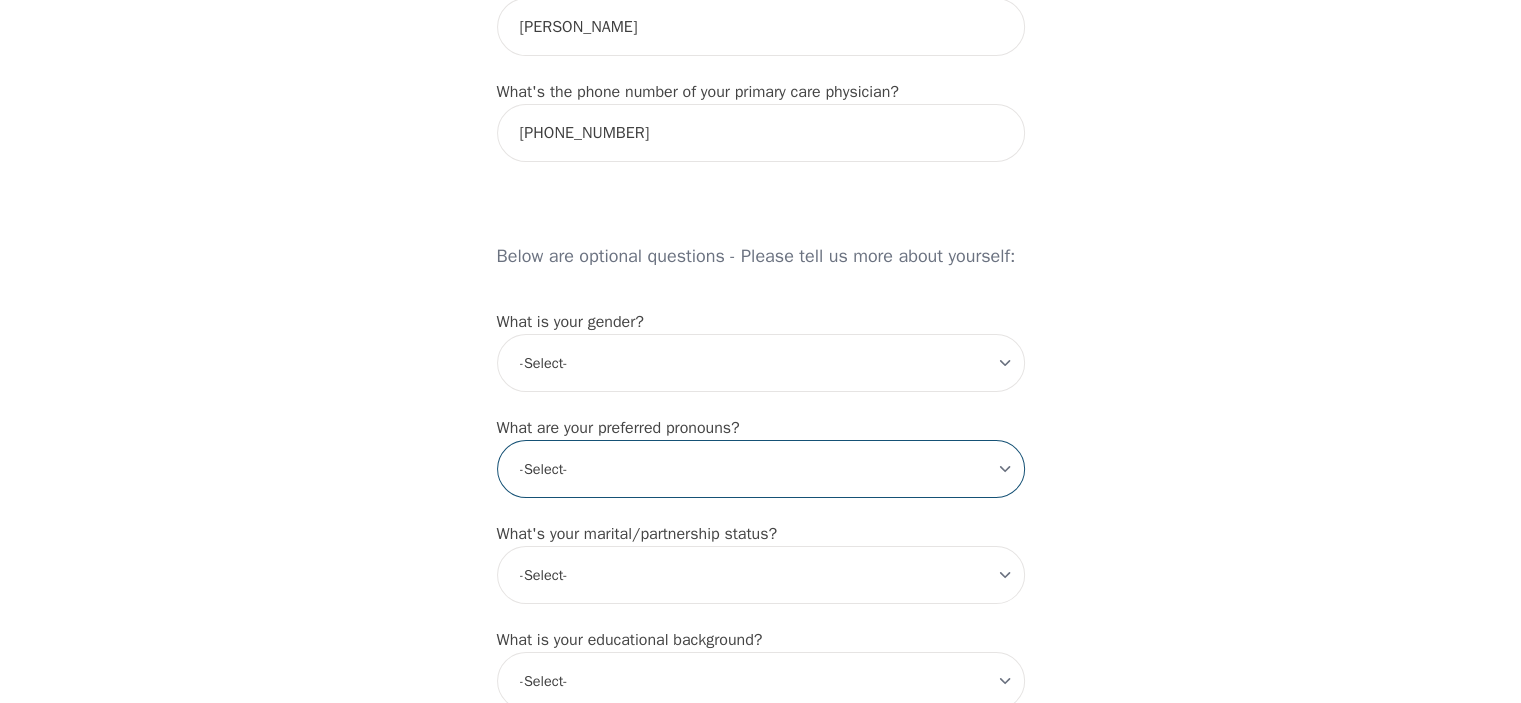 click on "-Select- he/him she/her they/them ze/zir xe/xem ey/em ve/ver tey/ter e/e per/per prefer_not_to_say" at bounding box center (761, 469) 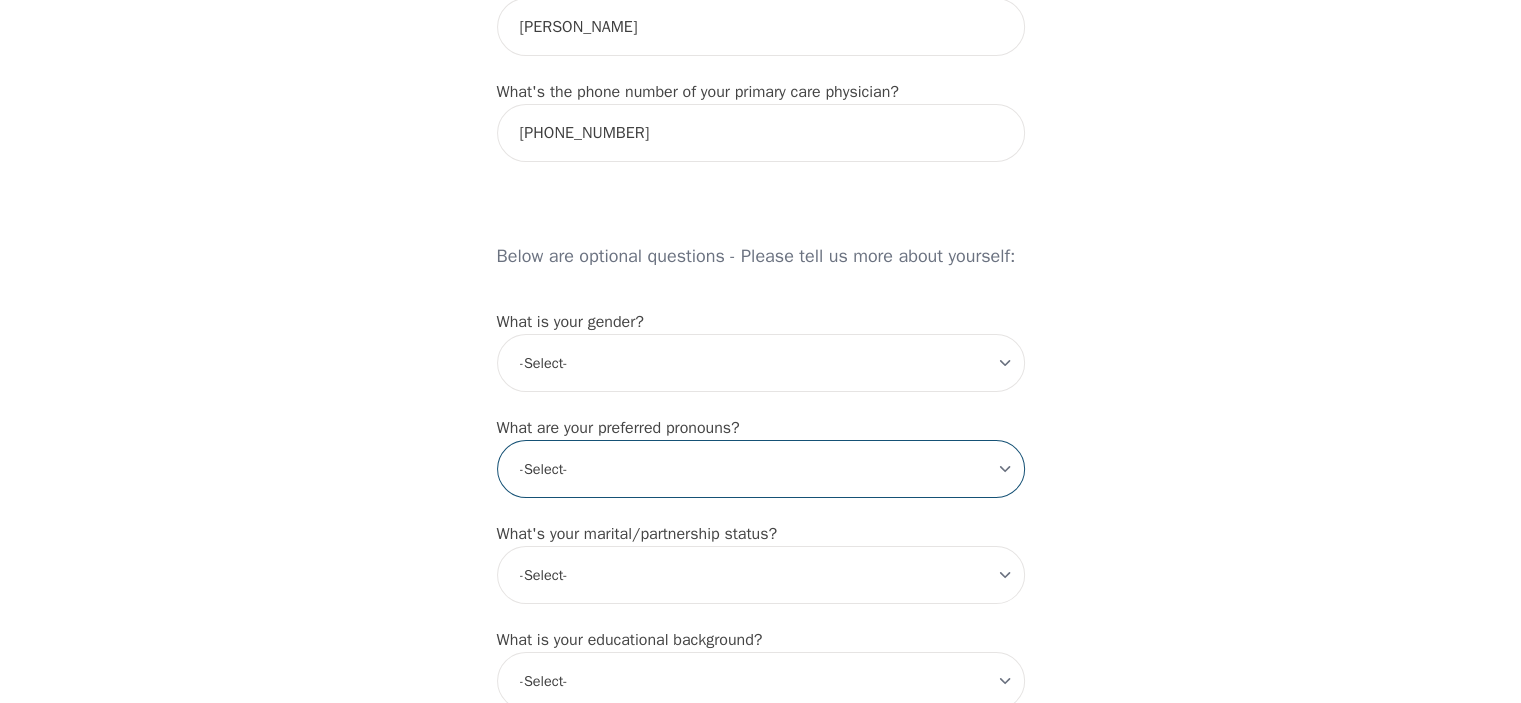 select on "he/him" 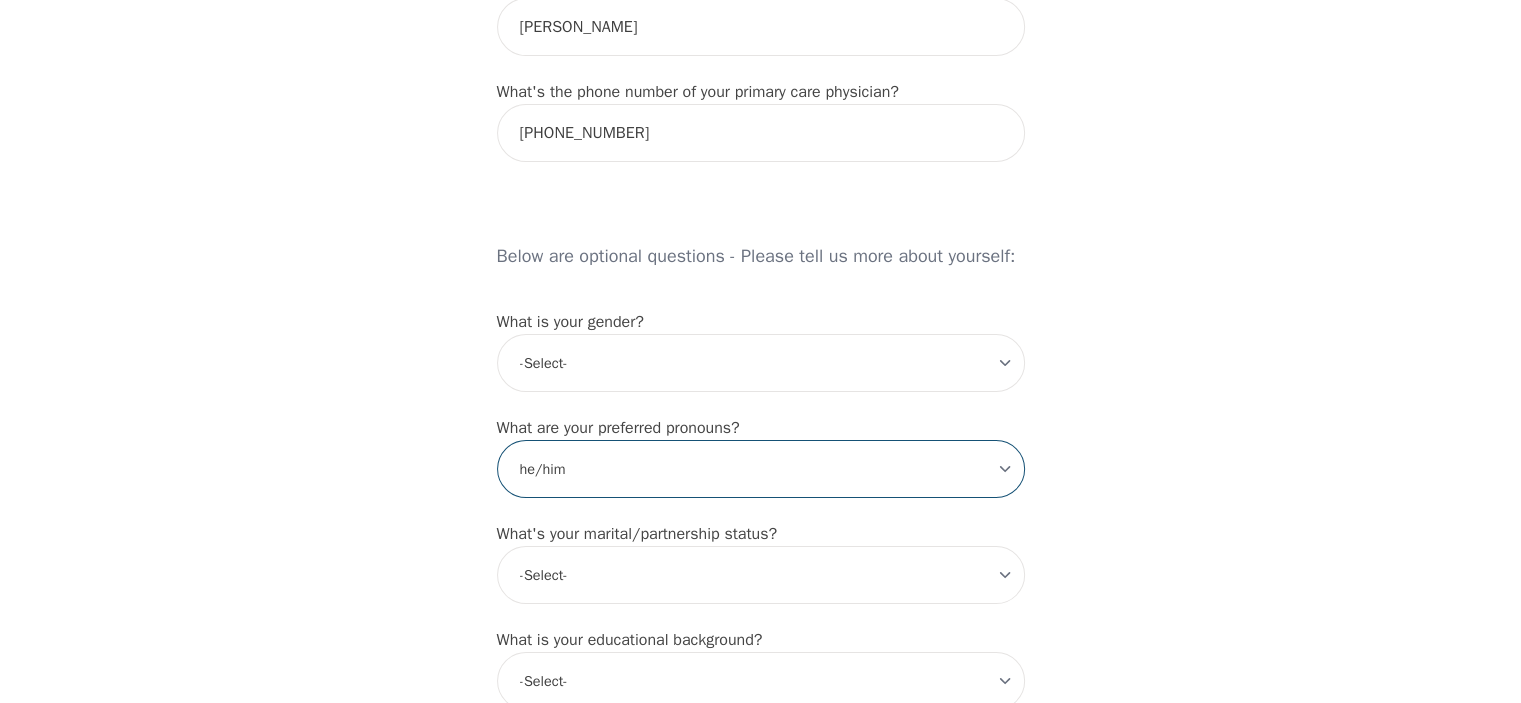 click on "-Select- he/him she/her they/them ze/zir xe/xem ey/em ve/ver tey/ter e/e per/per prefer_not_to_say" at bounding box center (761, 469) 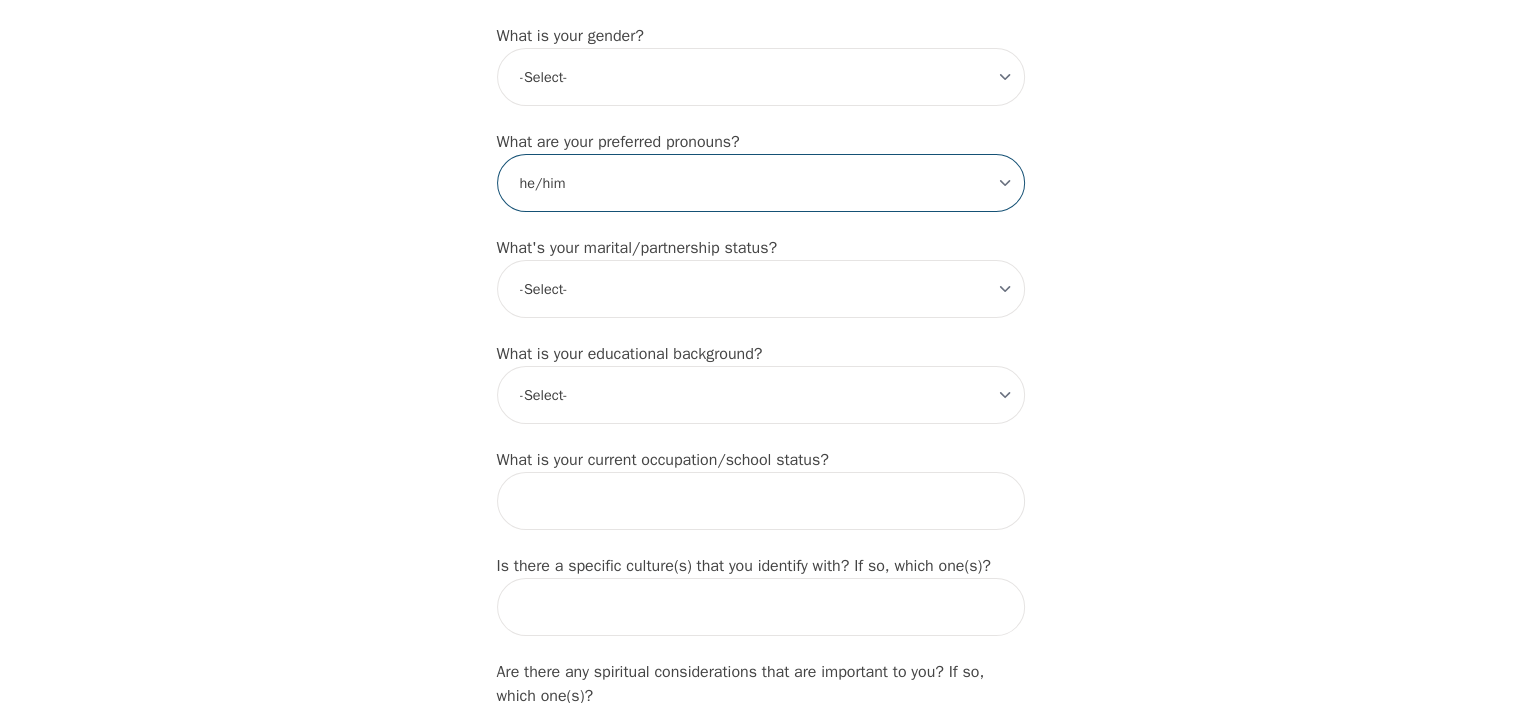 scroll, scrollTop: 1700, scrollLeft: 0, axis: vertical 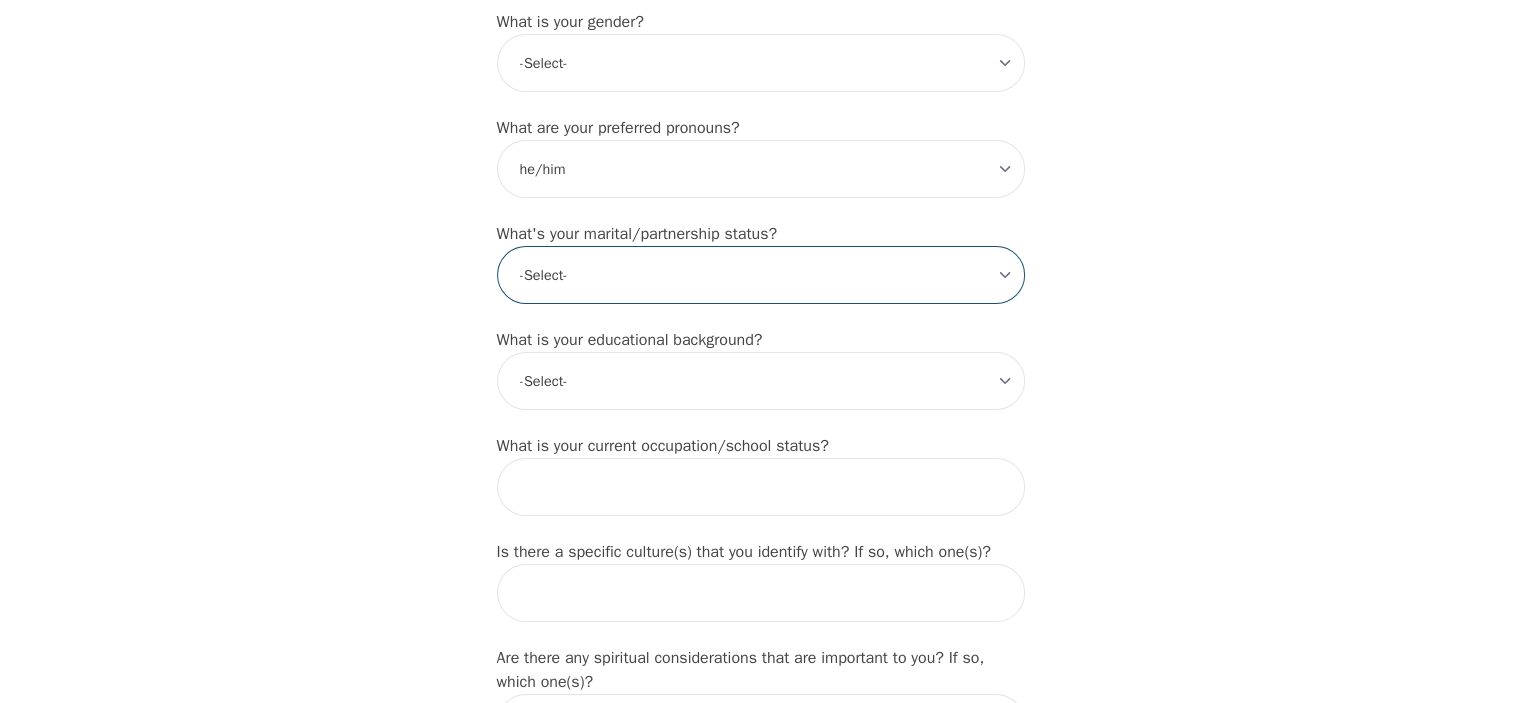 click on "-Select- Single Partnered Married Common Law Widowed Separated Divorced" at bounding box center [761, 275] 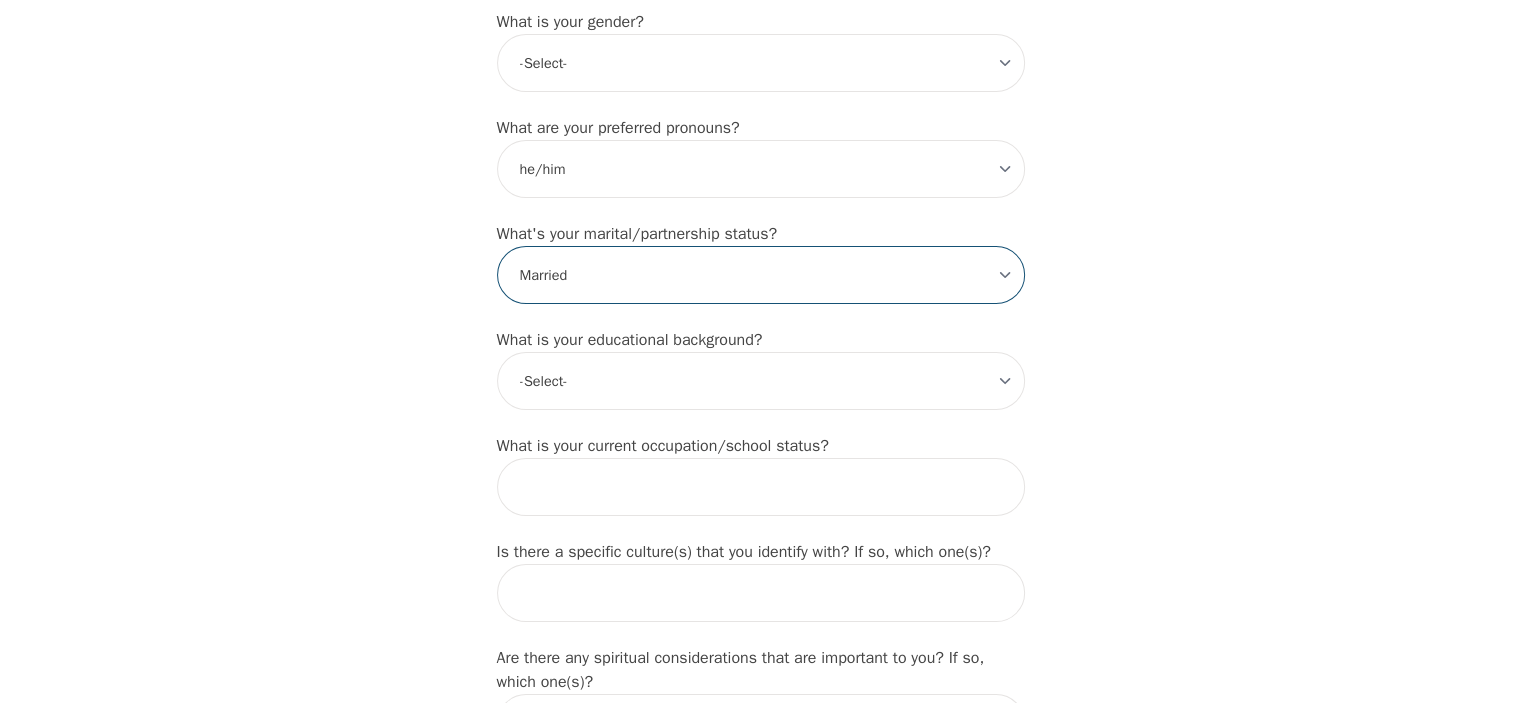 click on "-Select- Single Partnered Married Common Law Widowed Separated Divorced" at bounding box center [761, 275] 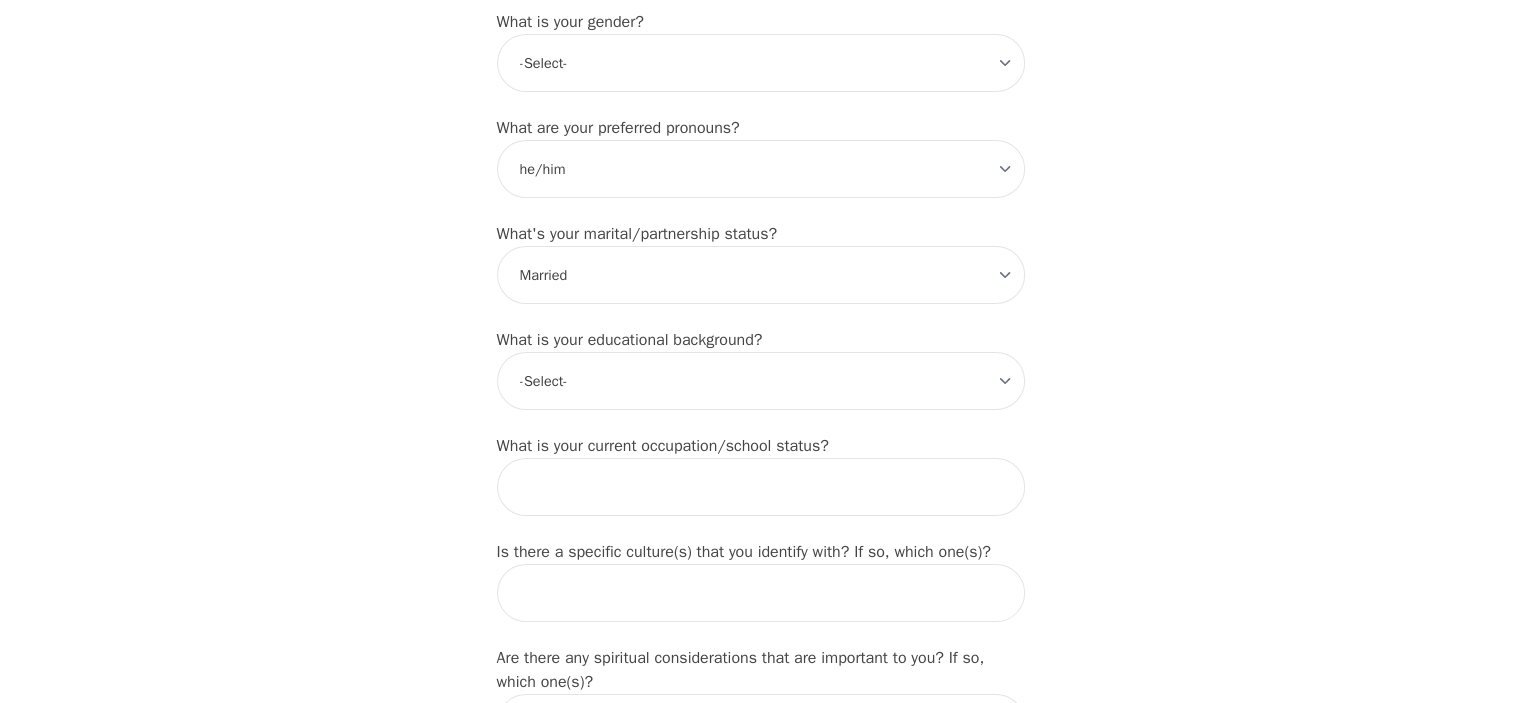 click on "Intake Assessment for [PERSON_NAME] Part 1 of 2: Tell Us About Yourself Please complete the following information before your initial session. This step is crucial to kickstart your therapeutic journey with your therapist: What's your first name? (This will be the name on your insurance receipt) [PERSON_NAME] What's your last name? [PERSON_NAME] What's your preferred name? [OPTIONAL] [PERSON_NAME] / [PERSON_NAME] What's your email? [PERSON_NAME][EMAIL_ADDRESS][DOMAIN_NAME] What's your phone number? [PHONE_NUMBER] What's your address? [STREET_ADDRESS] What's your unit number? [OPTIONAL] 265 What's your date of birth? [DEMOGRAPHIC_DATA] What's the name of your emergency contact? [PERSON_NAME] What's the phone number of your emergency contact? [PHONE_NUMBER] What's the full name of your primary care physician? [PERSON_NAME] What's the phone number of your primary care physician? [PHONE_NUMBER] Below are optional questions - Please tell us more about yourself: What is your gender? -Select- [DEMOGRAPHIC_DATA] [DEMOGRAPHIC_DATA] [DEMOGRAPHIC_DATA] [DEMOGRAPHIC_DATA] [DEMOGRAPHIC_DATA] prefer_not_to_say -Select- he/him" at bounding box center (760, -191) 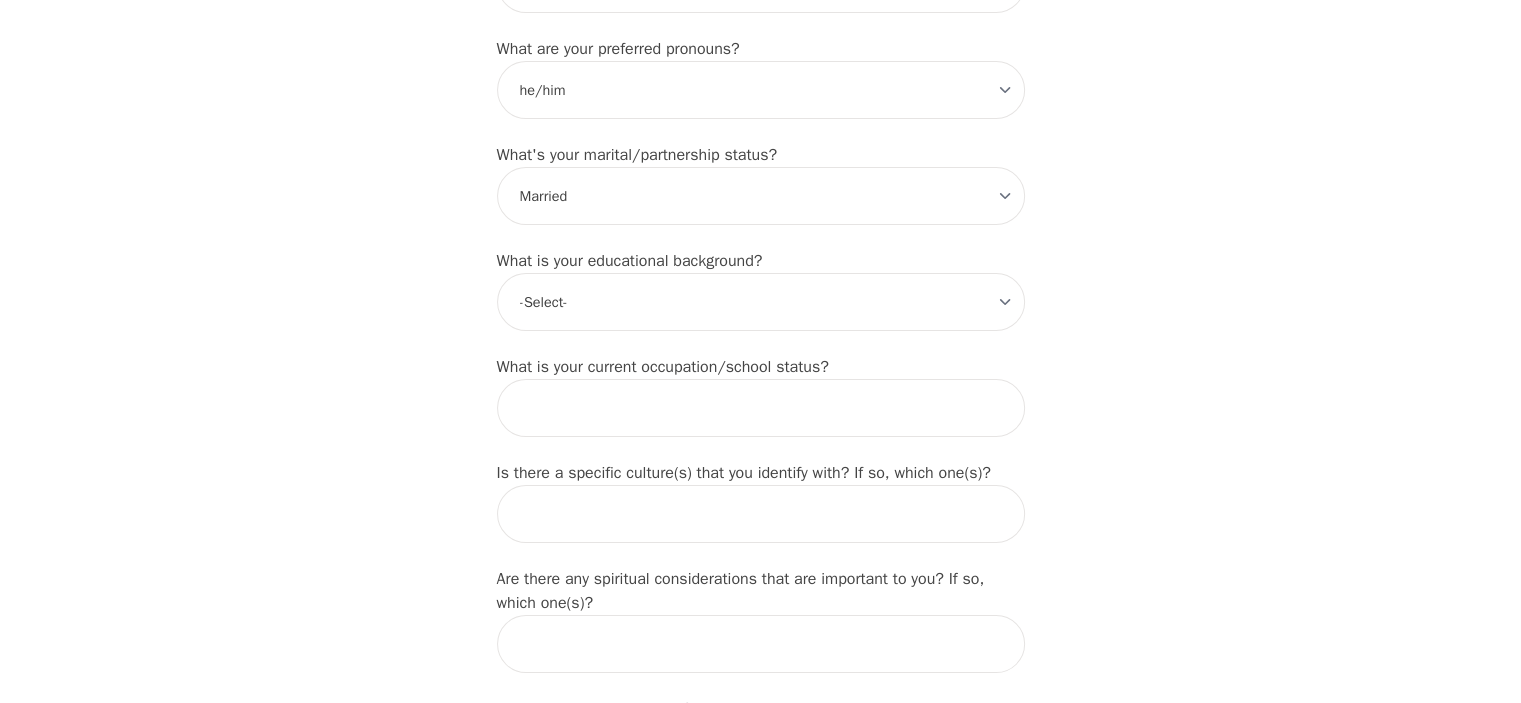 scroll, scrollTop: 1900, scrollLeft: 0, axis: vertical 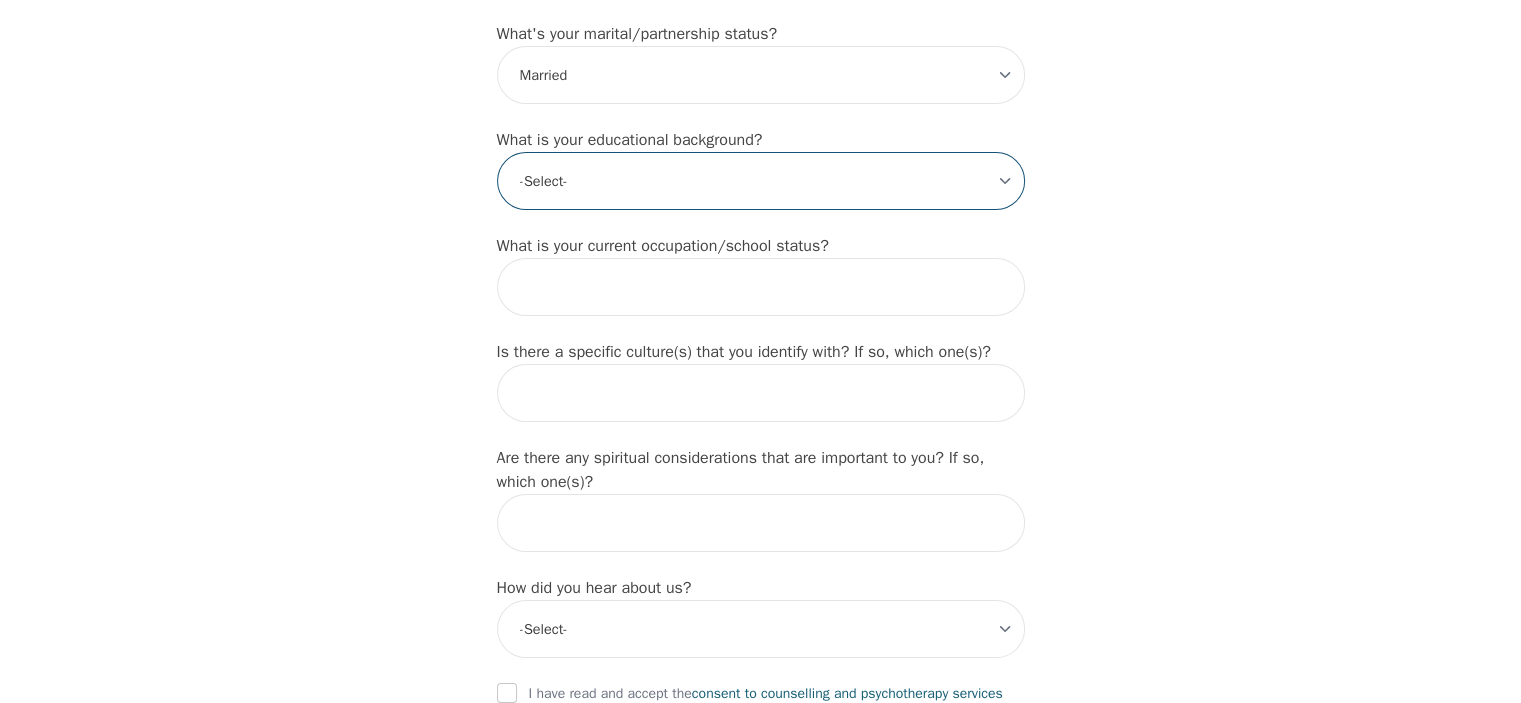 click on "-Select- Less than high school High school Associate degree Bachelor degree Master's degree Professional degree Doctorial degree" at bounding box center (761, 181) 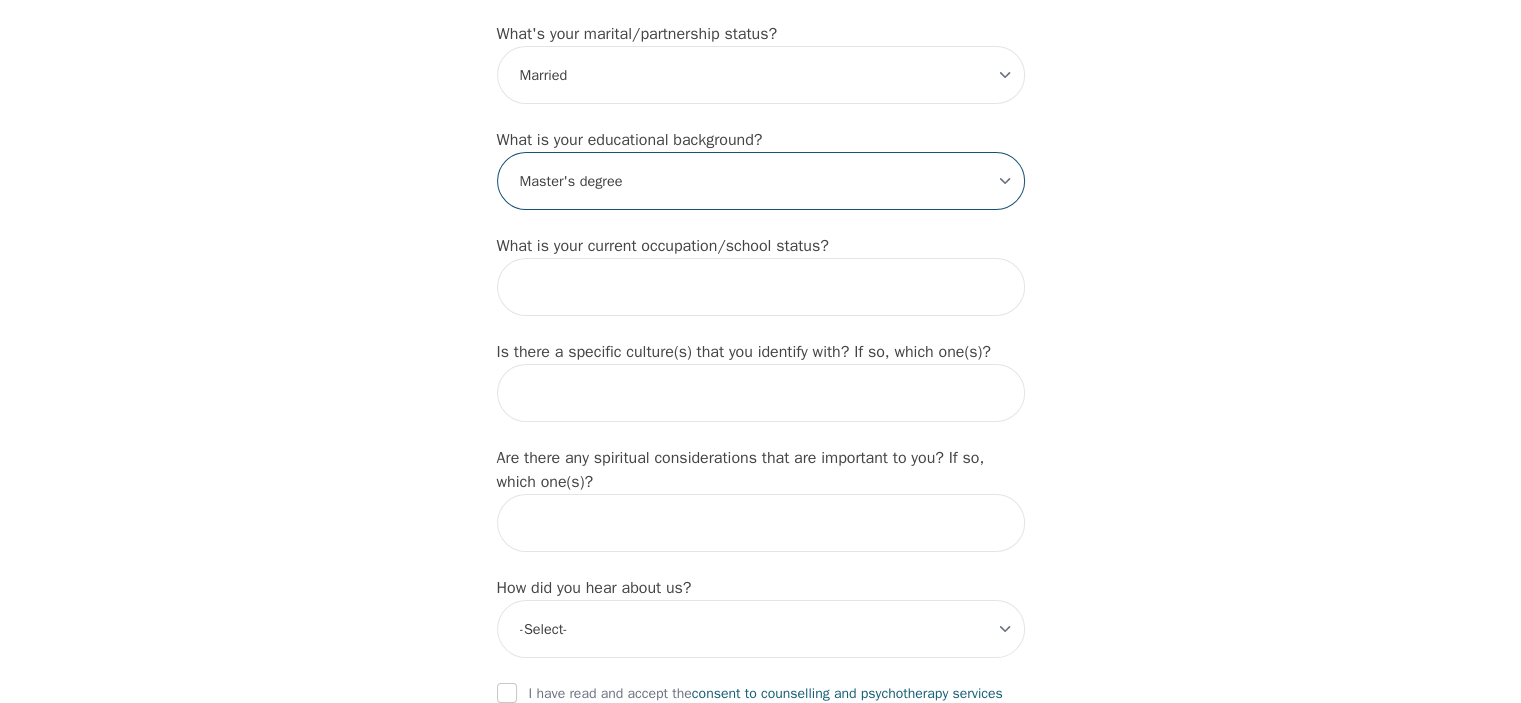 click on "-Select- Less than high school High school Associate degree Bachelor degree Master's degree Professional degree Doctorial degree" at bounding box center (761, 181) 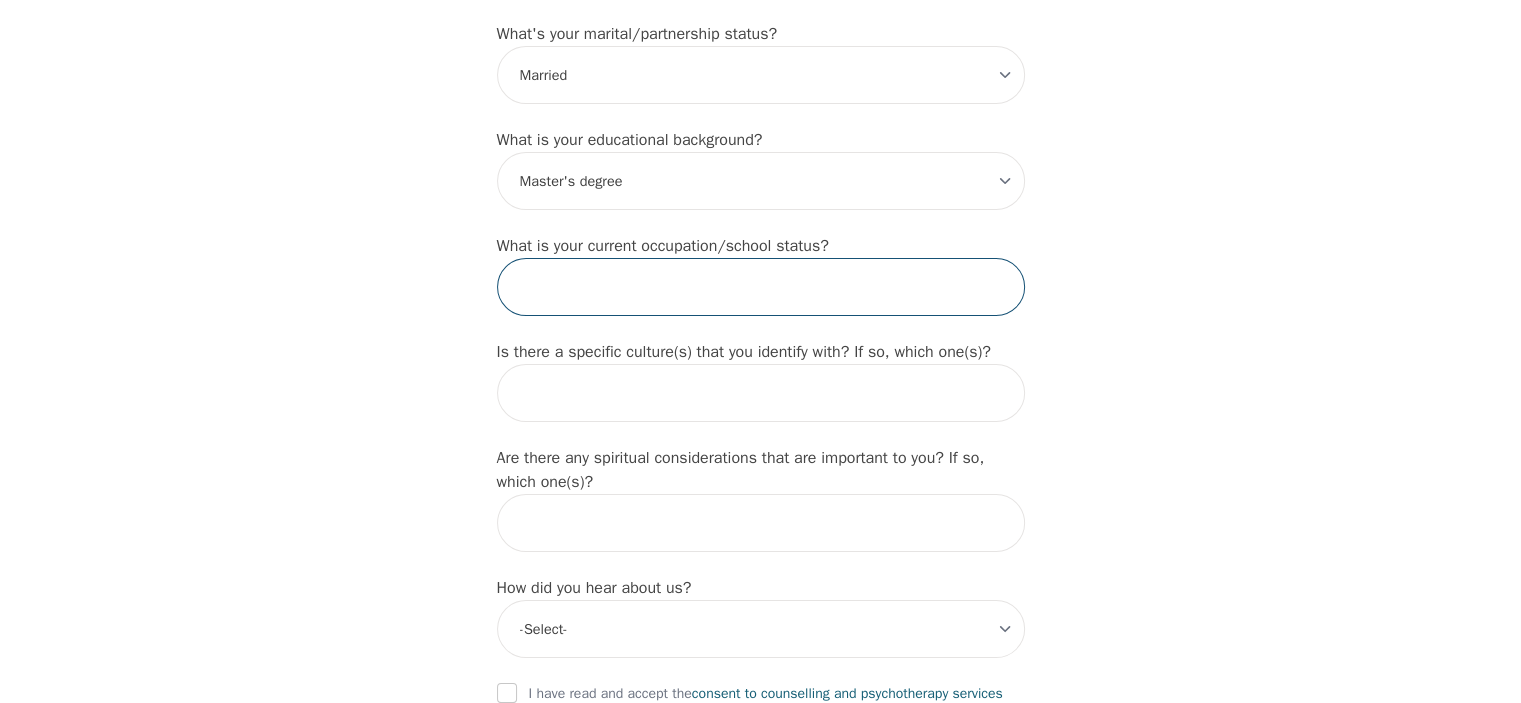 click at bounding box center (761, 287) 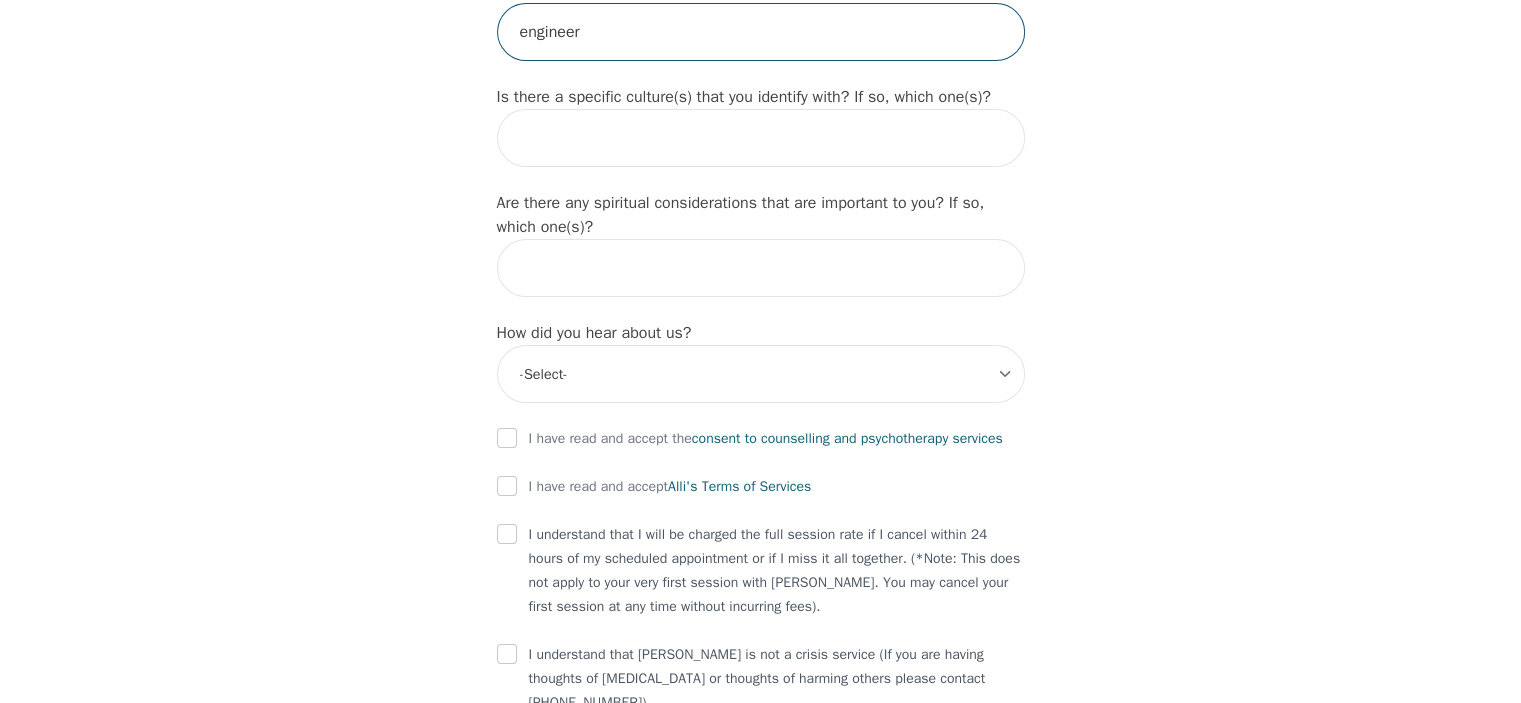 scroll, scrollTop: 2200, scrollLeft: 0, axis: vertical 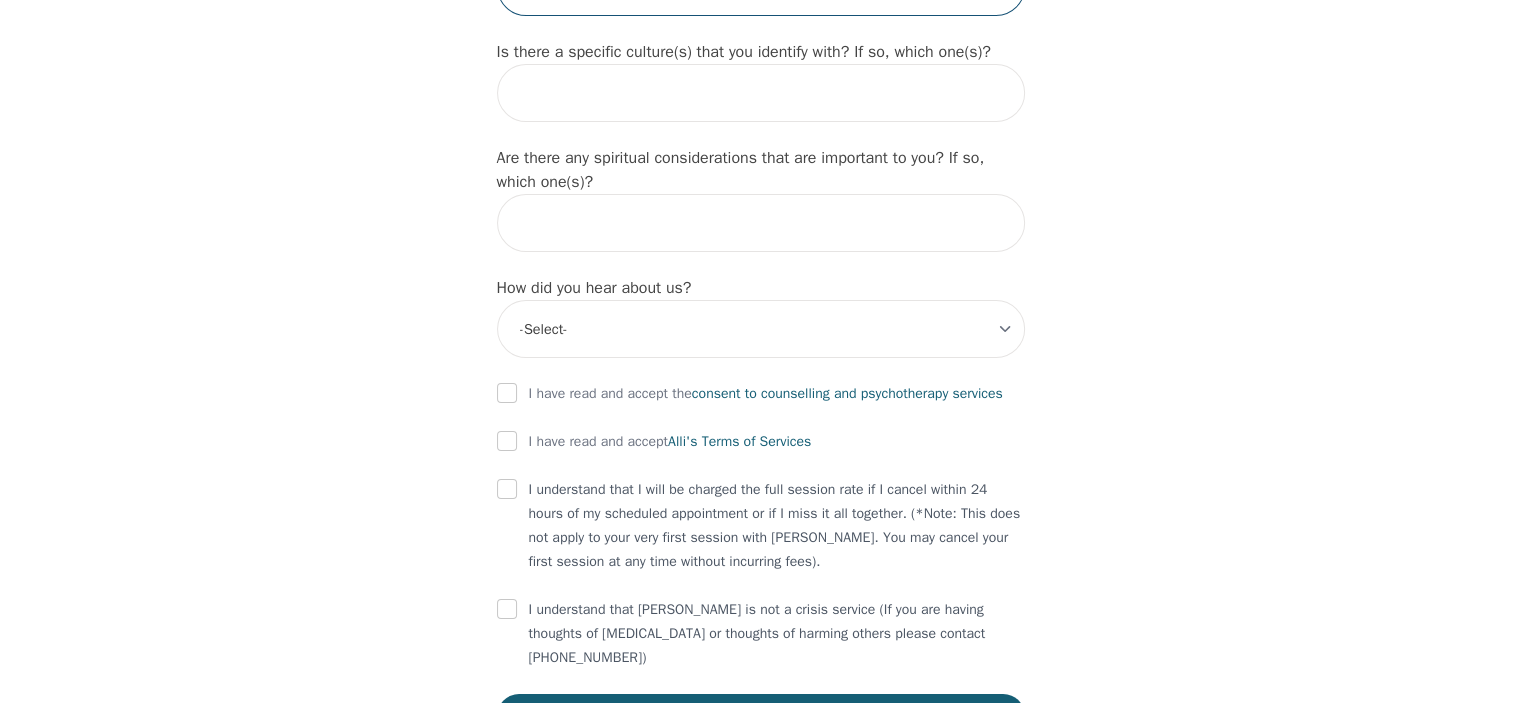 type on "engineer" 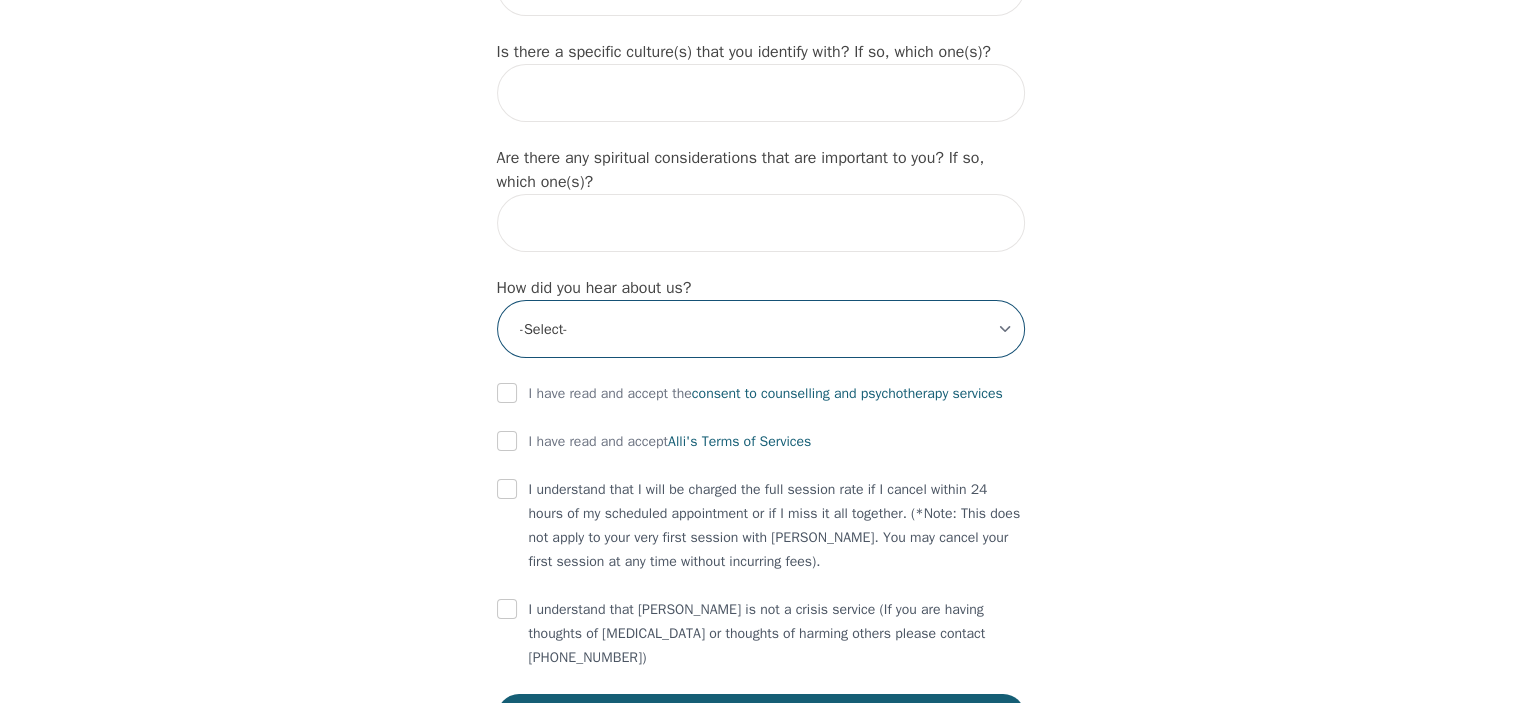 click on "-Select- Physician/Specialist Friend Facebook Instagram Google Search Google Ads Facebook/Instagram Ads Other" at bounding box center (761, 329) 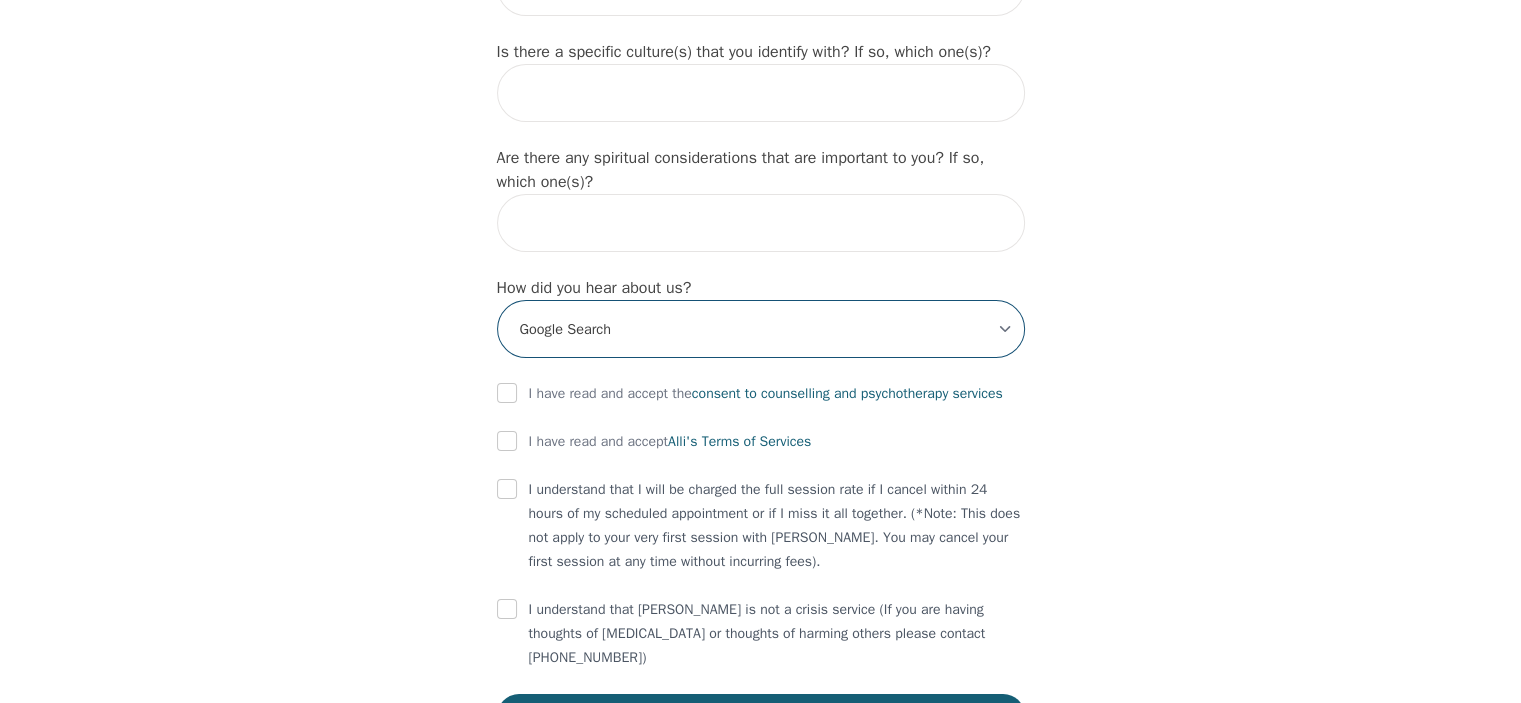 click on "-Select- Physician/Specialist Friend Facebook Instagram Google Search Google Ads Facebook/Instagram Ads Other" at bounding box center (761, 329) 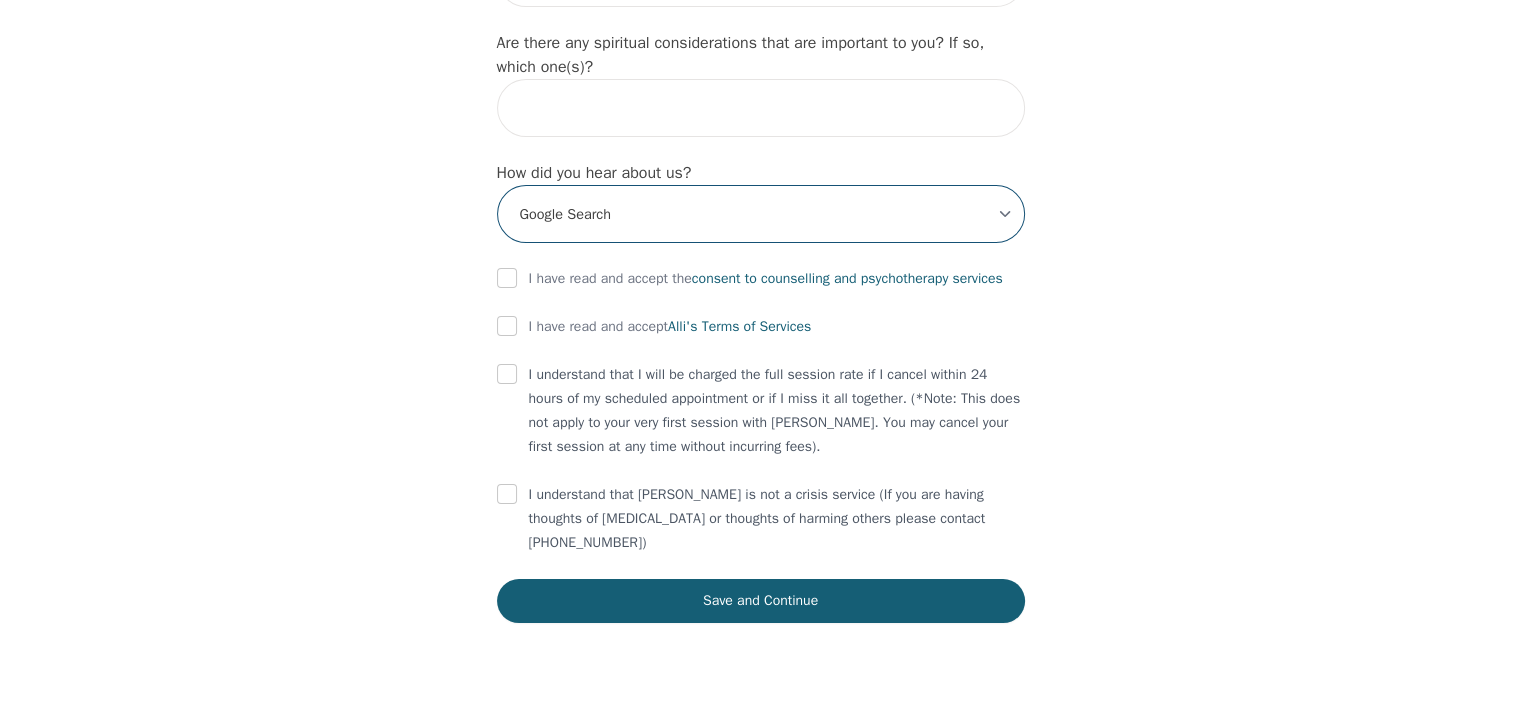 scroll, scrollTop: 2318, scrollLeft: 0, axis: vertical 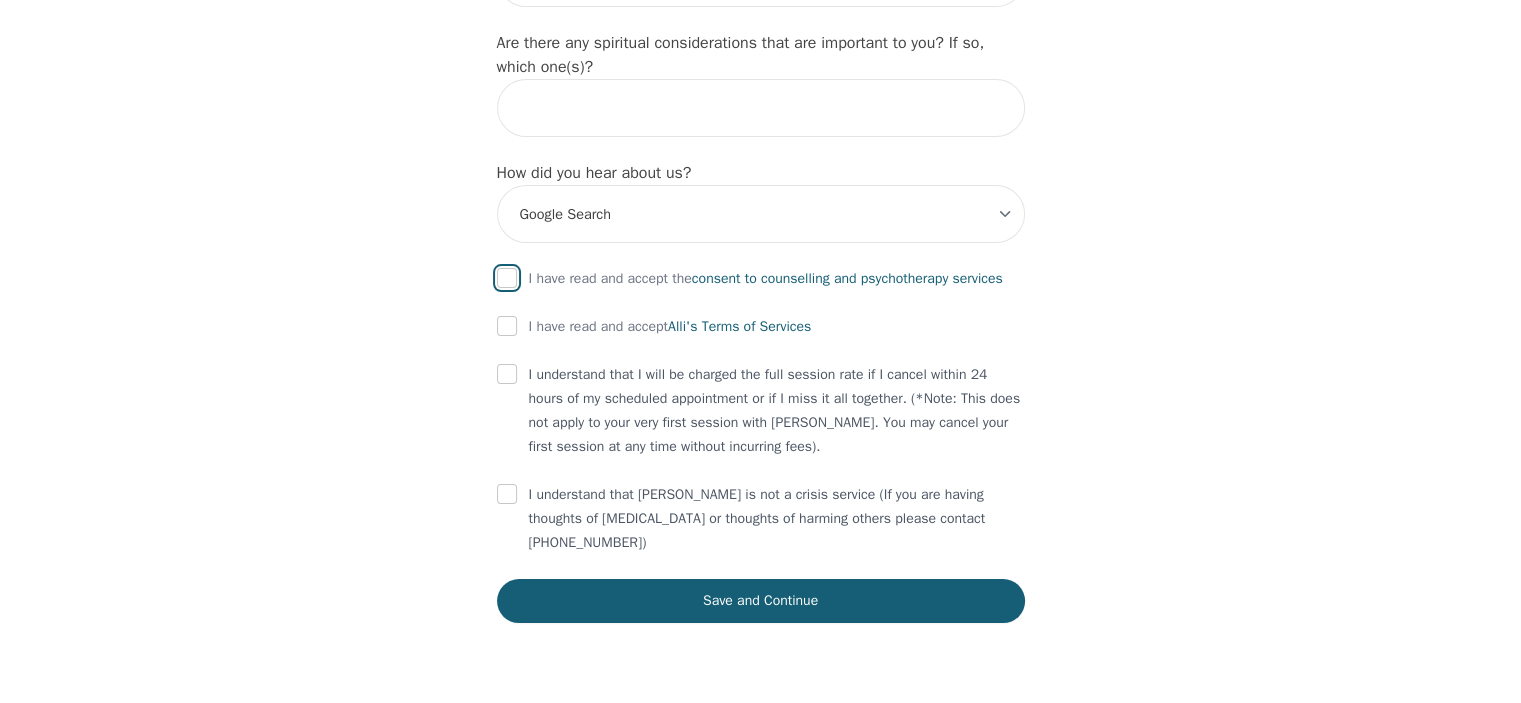 click at bounding box center (507, 278) 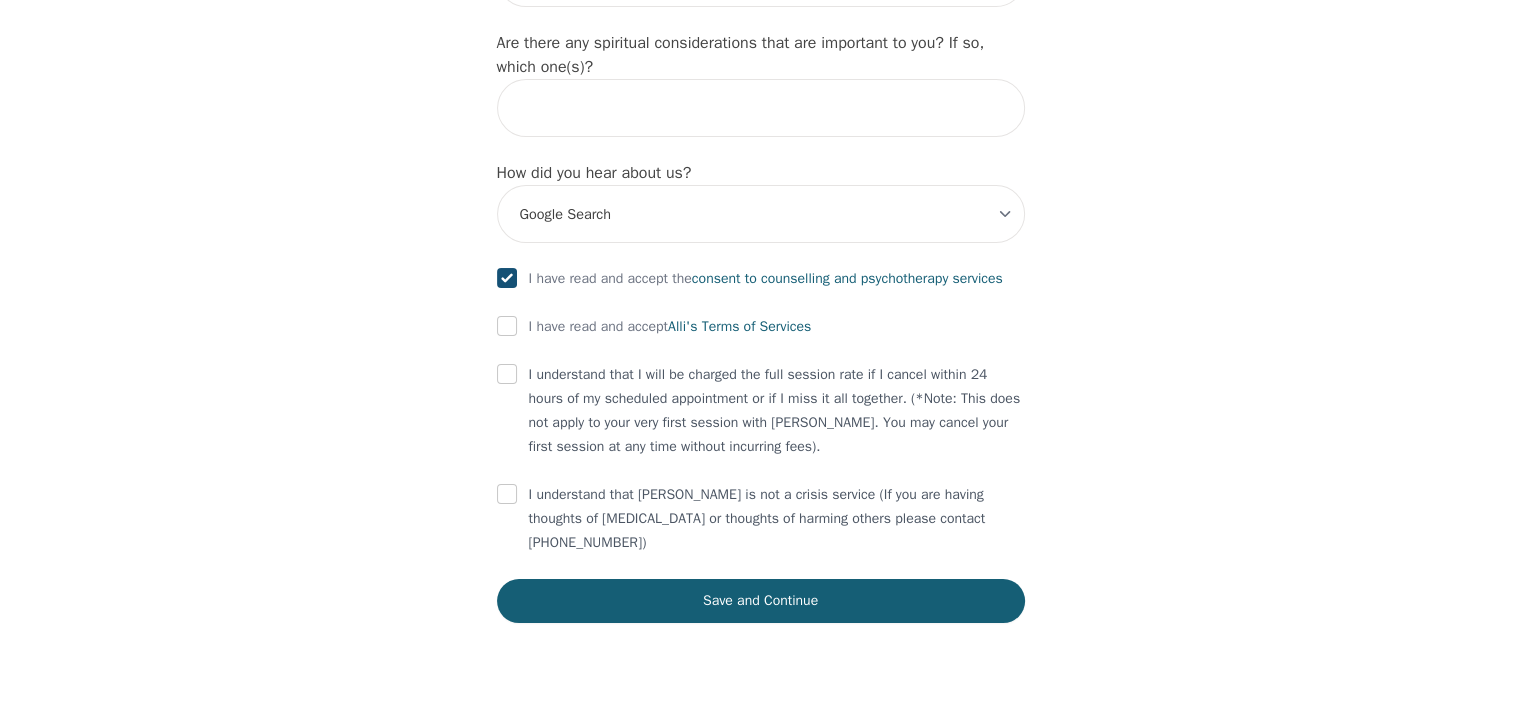 checkbox on "true" 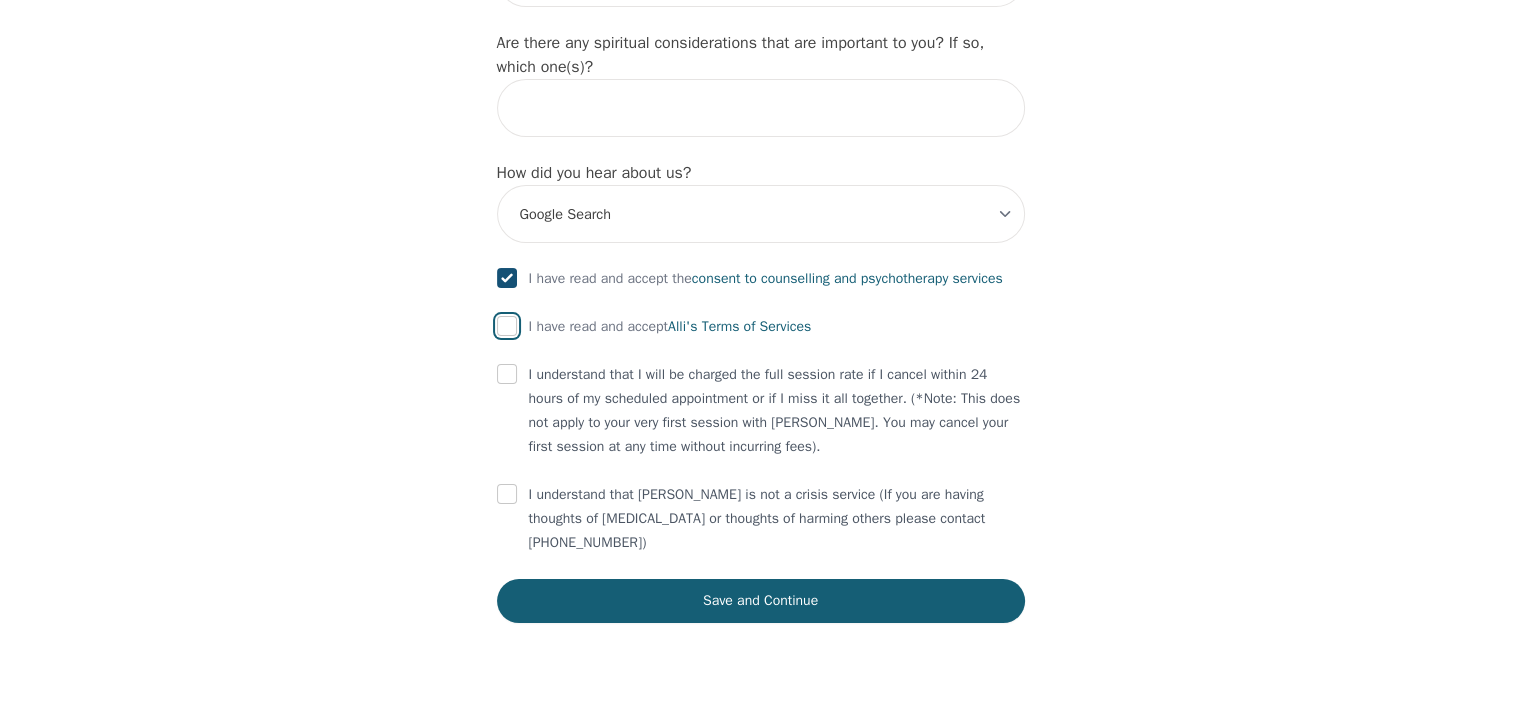 click at bounding box center (507, 326) 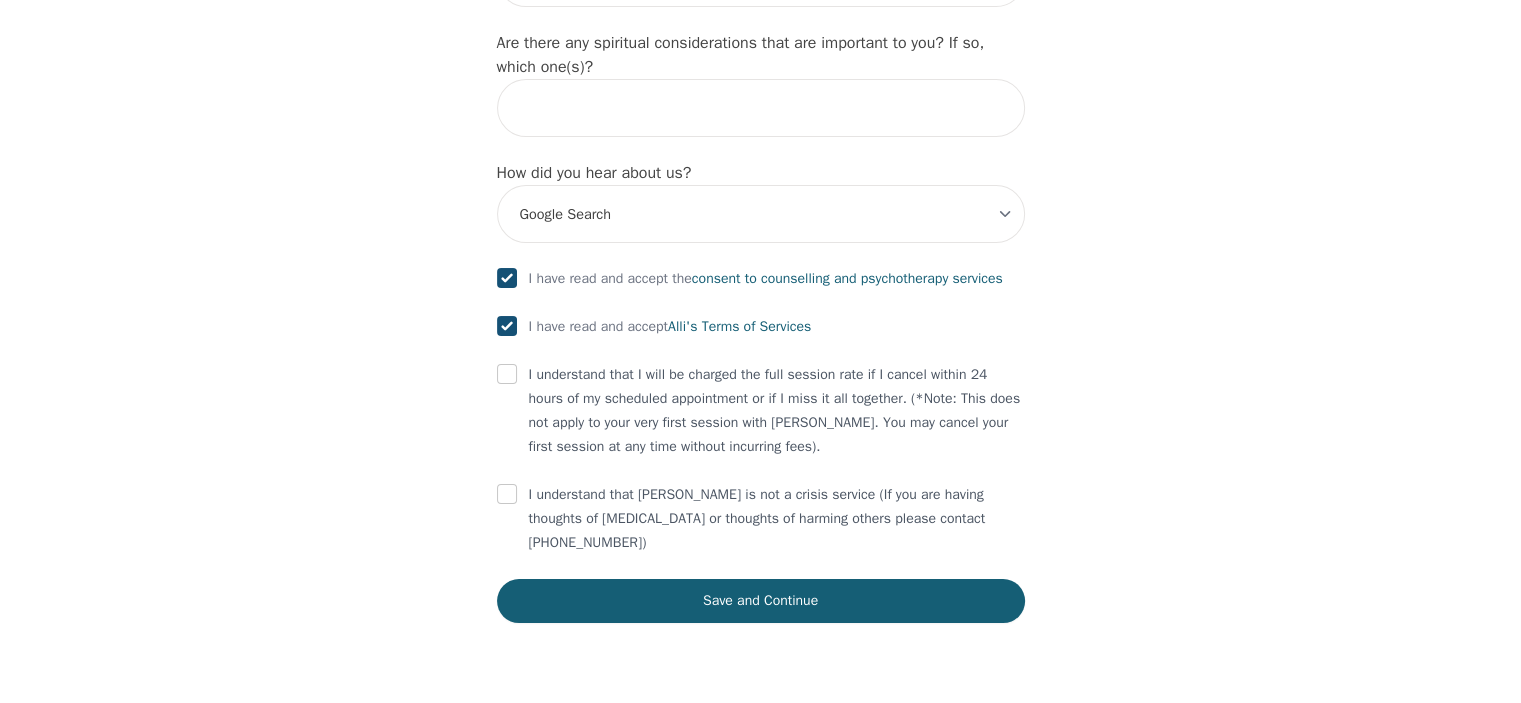 click on "Intake Assessment for [PERSON_NAME] Part 1 of 2: Tell Us About Yourself Please complete the following information before your initial session. This step is crucial to kickstart your therapeutic journey with your therapist: What's your first name? (This will be the name on your insurance receipt) [PERSON_NAME] What's your last name? [PERSON_NAME] What's your preferred name? [OPTIONAL] [PERSON_NAME] / [PERSON_NAME] What's your email? [PERSON_NAME][EMAIL_ADDRESS][DOMAIN_NAME] What's your phone number? [PHONE_NUMBER] What's your address? [STREET_ADDRESS] What's your unit number? [OPTIONAL] 265 What's your date of birth? [DEMOGRAPHIC_DATA] What's the name of your emergency contact? [PERSON_NAME] What's the phone number of your emergency contact? [PHONE_NUMBER] What's the full name of your primary care physician? [PERSON_NAME] What's the phone number of your primary care physician? [PHONE_NUMBER] Below are optional questions - Please tell us more about yourself: What is your gender? -Select- [DEMOGRAPHIC_DATA] [DEMOGRAPHIC_DATA] [DEMOGRAPHIC_DATA] [DEMOGRAPHIC_DATA] [DEMOGRAPHIC_DATA] prefer_not_to_say -Select- he/him" at bounding box center [761, -806] 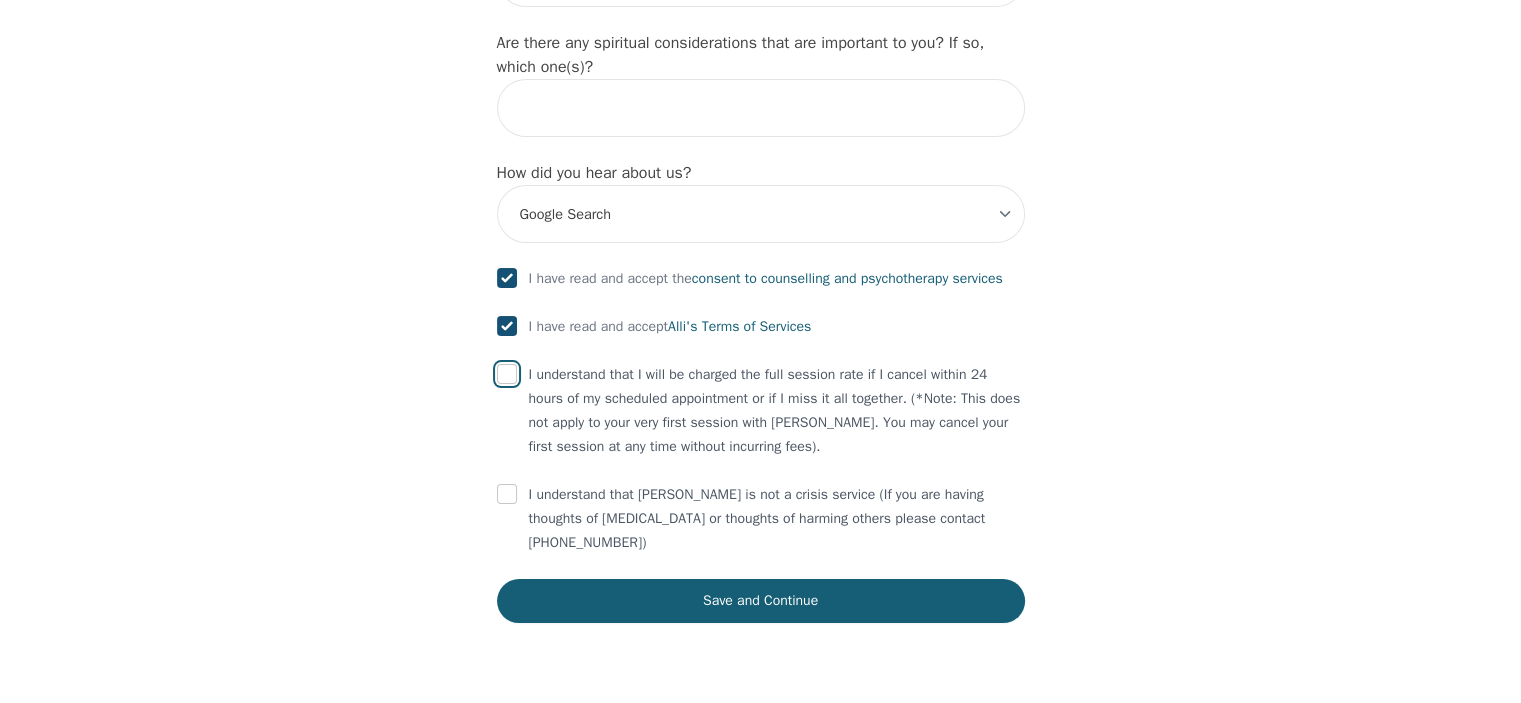 click at bounding box center (507, 374) 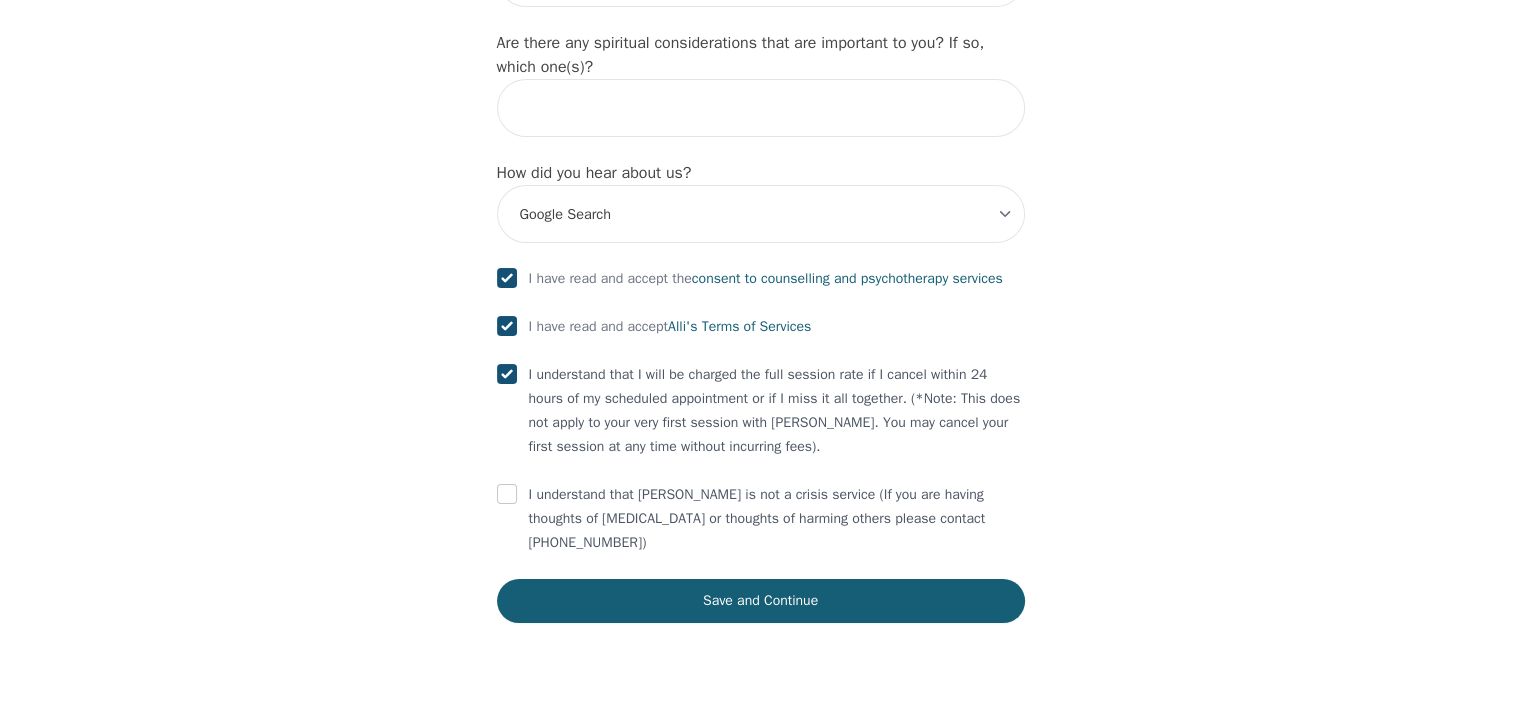 checkbox on "true" 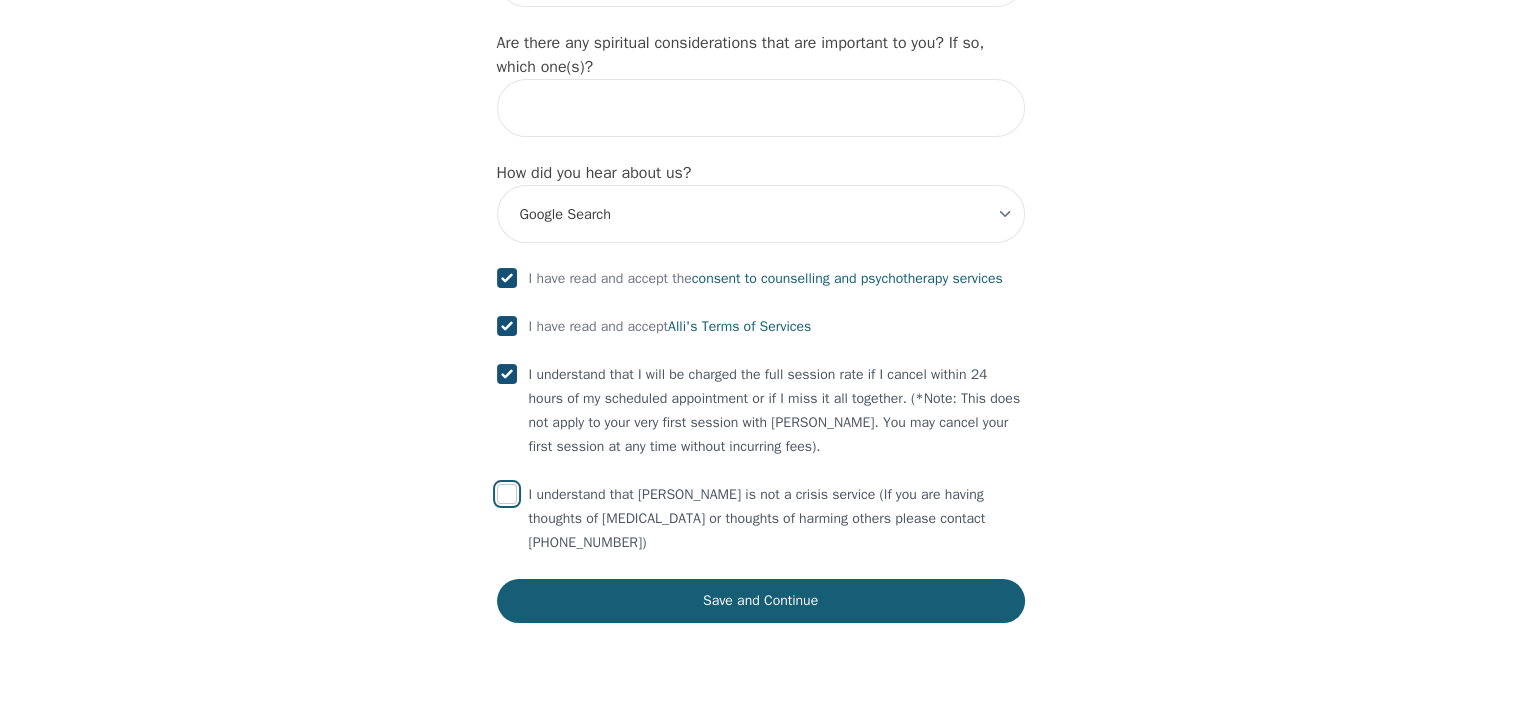 click at bounding box center (507, 494) 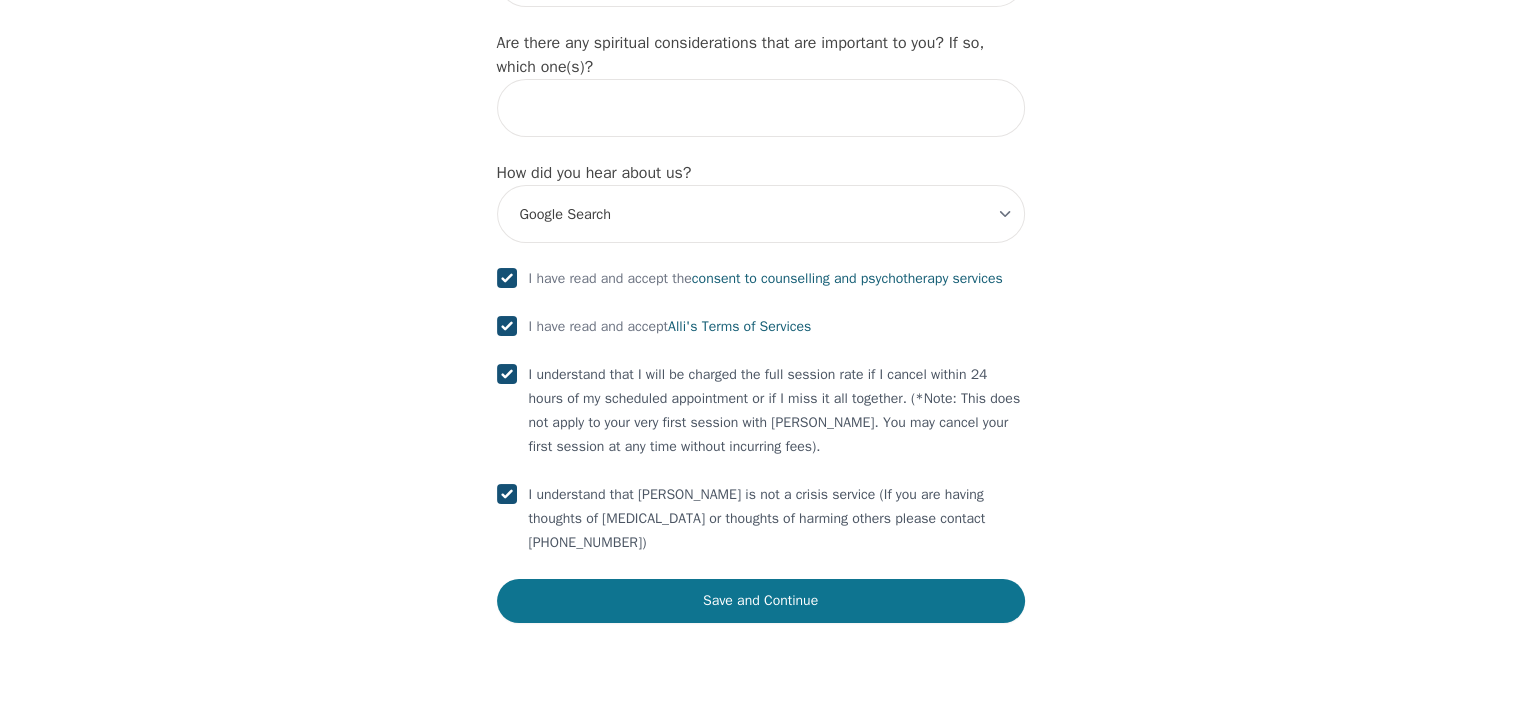 click on "Save and Continue" at bounding box center [761, 601] 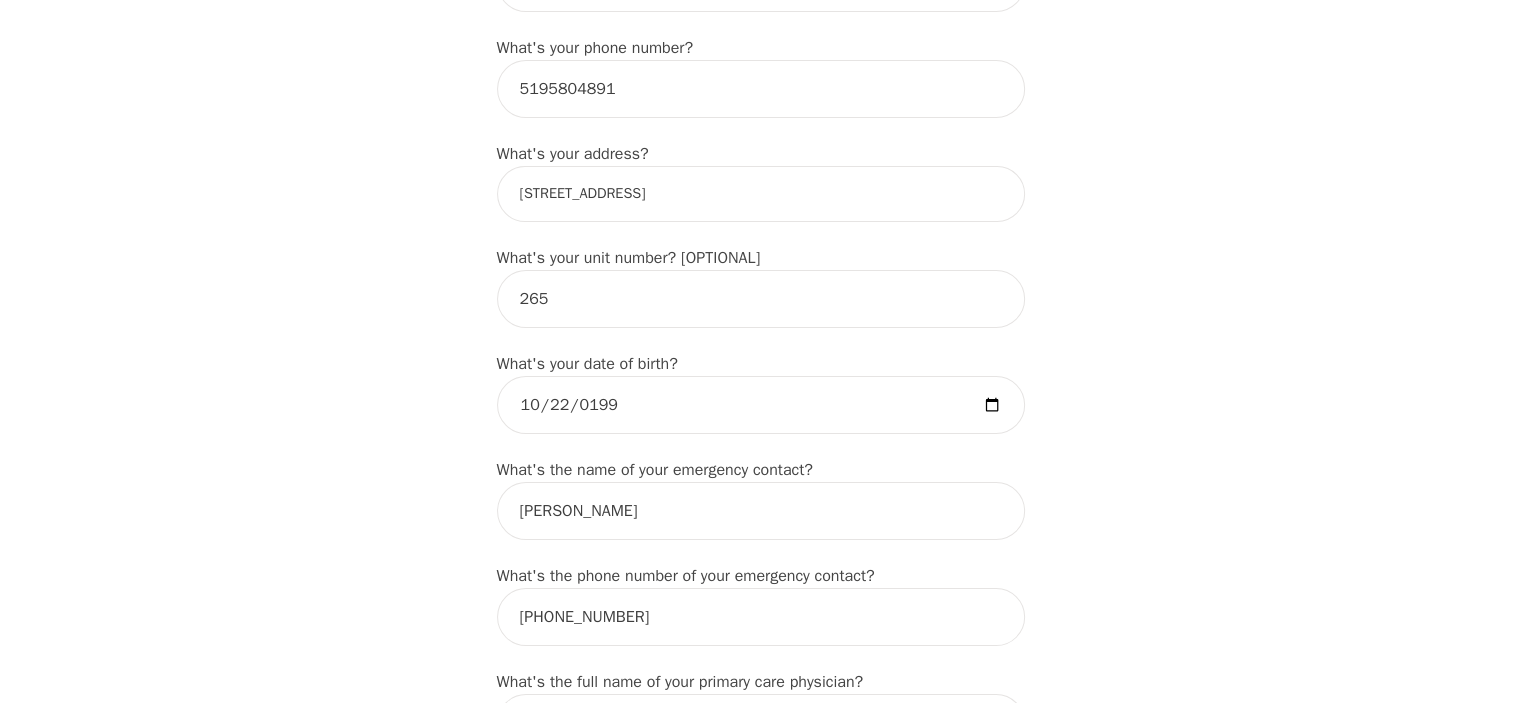 scroll, scrollTop: 694, scrollLeft: 0, axis: vertical 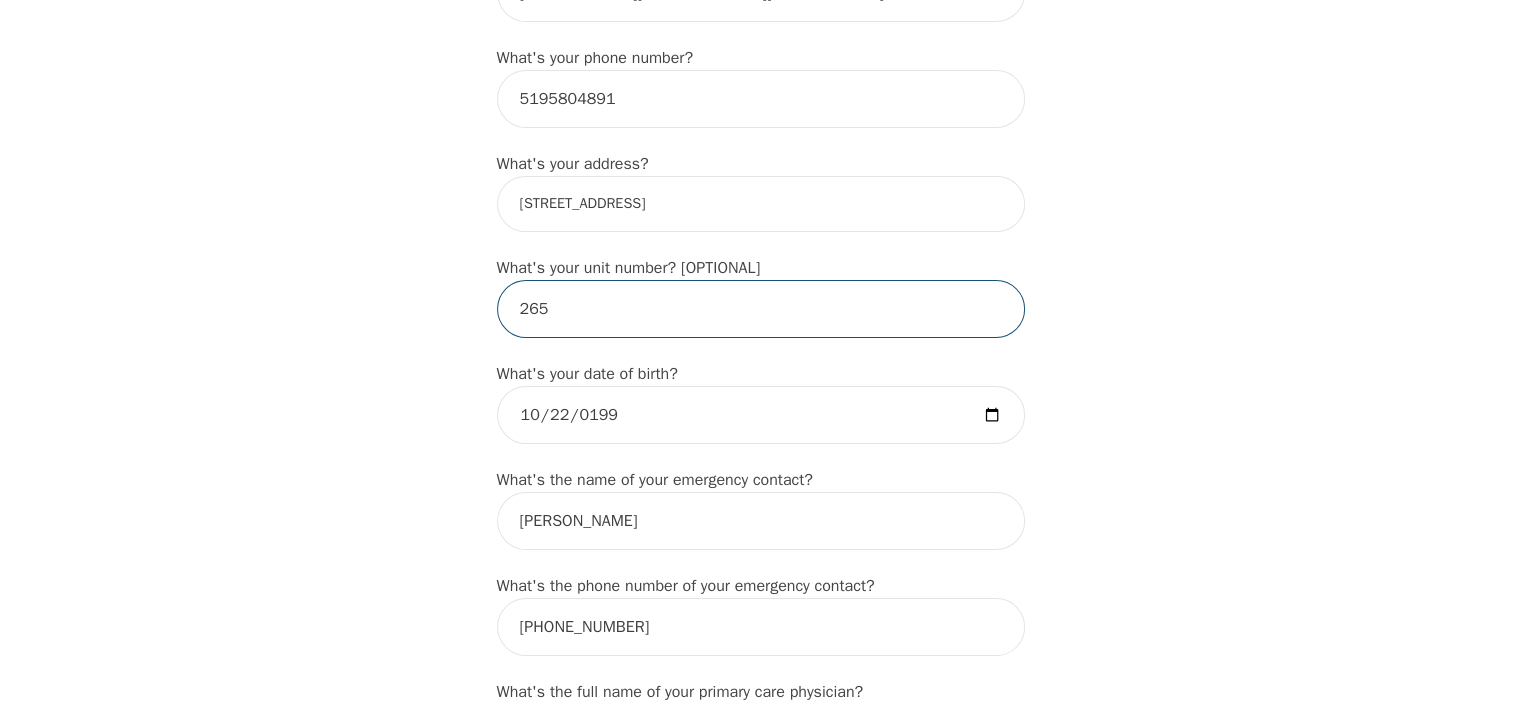 drag, startPoint x: 605, startPoint y: 351, endPoint x: 481, endPoint y: 347, distance: 124.0645 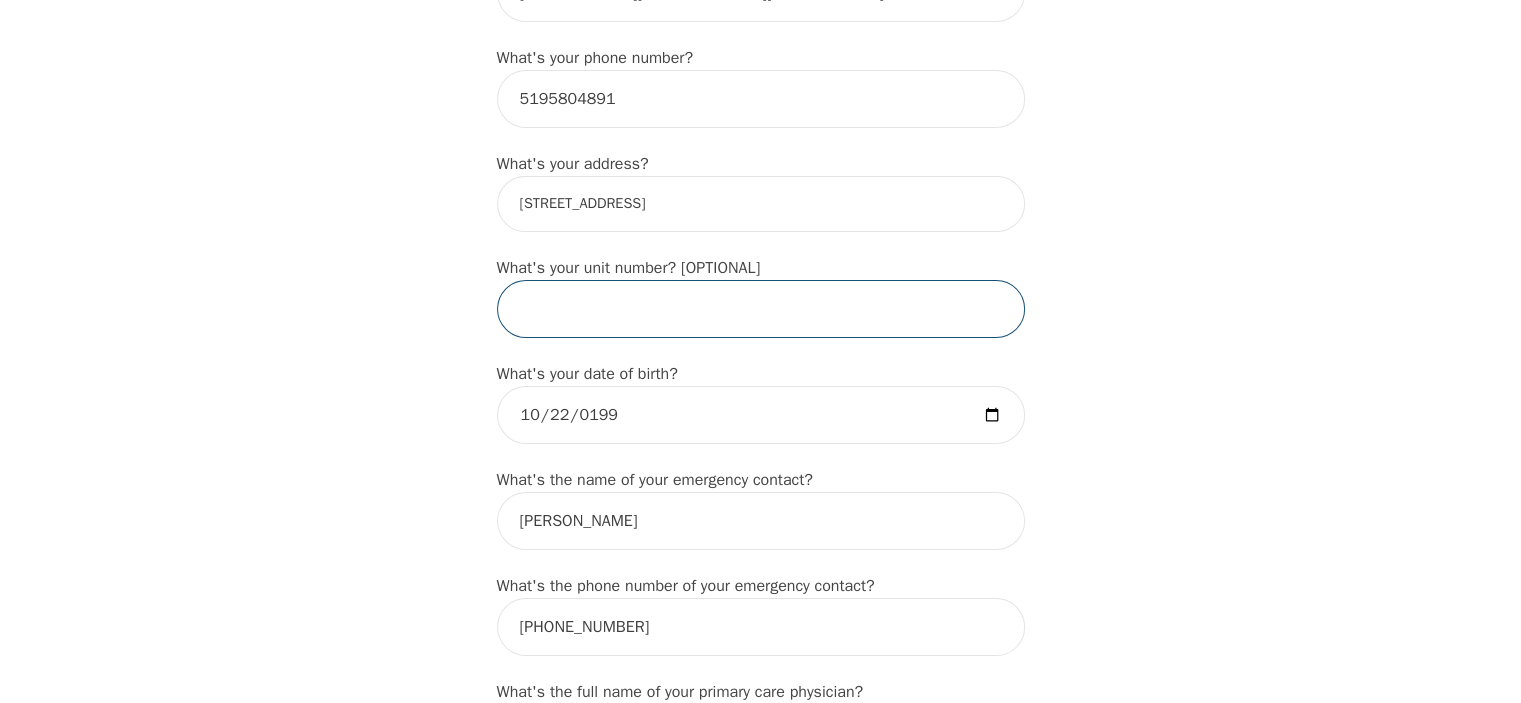 type 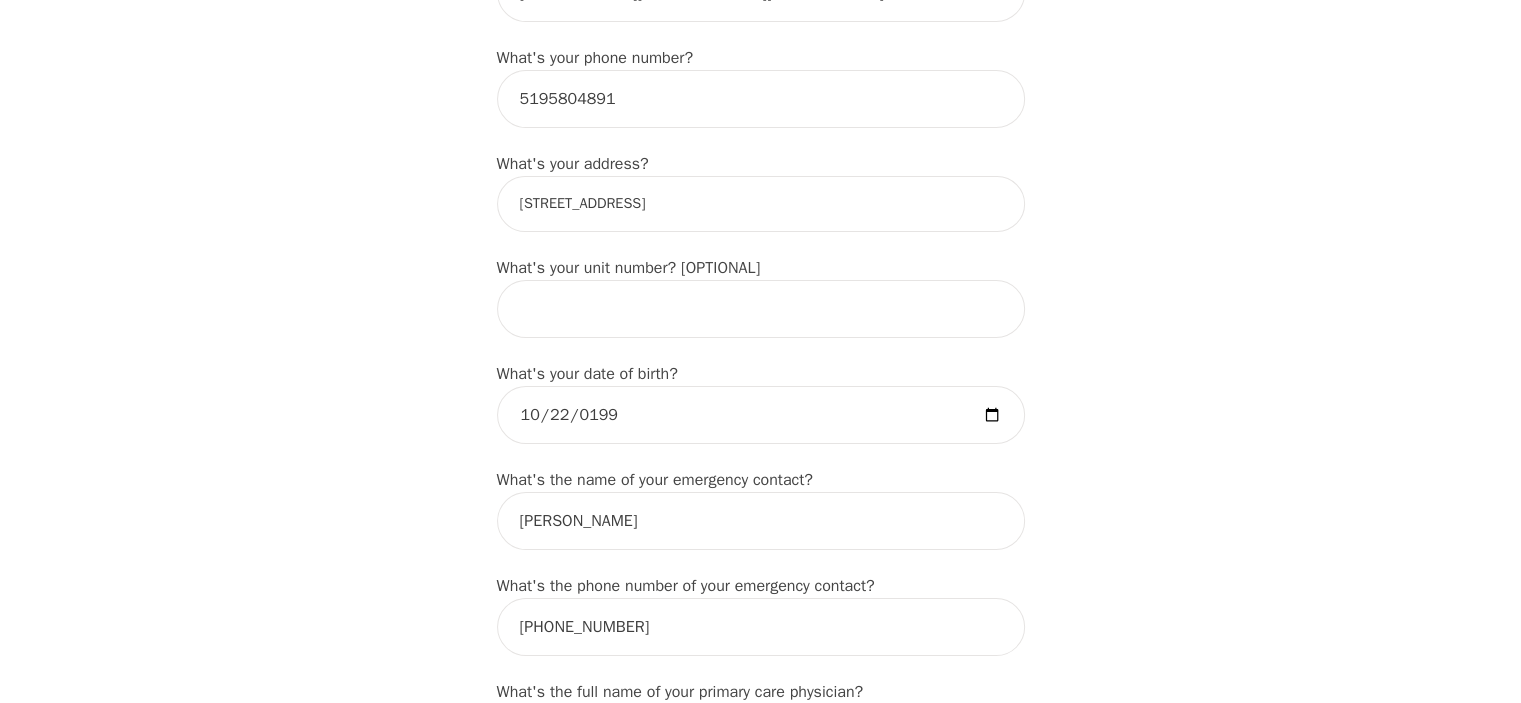 click on "[STREET_ADDRESS]" at bounding box center (761, 204) 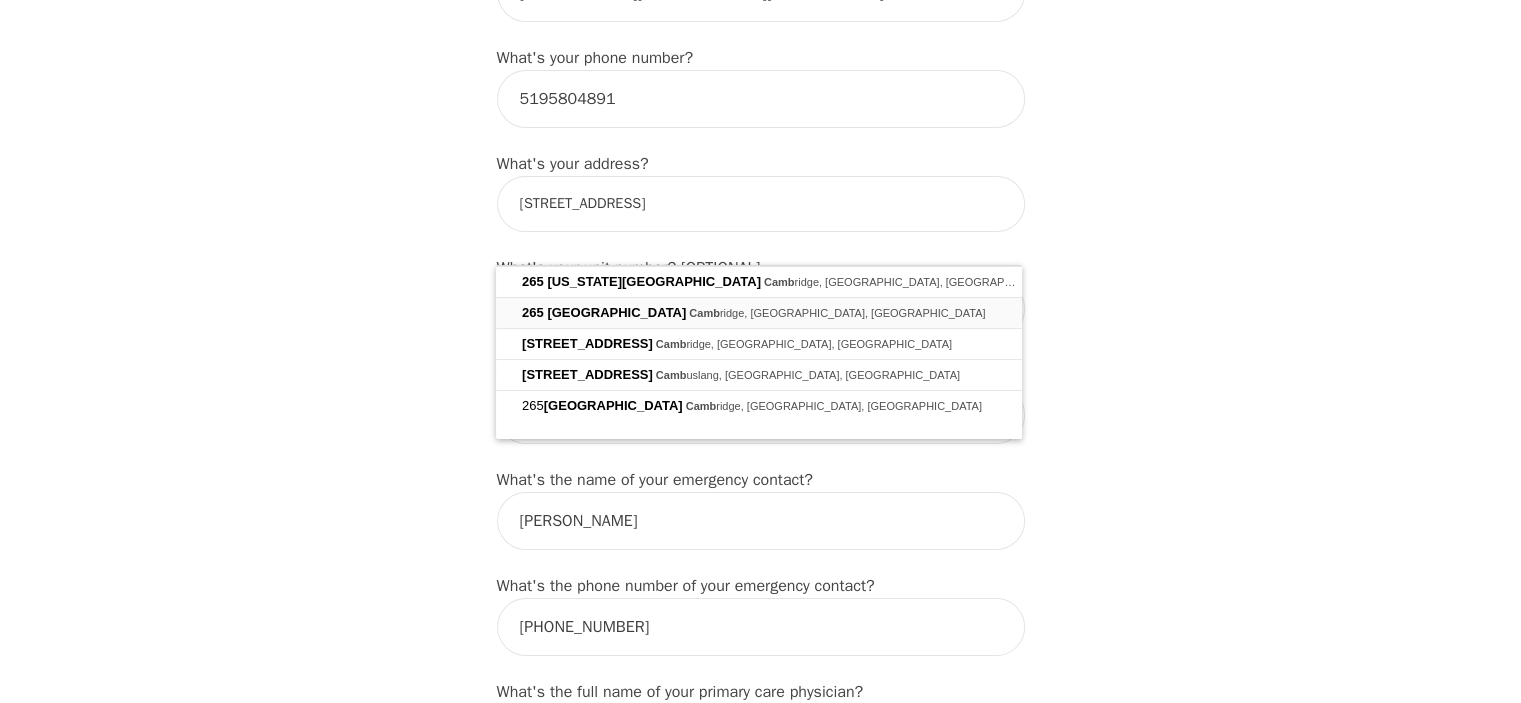 type on "[STREET_ADDRESS]" 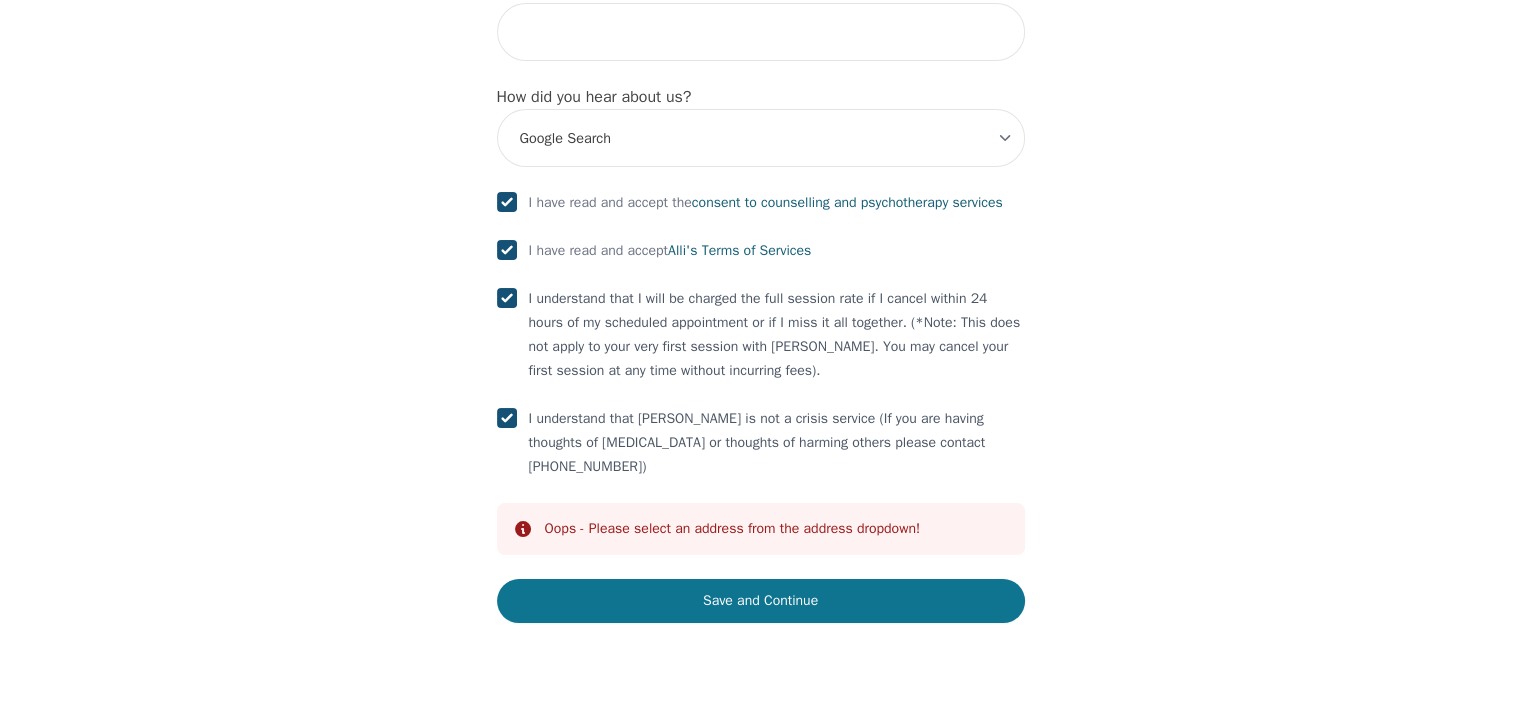 click on "Save and Continue" at bounding box center (761, 601) 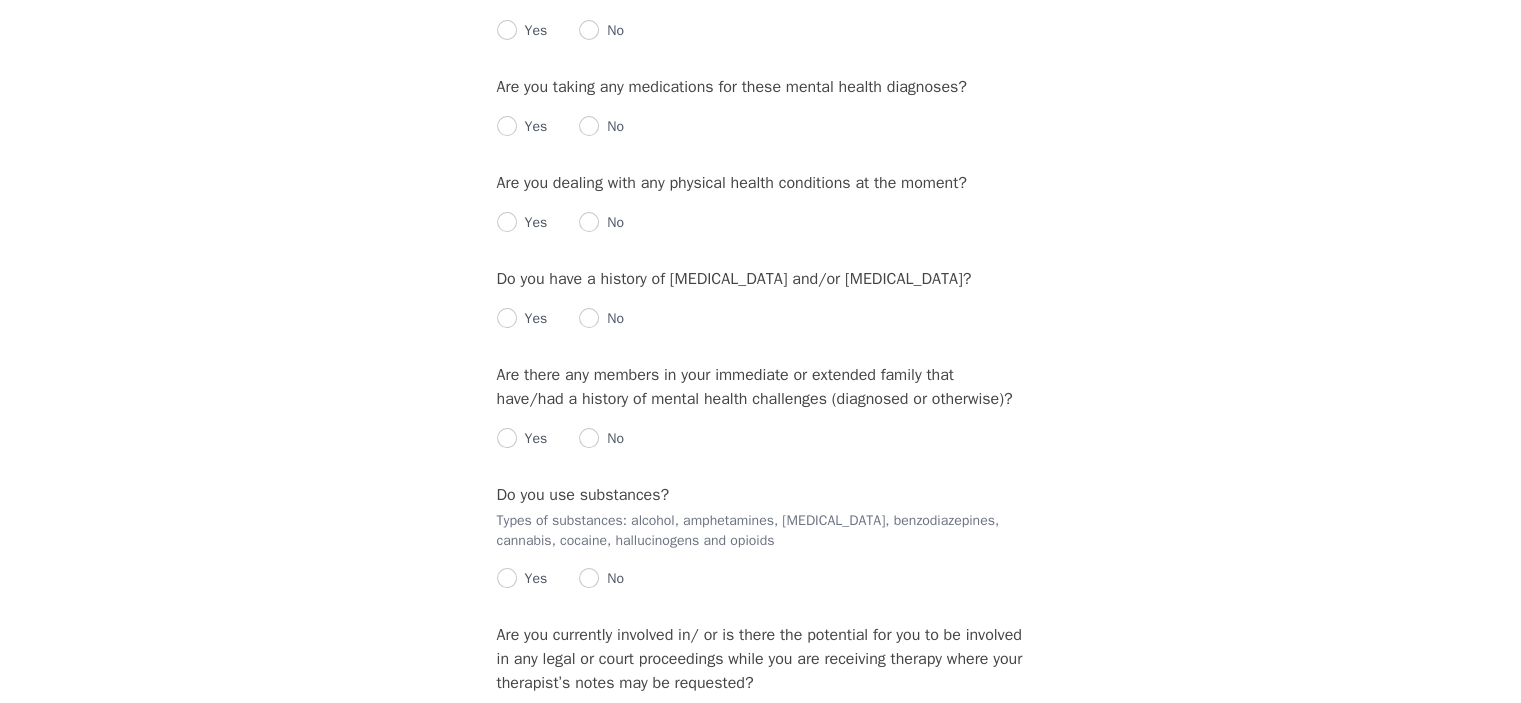 scroll, scrollTop: 0, scrollLeft: 0, axis: both 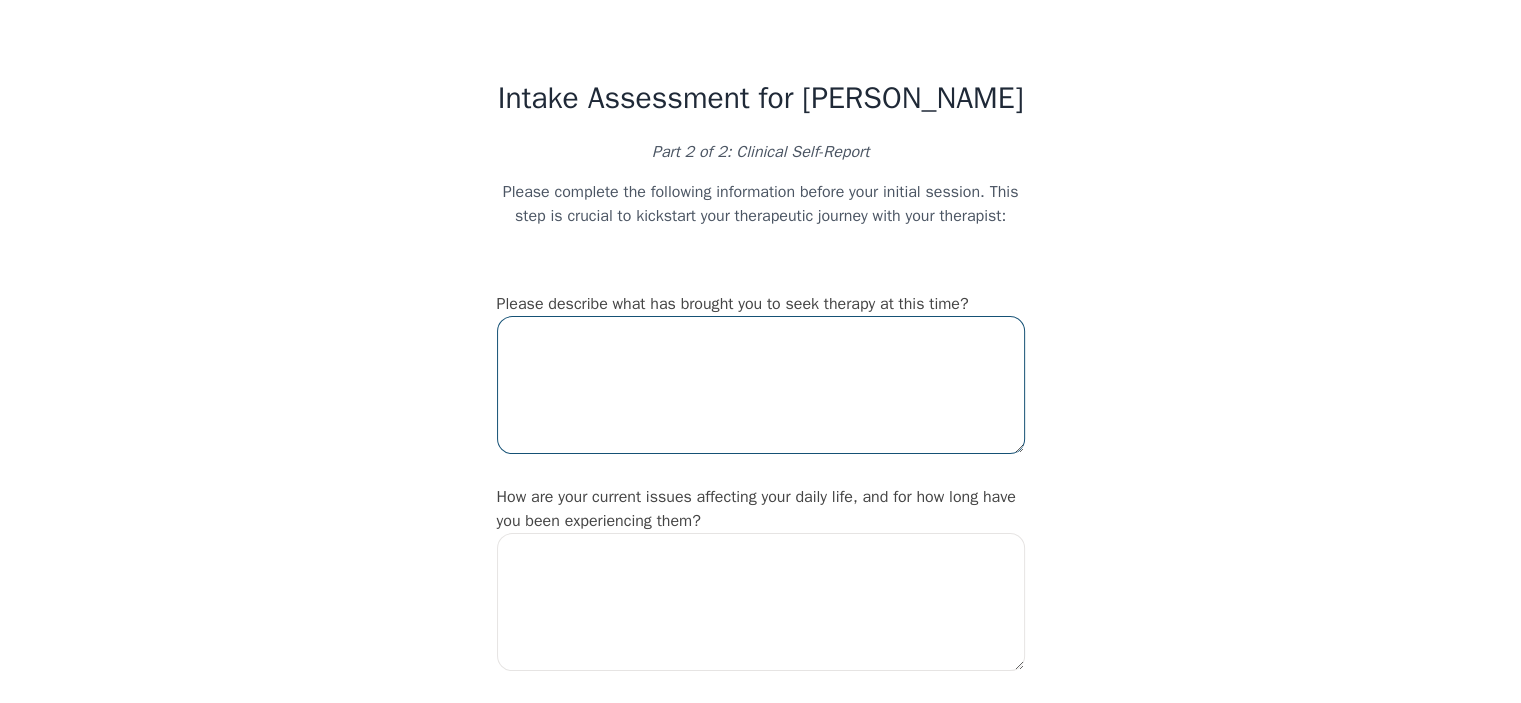 click at bounding box center (761, 385) 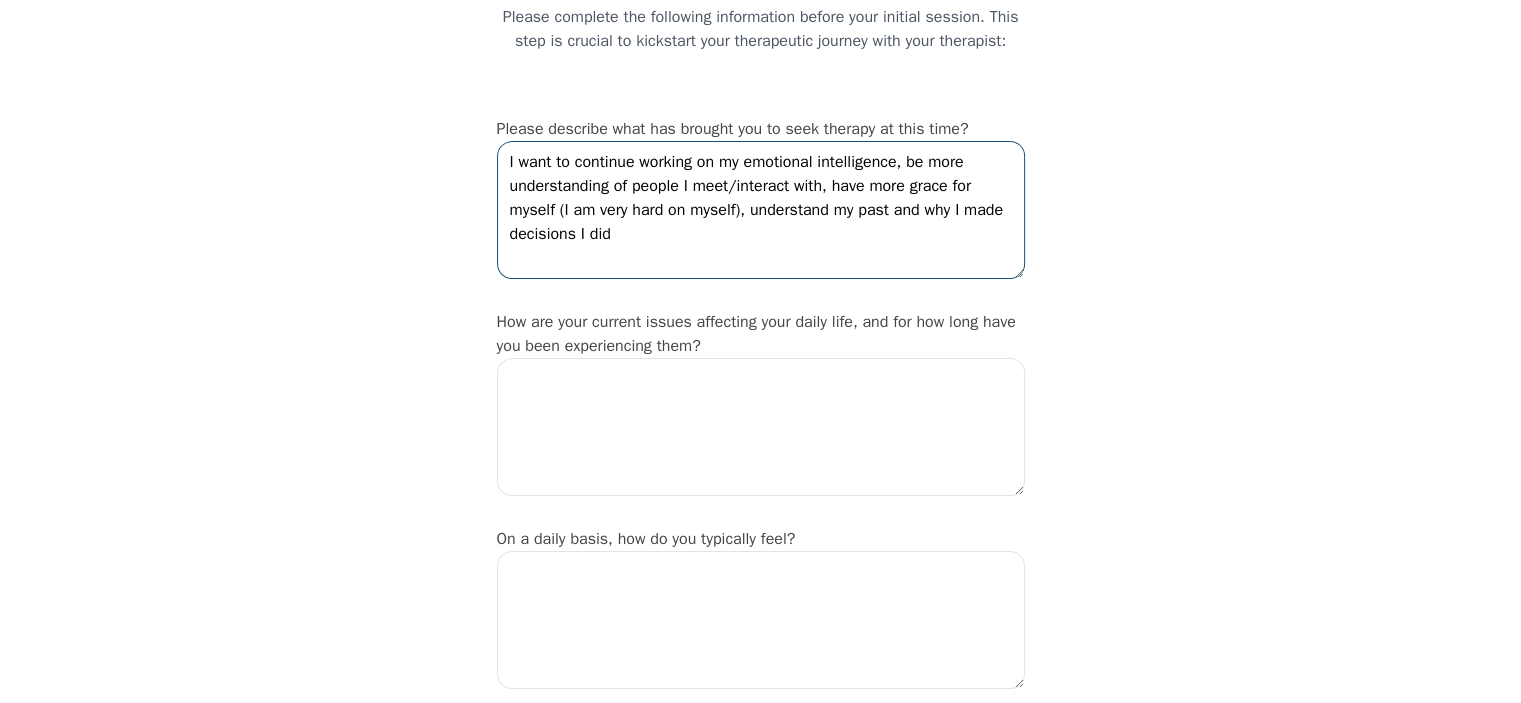 scroll, scrollTop: 200, scrollLeft: 0, axis: vertical 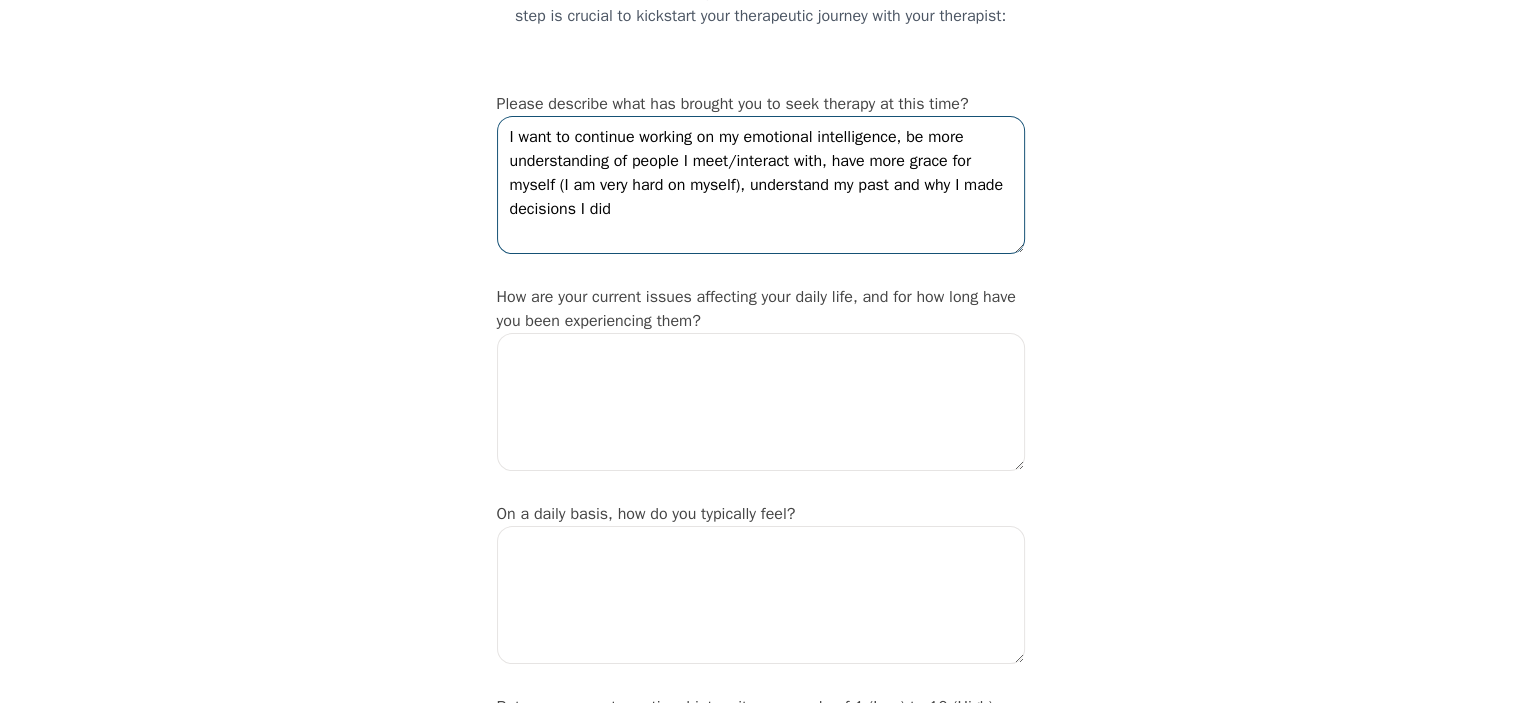 type on "I want to continue working on my emotional intelligence, be more understanding of people I meet/interact with, have more grace for myself (I am very hard on myself), understand my past and why I made decisions I did" 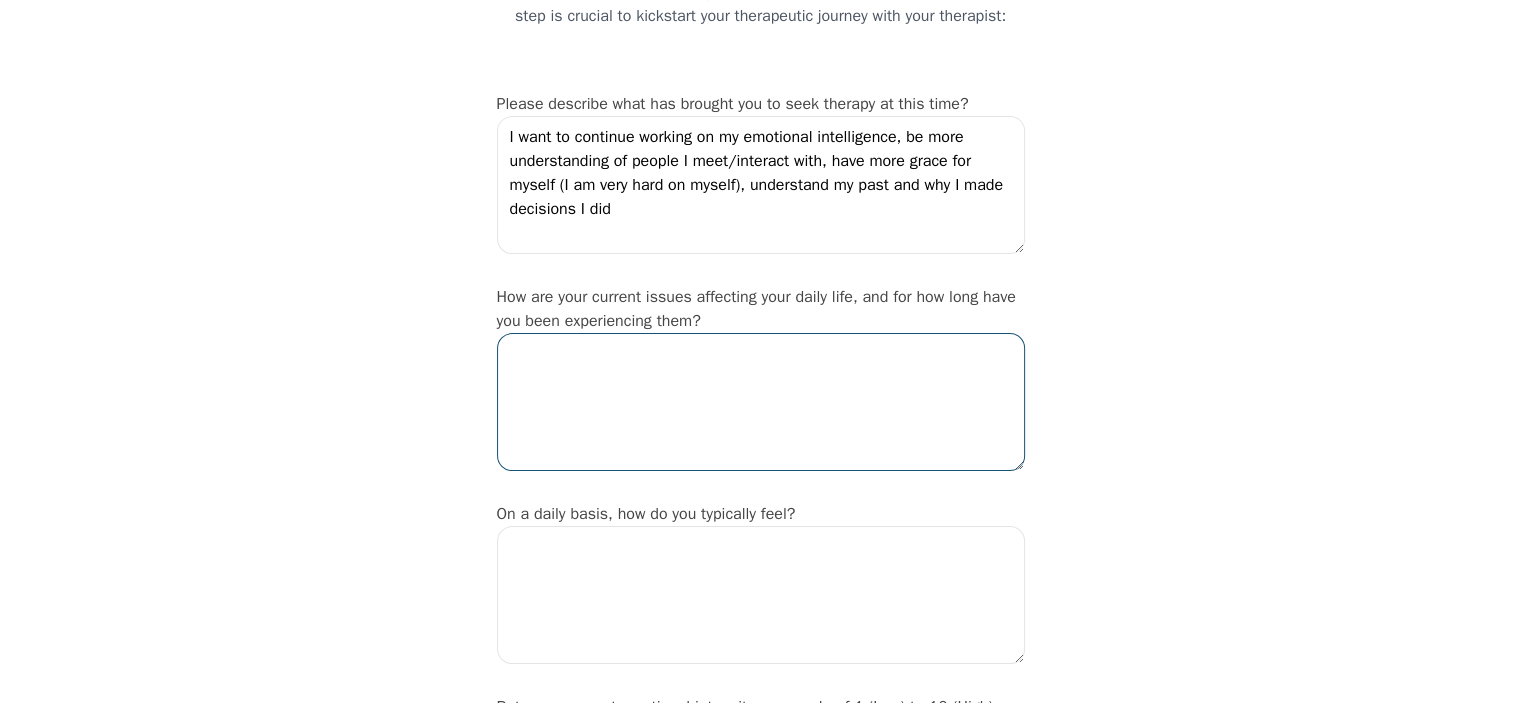 click at bounding box center (761, 402) 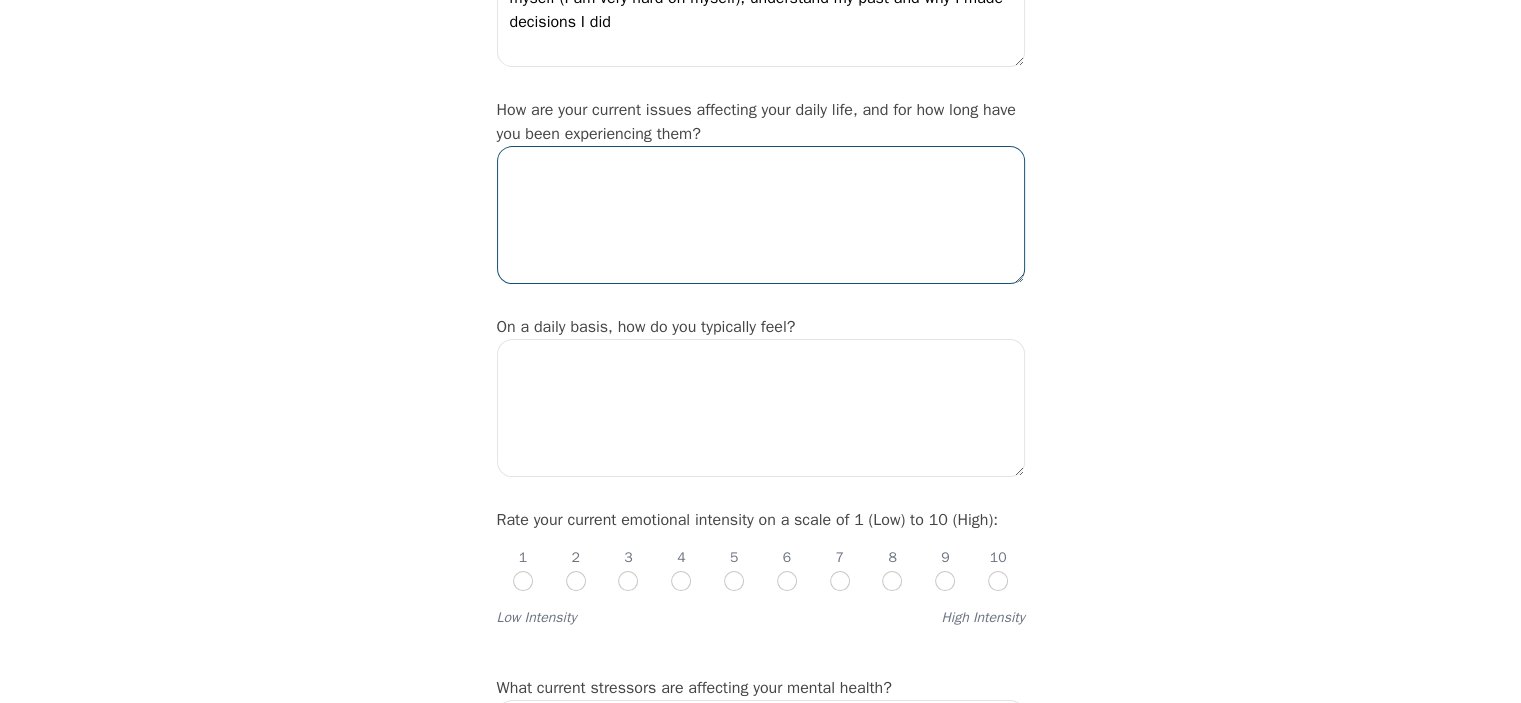 scroll, scrollTop: 500, scrollLeft: 0, axis: vertical 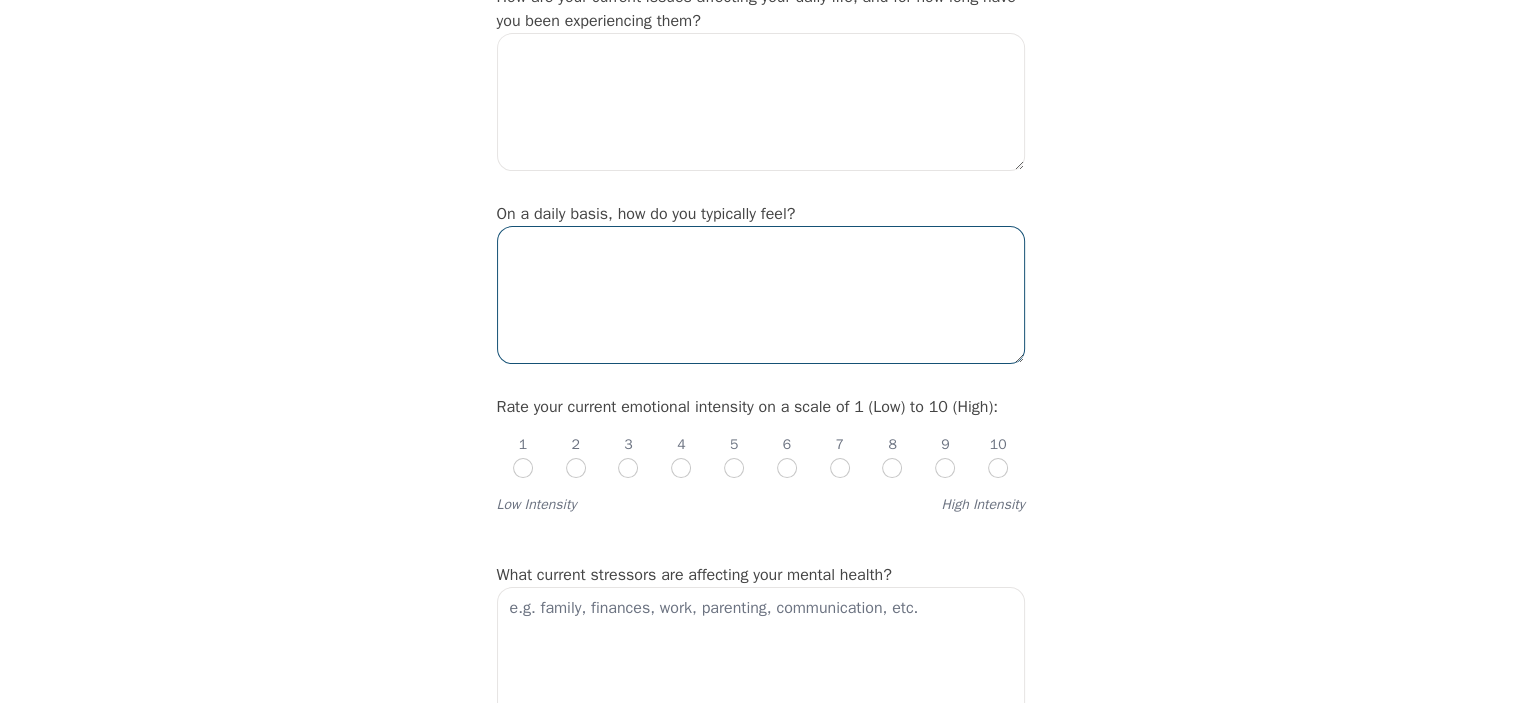 click at bounding box center (761, 295) 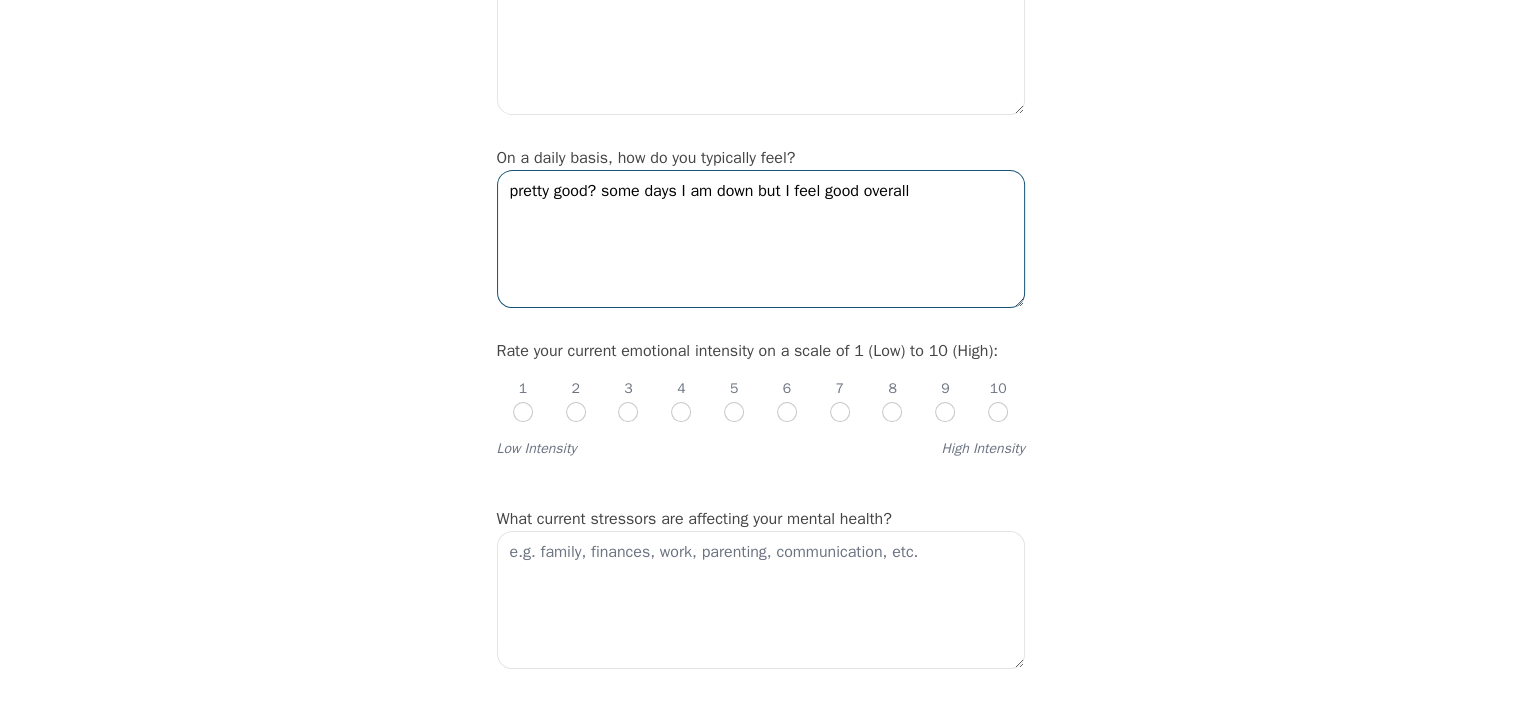 scroll, scrollTop: 600, scrollLeft: 0, axis: vertical 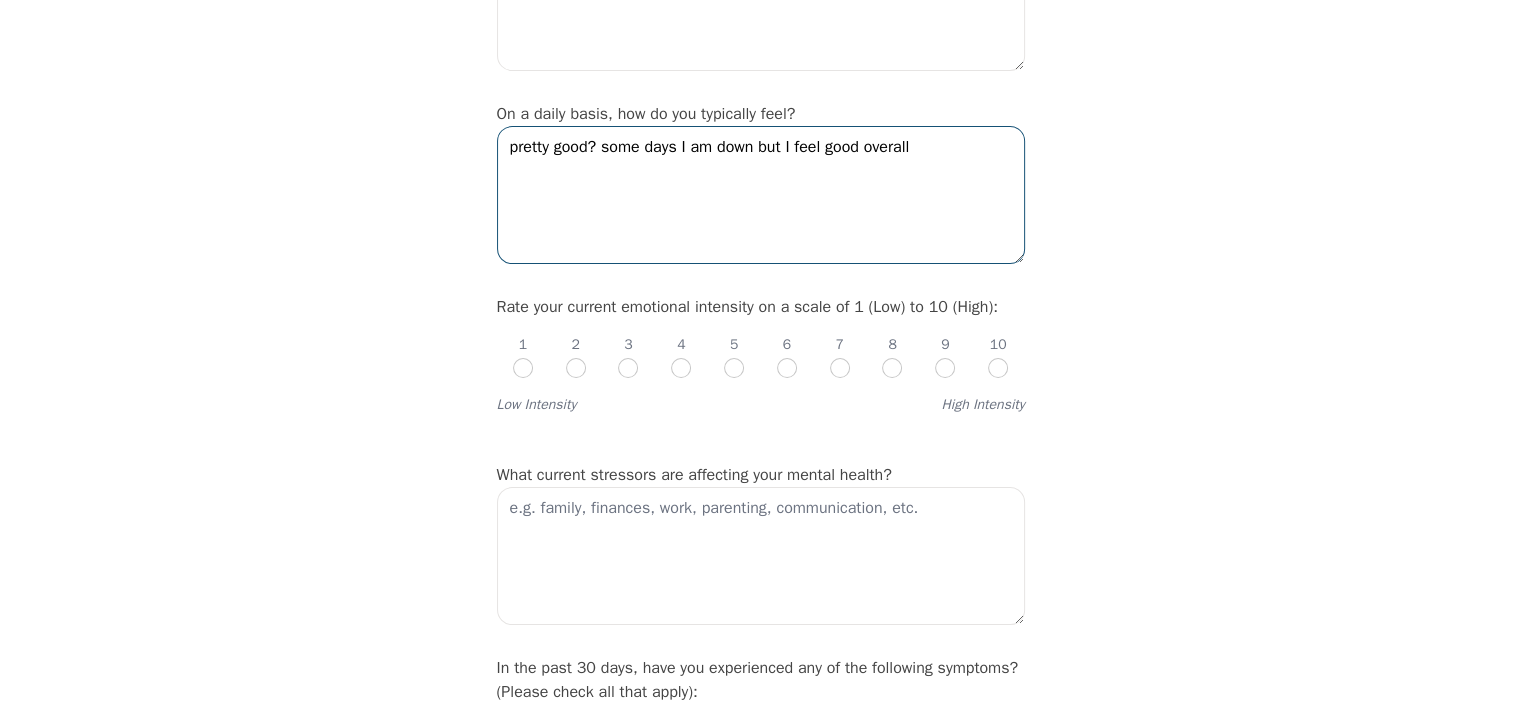 type on "pretty good? some days I am down but I feel good overall" 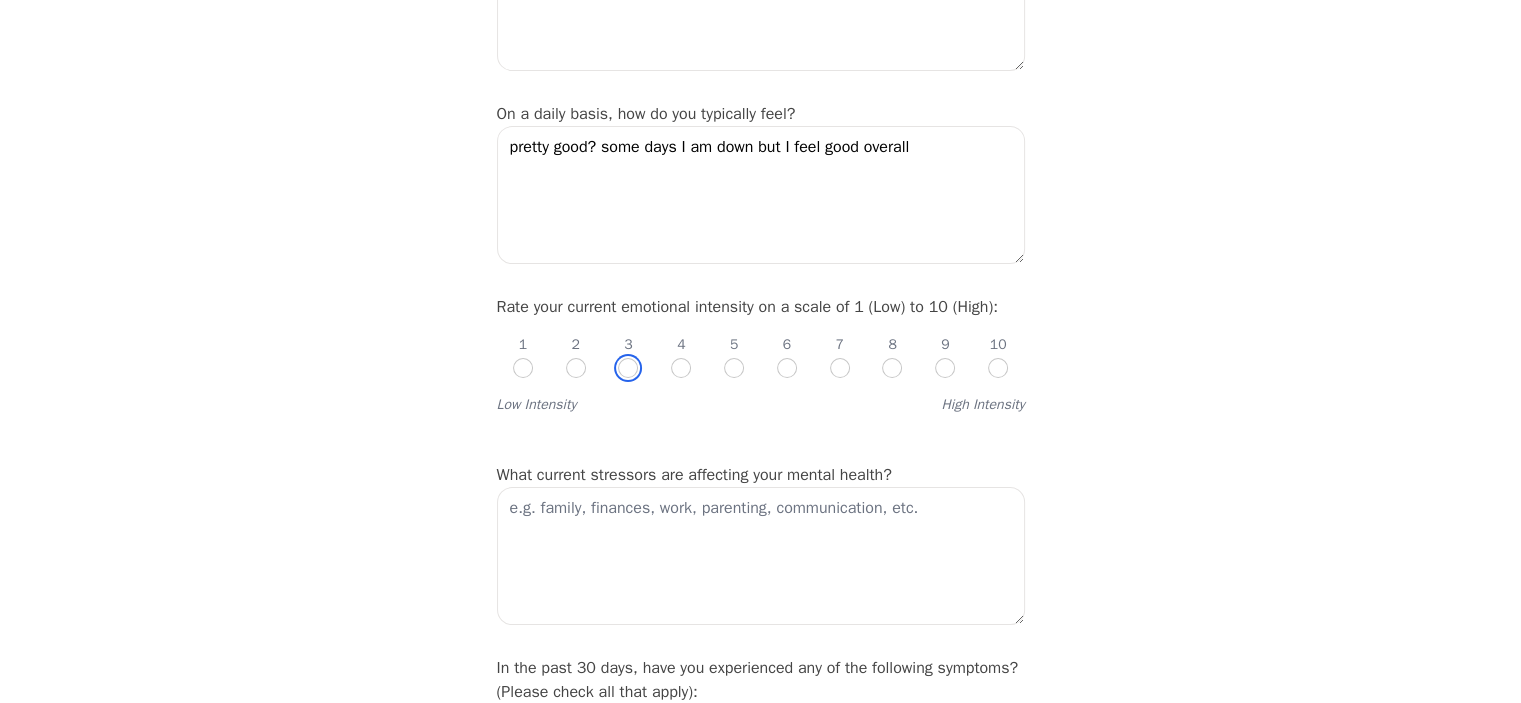 click at bounding box center (628, 368) 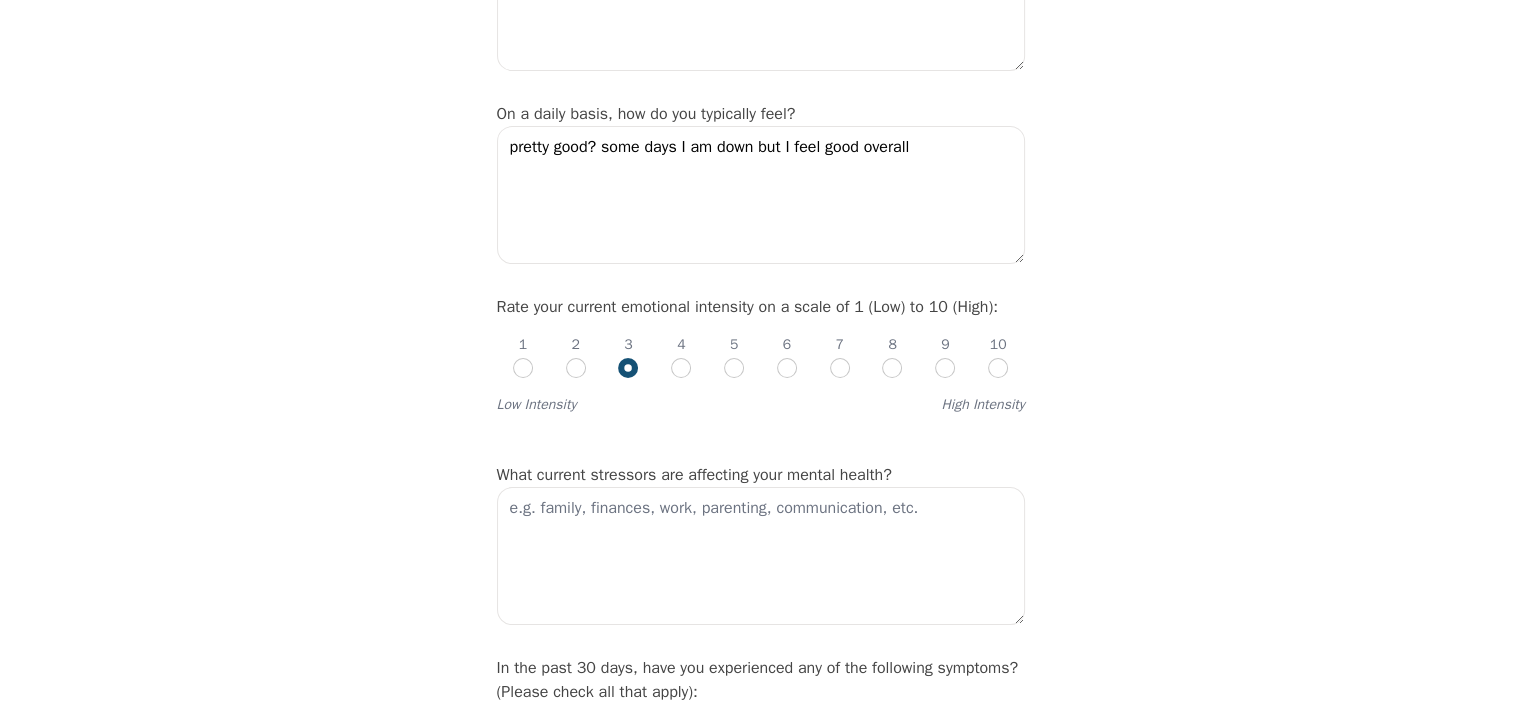 radio on "true" 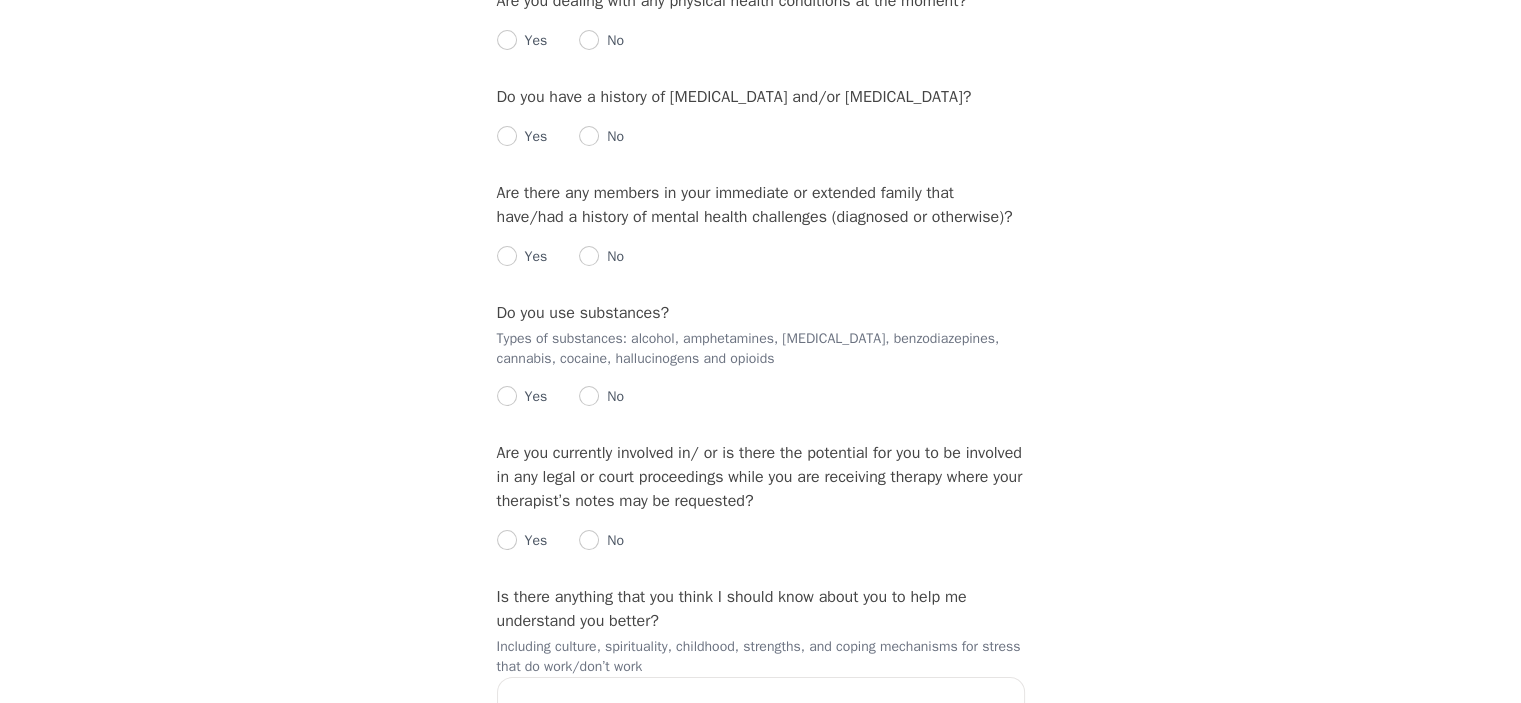 scroll, scrollTop: 2936, scrollLeft: 0, axis: vertical 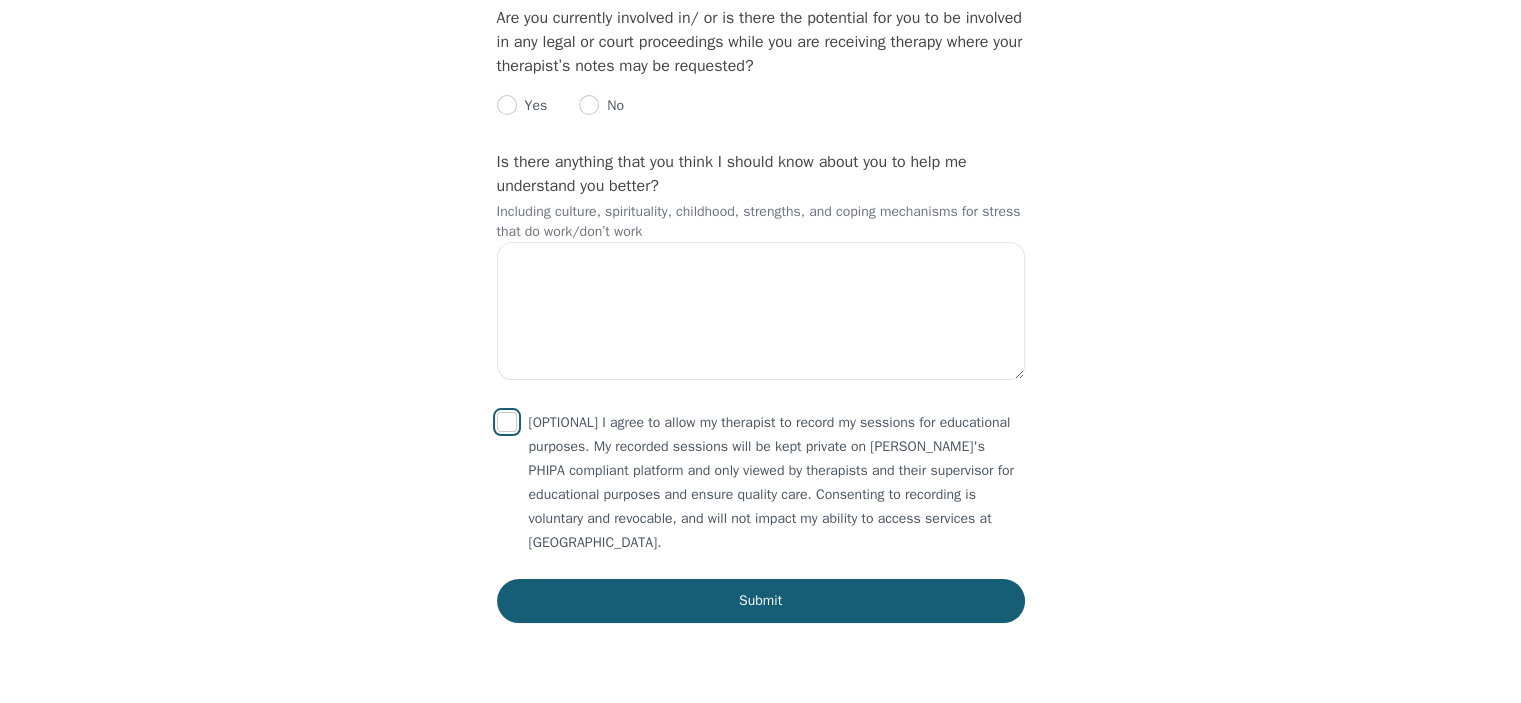 click at bounding box center (507, 422) 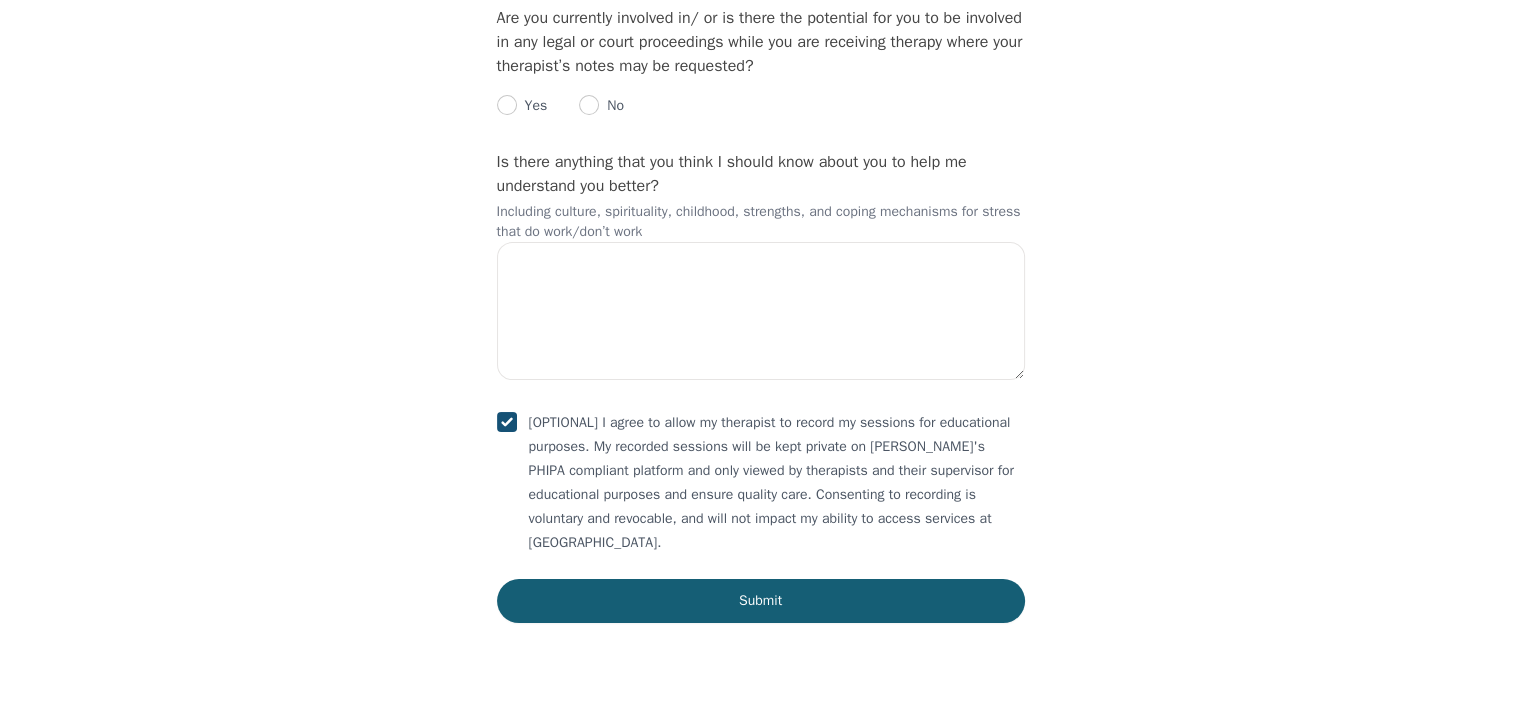 click at bounding box center (507, 422) 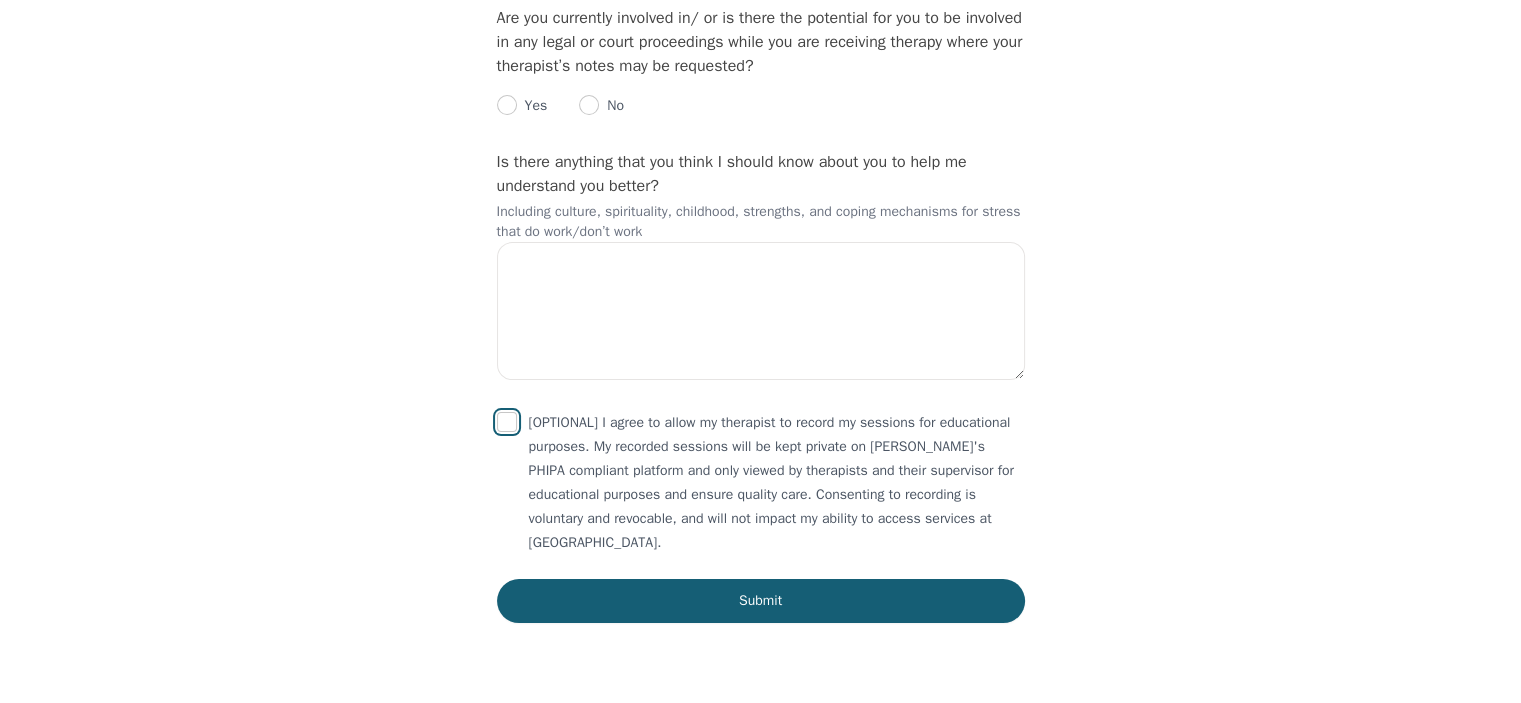 checkbox on "false" 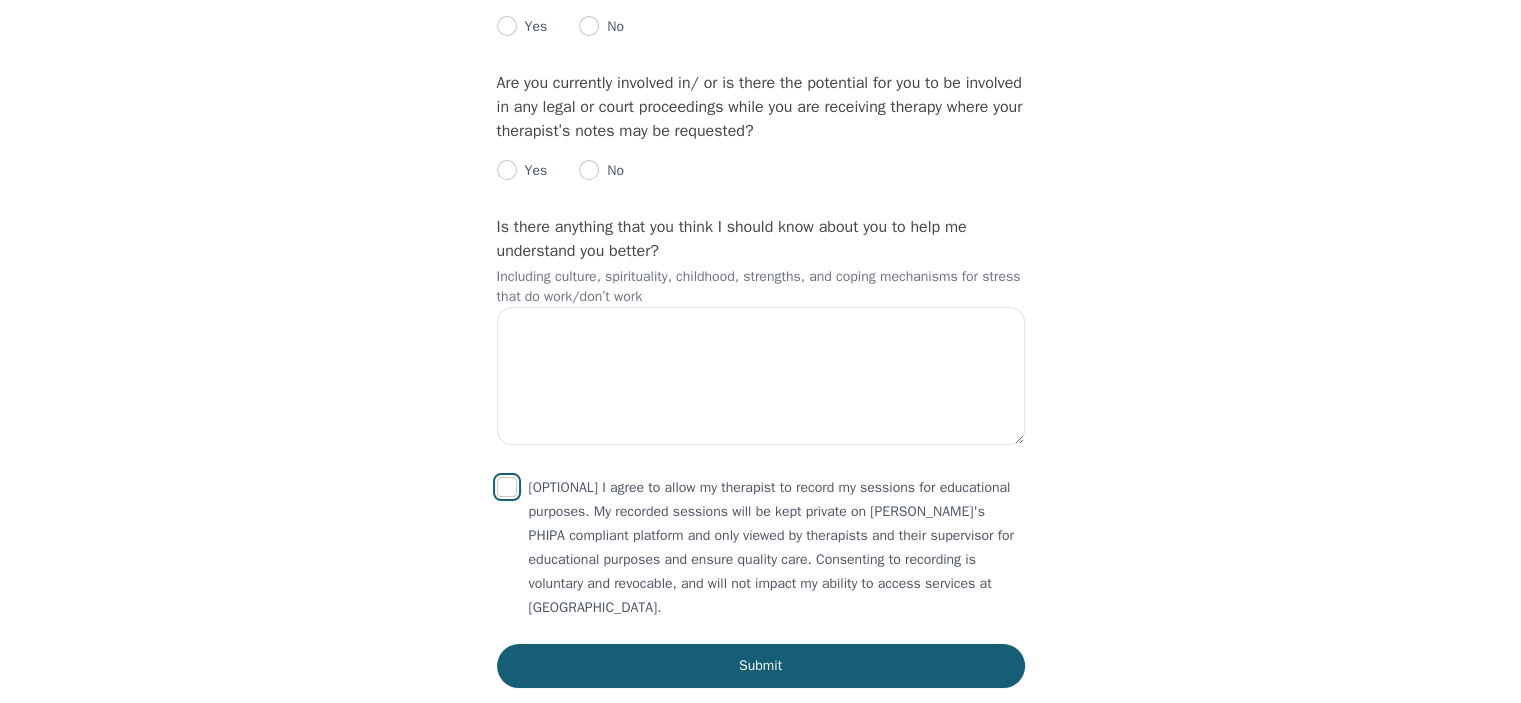 scroll, scrollTop: 2836, scrollLeft: 0, axis: vertical 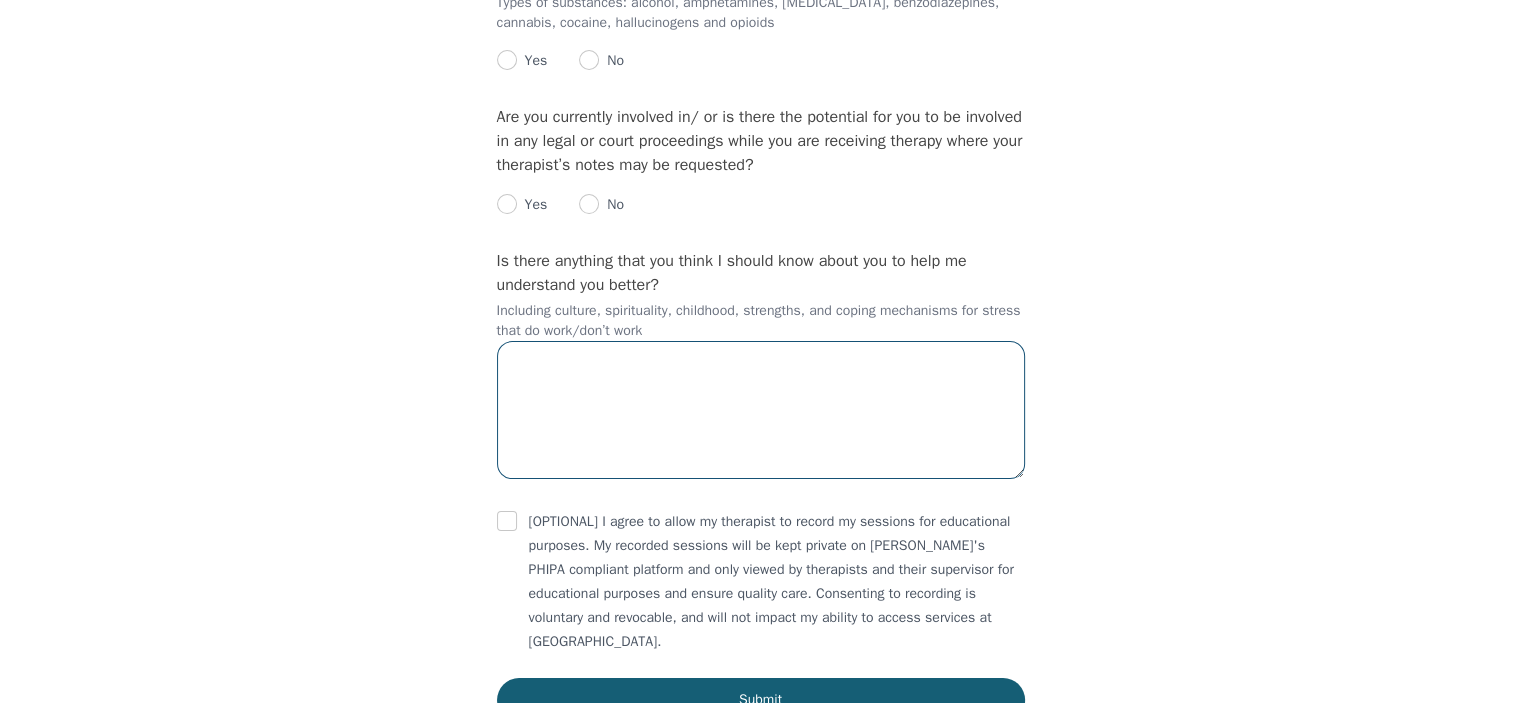 click at bounding box center (761, 410) 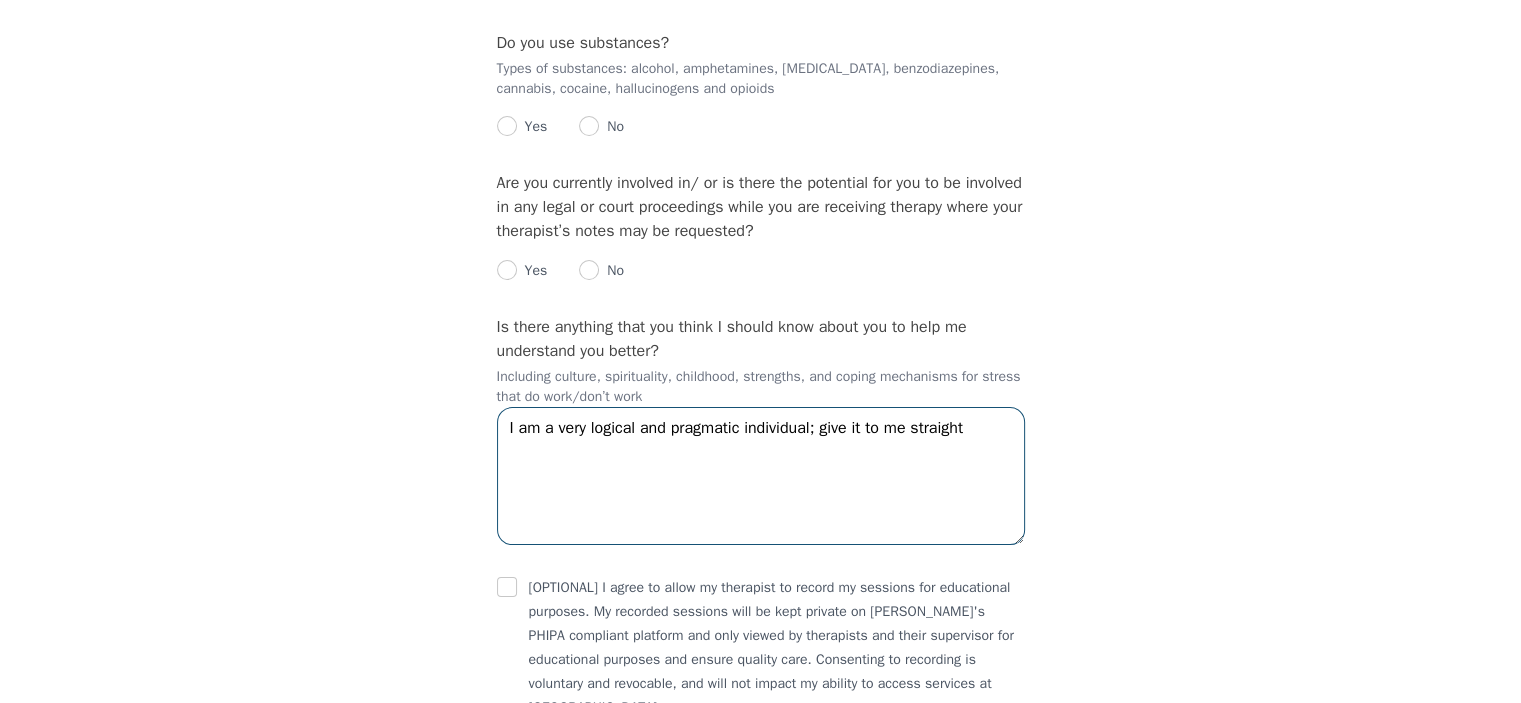 scroll, scrollTop: 2736, scrollLeft: 0, axis: vertical 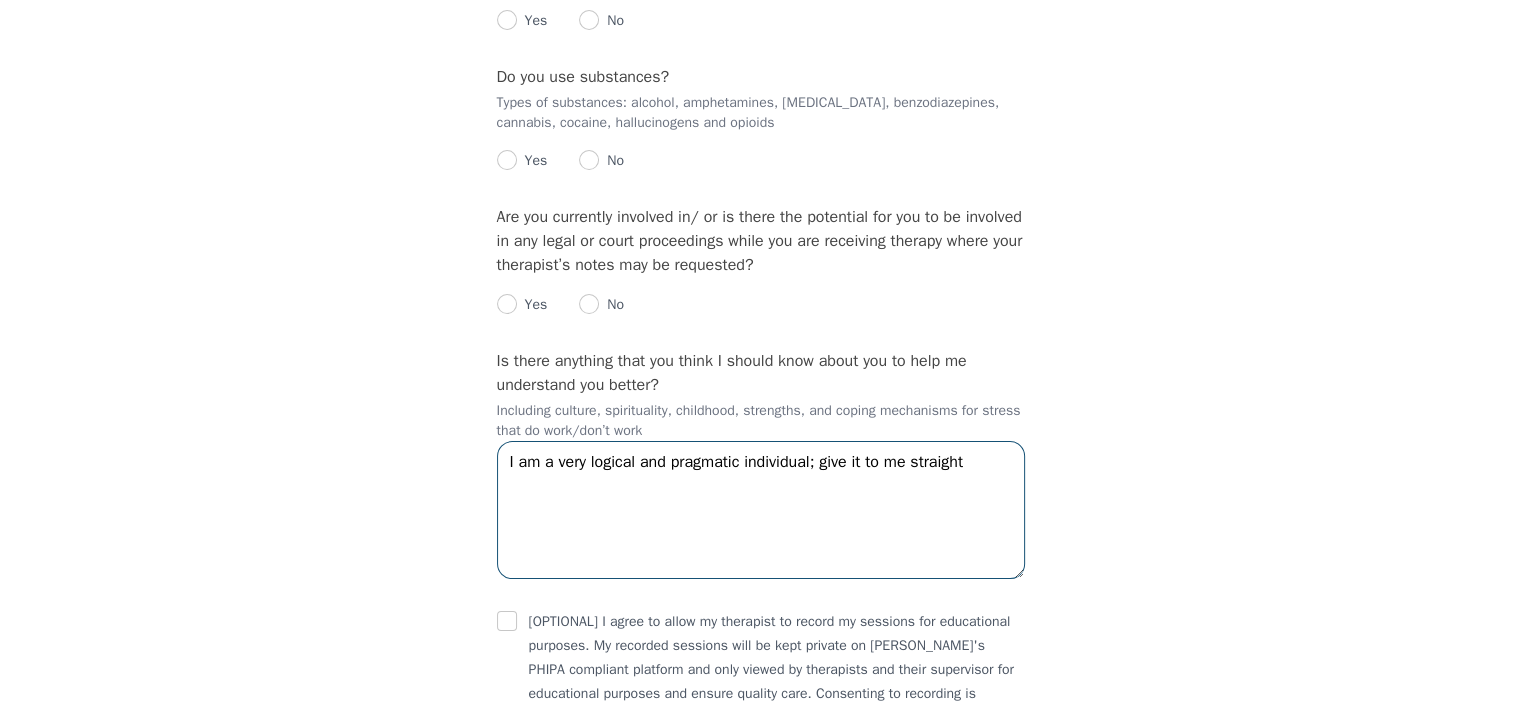 type on "I am a very logical and pragmatic individual; give it to me straight" 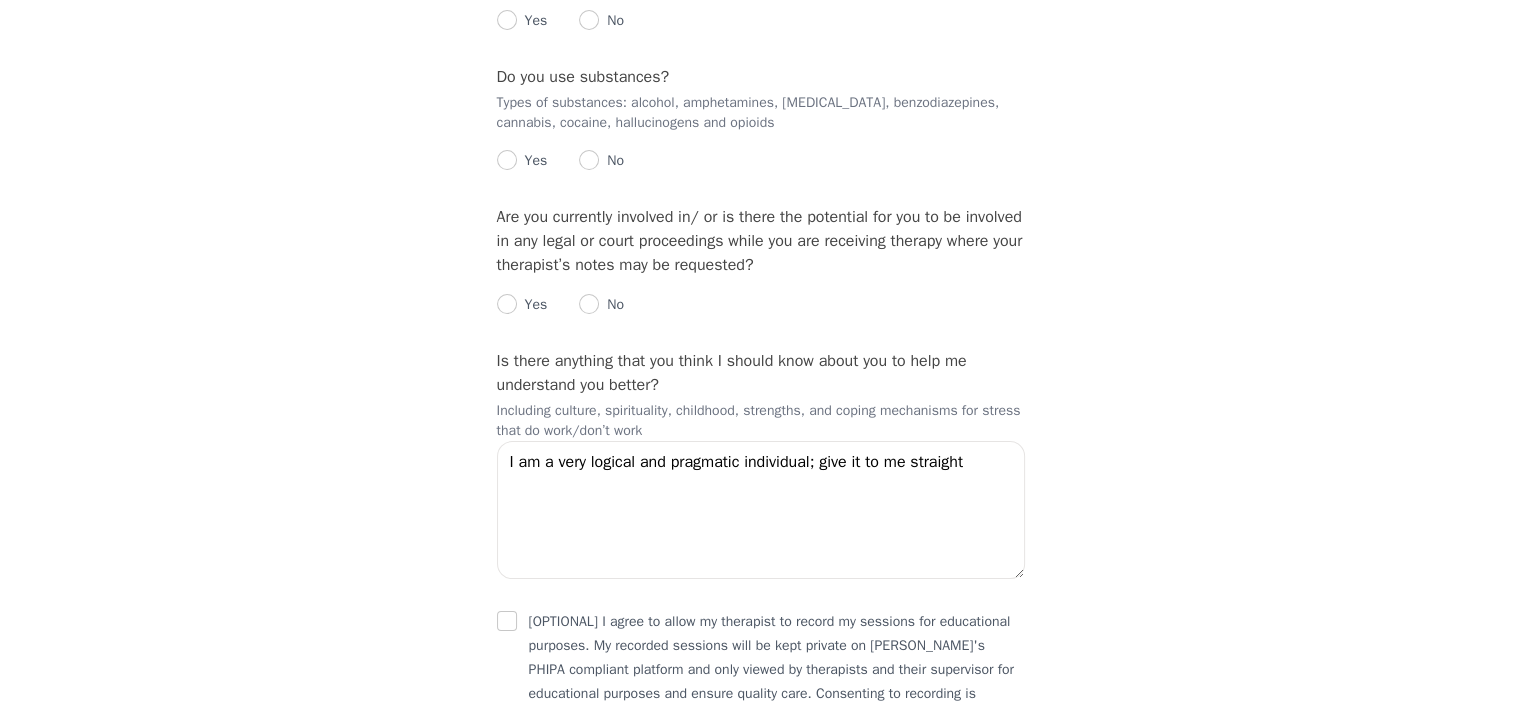click on "Please describe what has brought you to seek therapy at this time? I want to continue working on my emotional intelligence, be more understanding of people I meet/interact with, have more grace for myself (I am very hard on myself), understand my past and why I made decisions I did How are your current issues affecting your daily life, and for how long have you been experiencing them? On a daily basis, how do you typically feel? pretty good? some days I am down but I feel good overall Rate your current emotional intensity on a scale of 1 (Low) to 10 (High): 1 2 3 4 5 6 7 8 9 10 Low Intensity High Intensity What current stressors are affecting your mental health? In the past 30 days, have you experienced any of the following symptoms? (Please check all that apply): Lack of motivation Talking too fast Fatigue/no energy Feeling hopeless/helpless Sleeping too much Lack of interest Poor/no appetite Thoughts of dying [MEDICAL_DATA] Isolating/prefer to be alone [MEDICAL_DATA] Feeling irritable/angry Sadness [MEDICAL_DATA]" at bounding box center [761, -811] 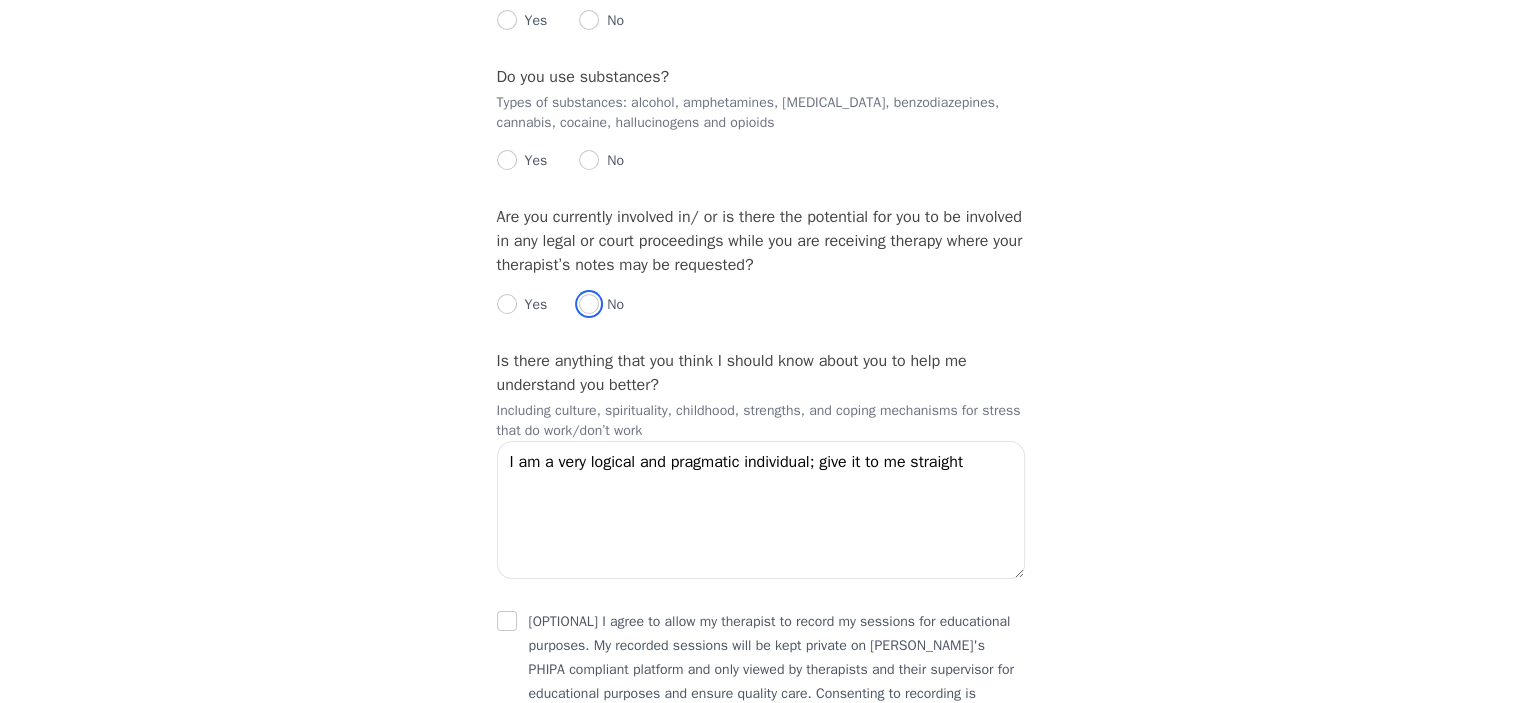 click at bounding box center [589, 304] 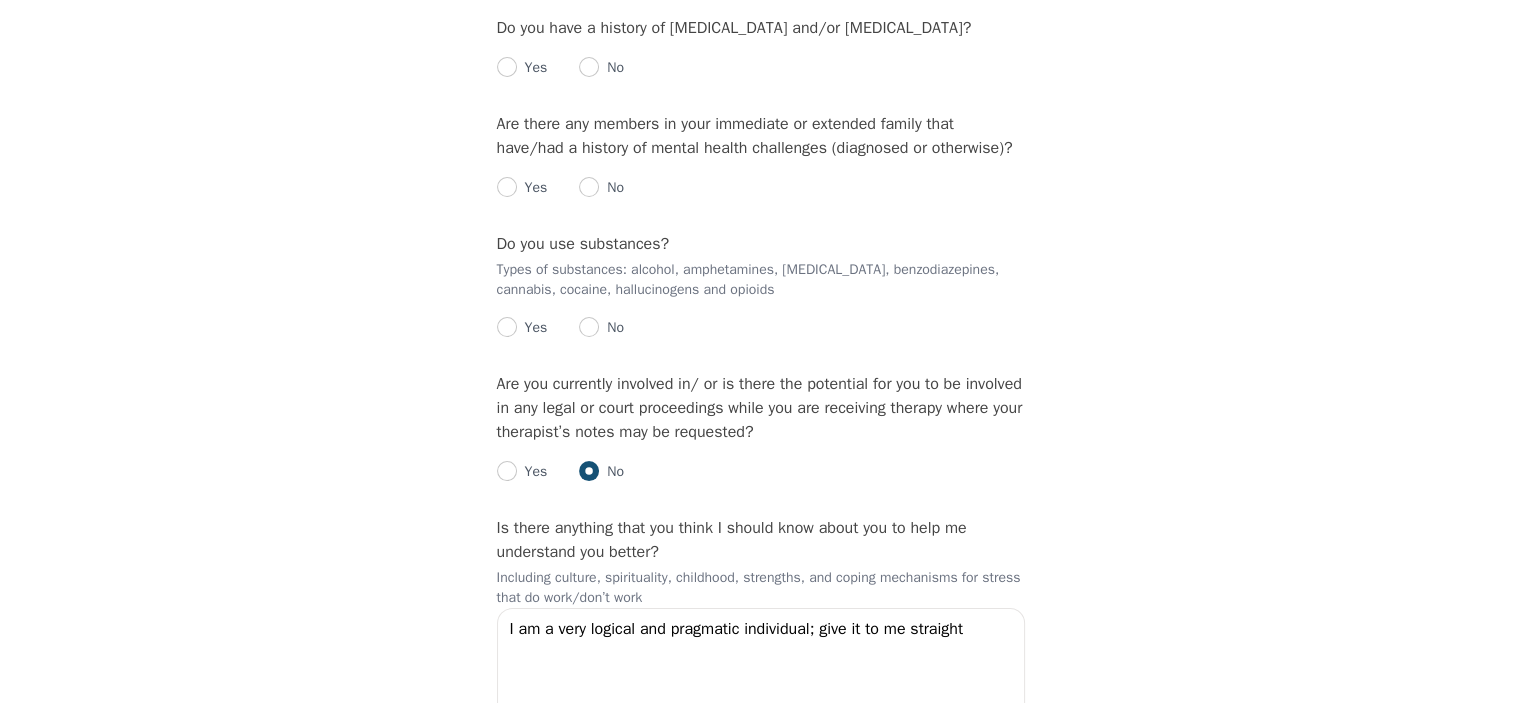 scroll, scrollTop: 2536, scrollLeft: 0, axis: vertical 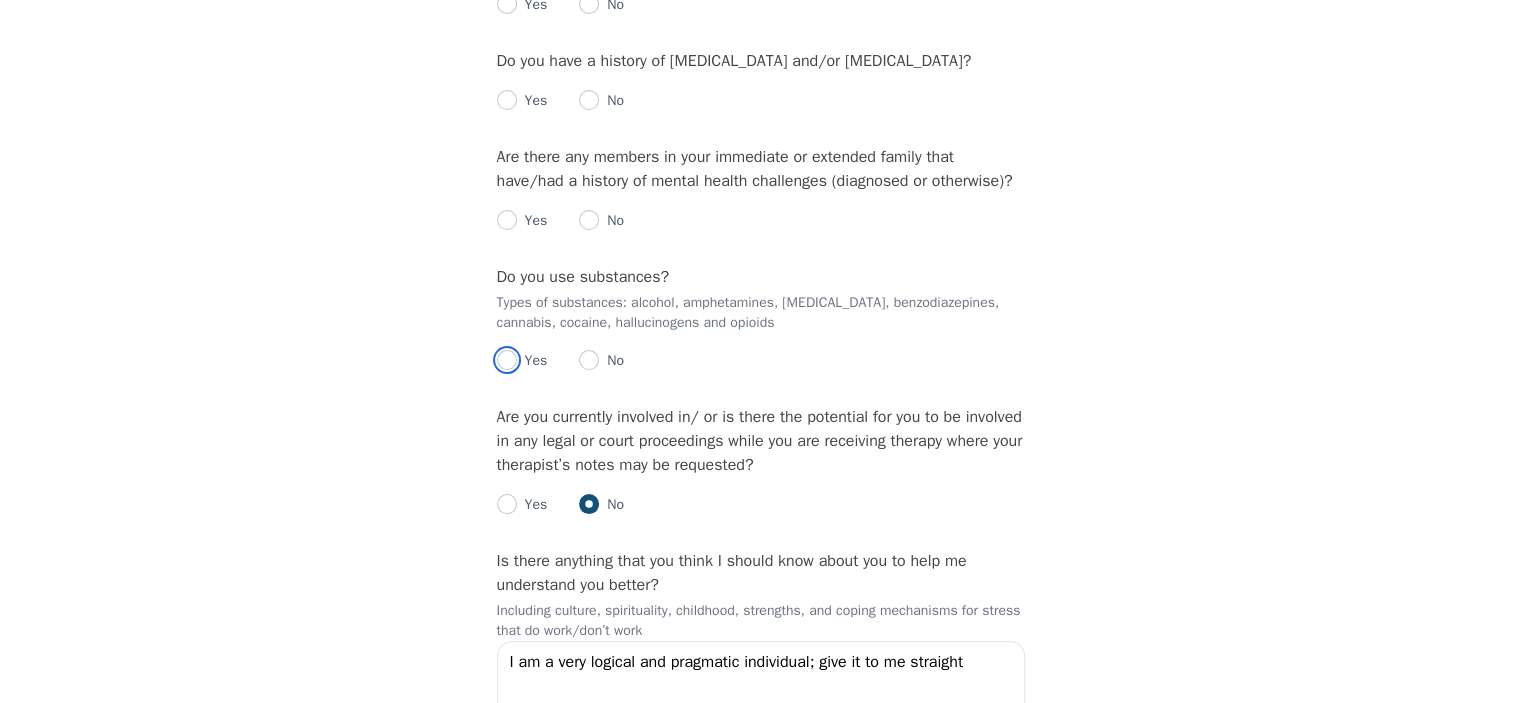 click at bounding box center [507, 360] 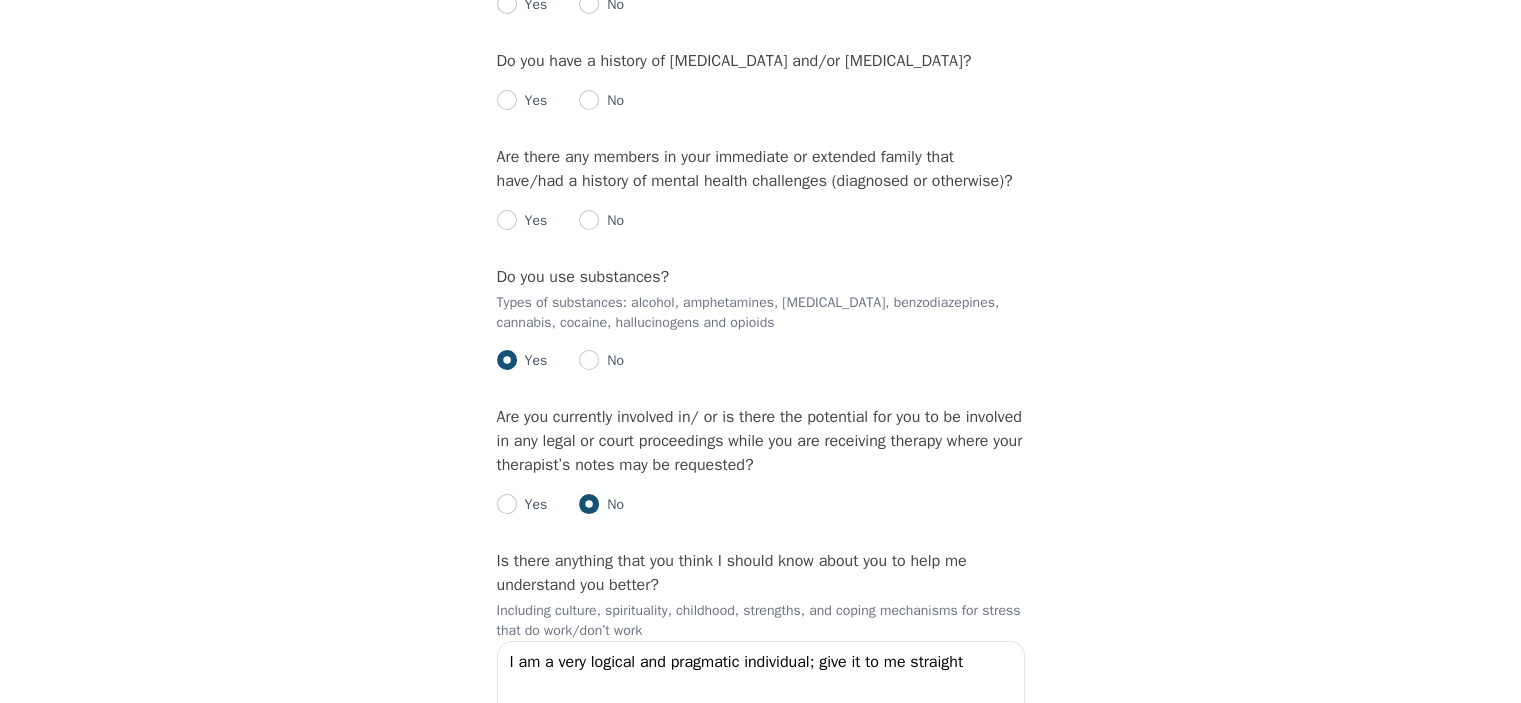 radio on "true" 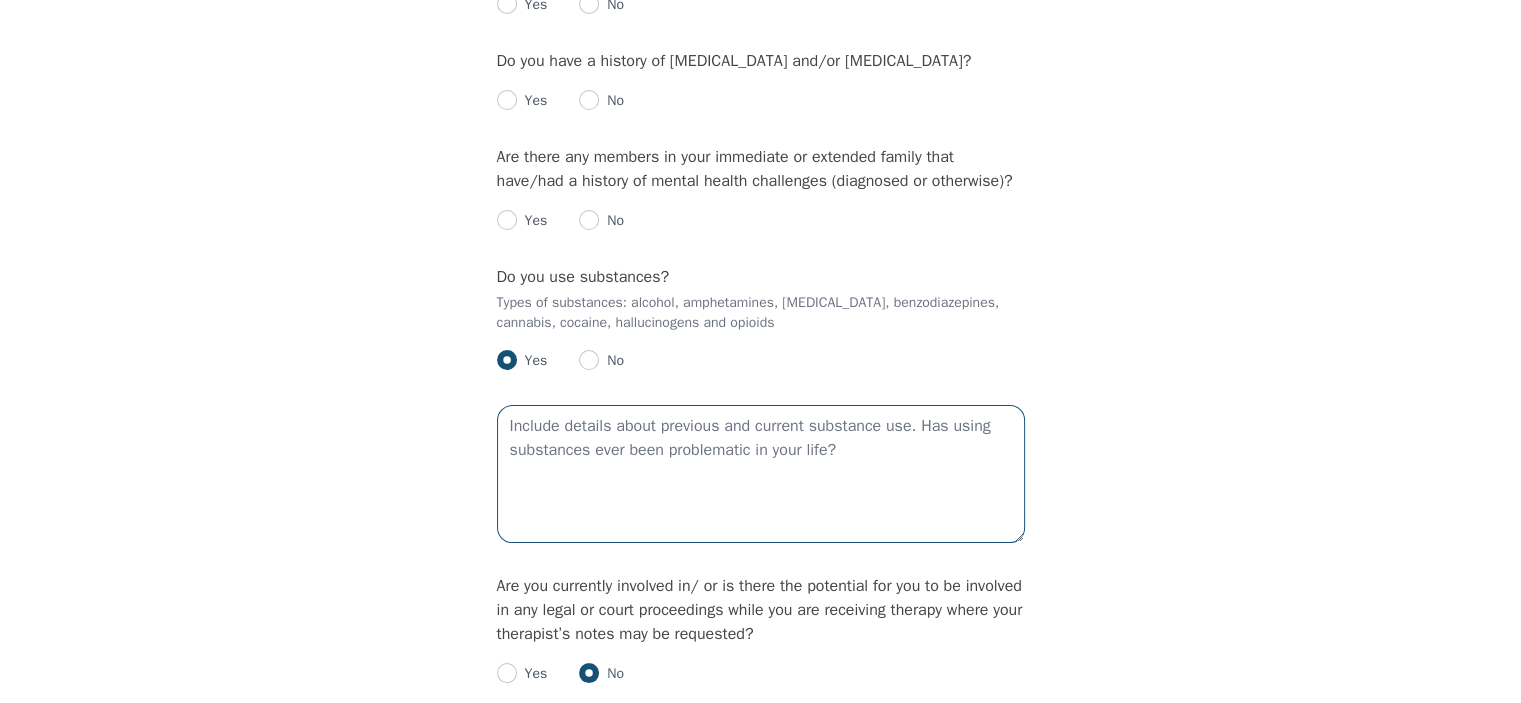 click at bounding box center (761, 474) 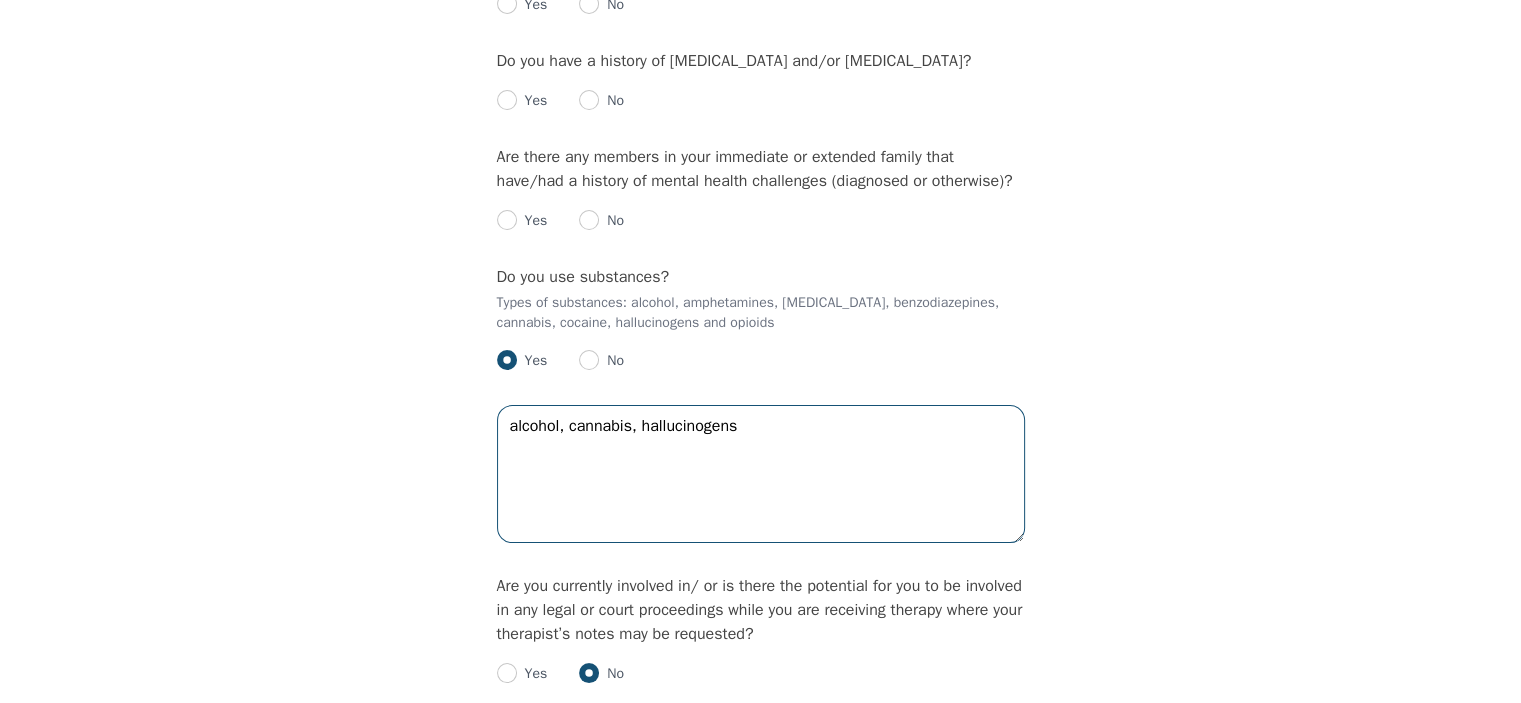 scroll, scrollTop: 2436, scrollLeft: 0, axis: vertical 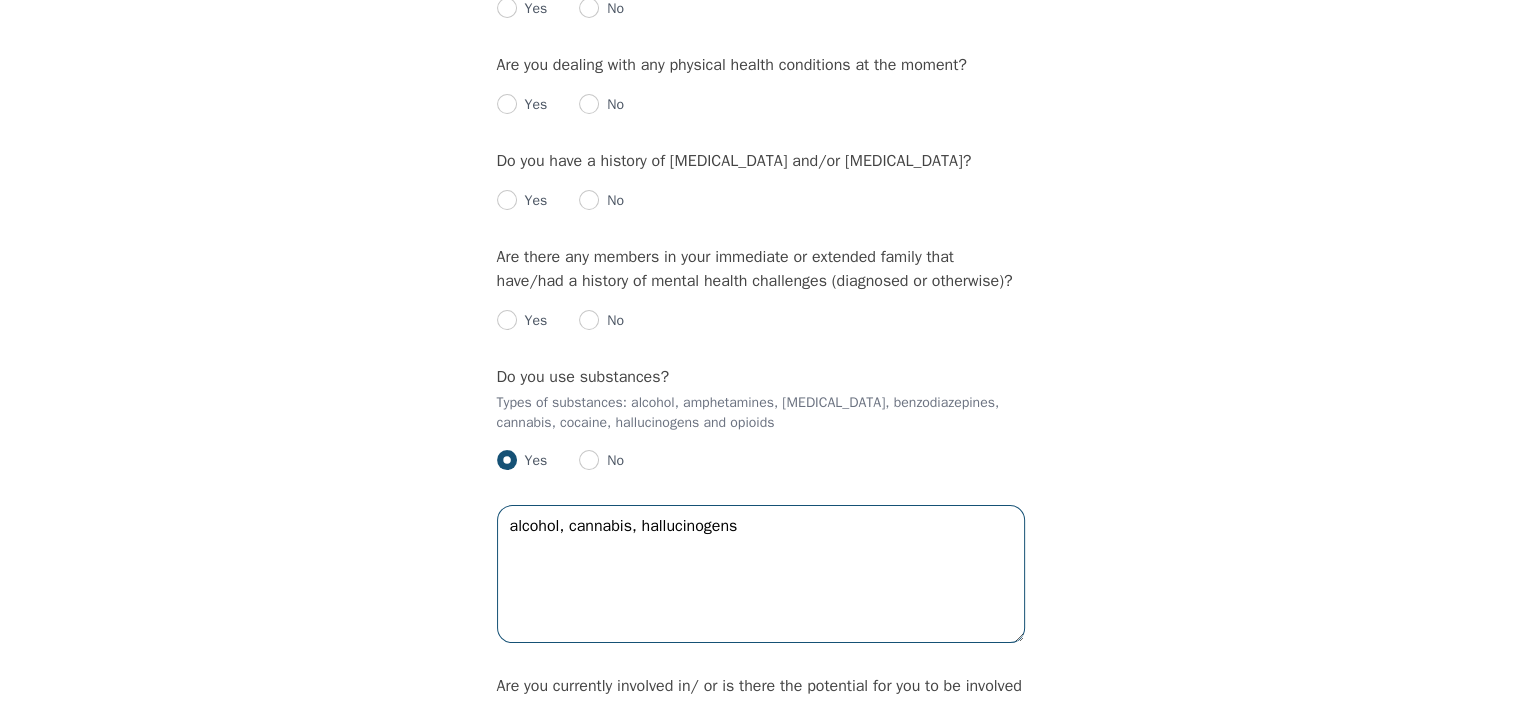 type on "alcohol, cannabis, hallucinogens" 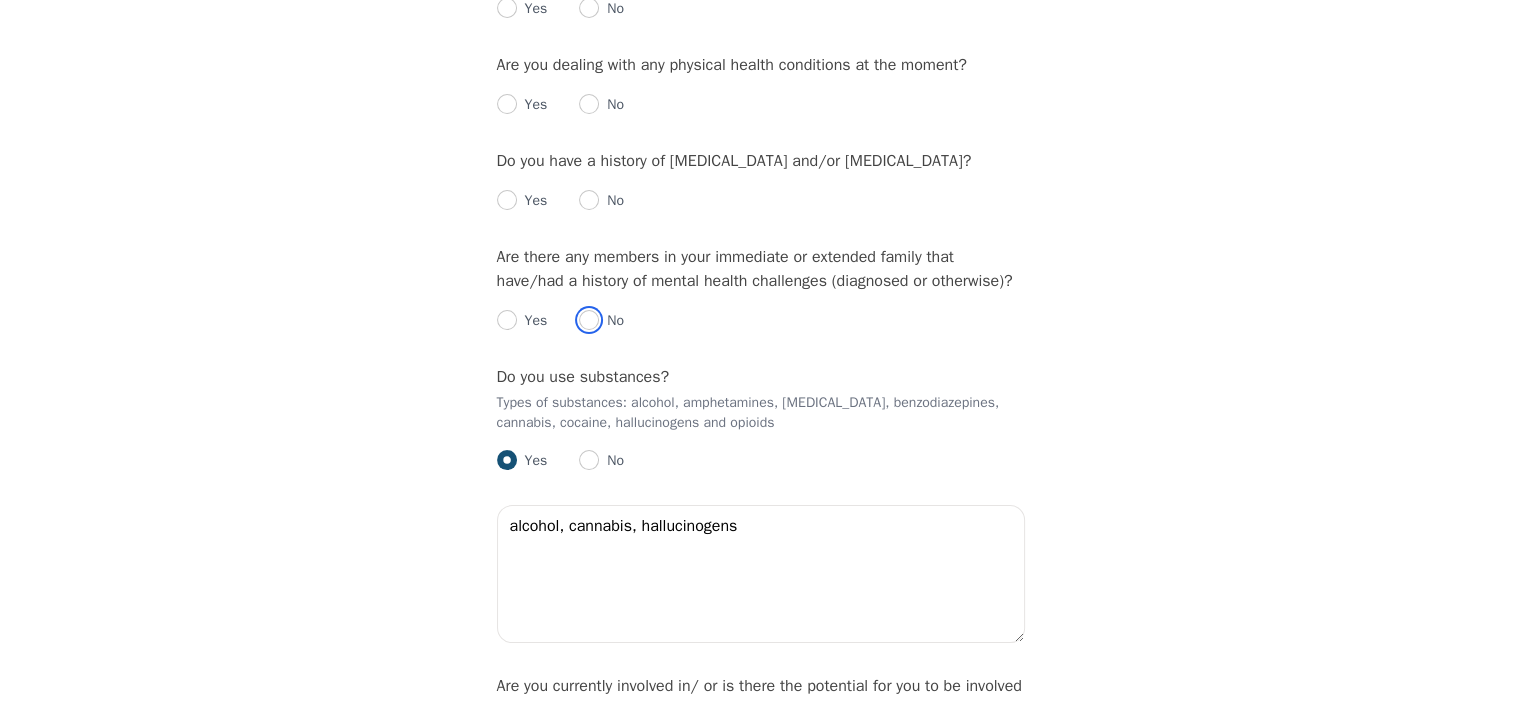 click at bounding box center [589, 320] 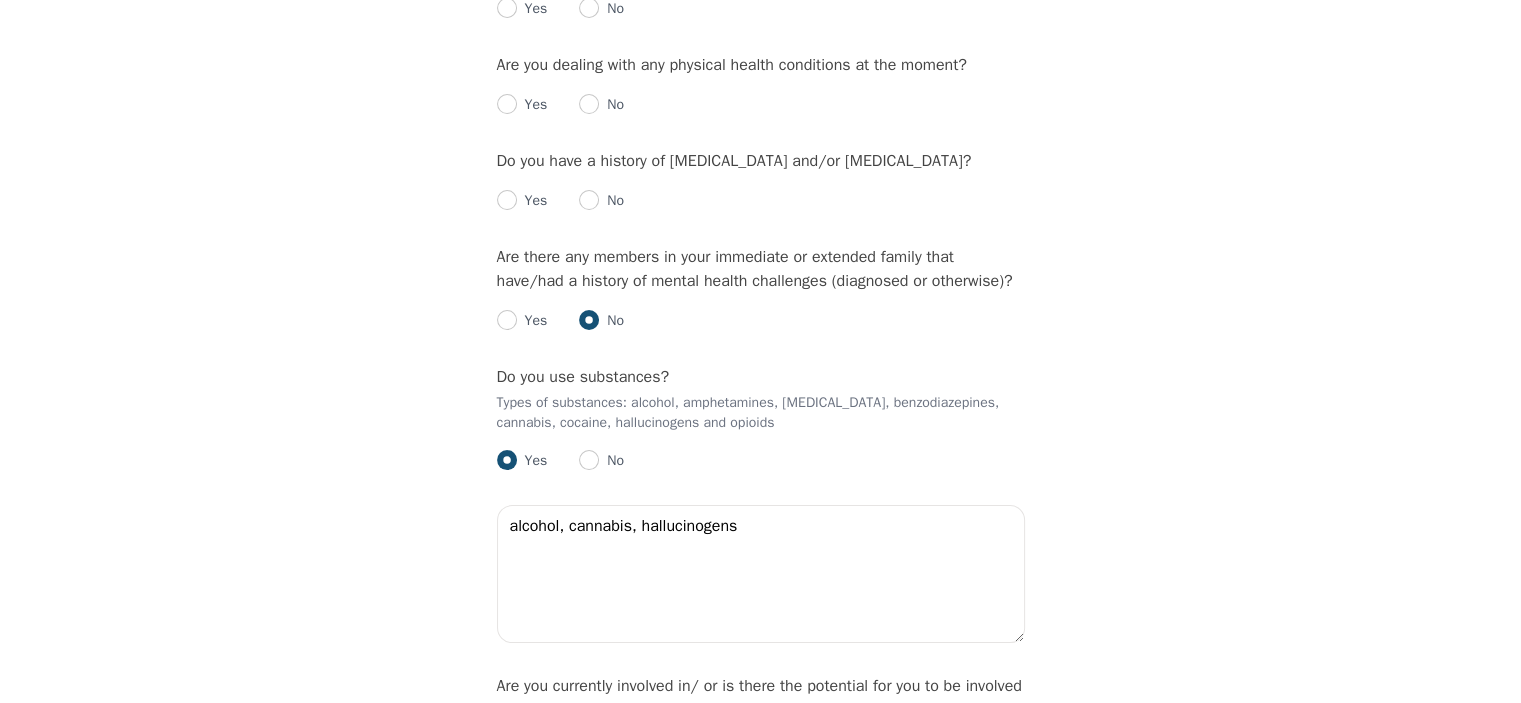 radio on "true" 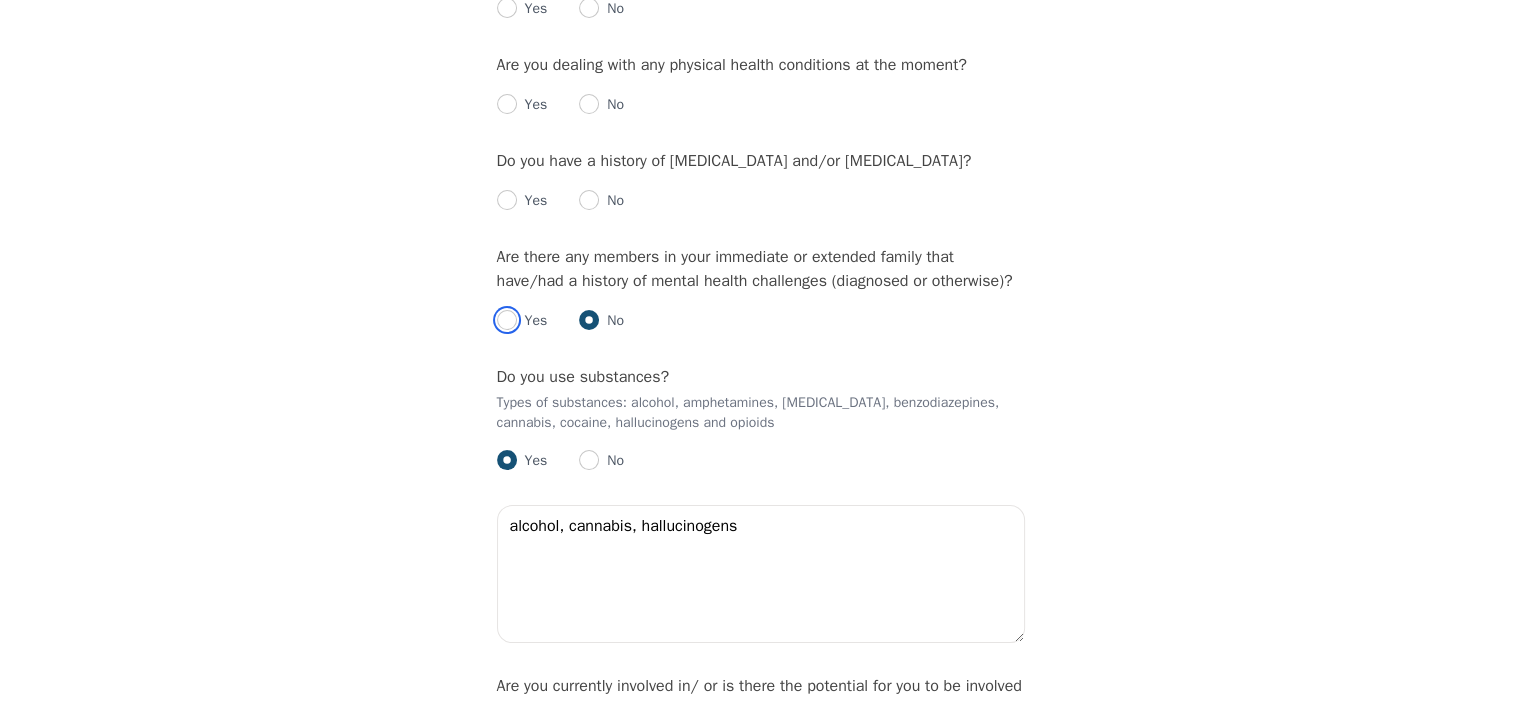click at bounding box center (507, 320) 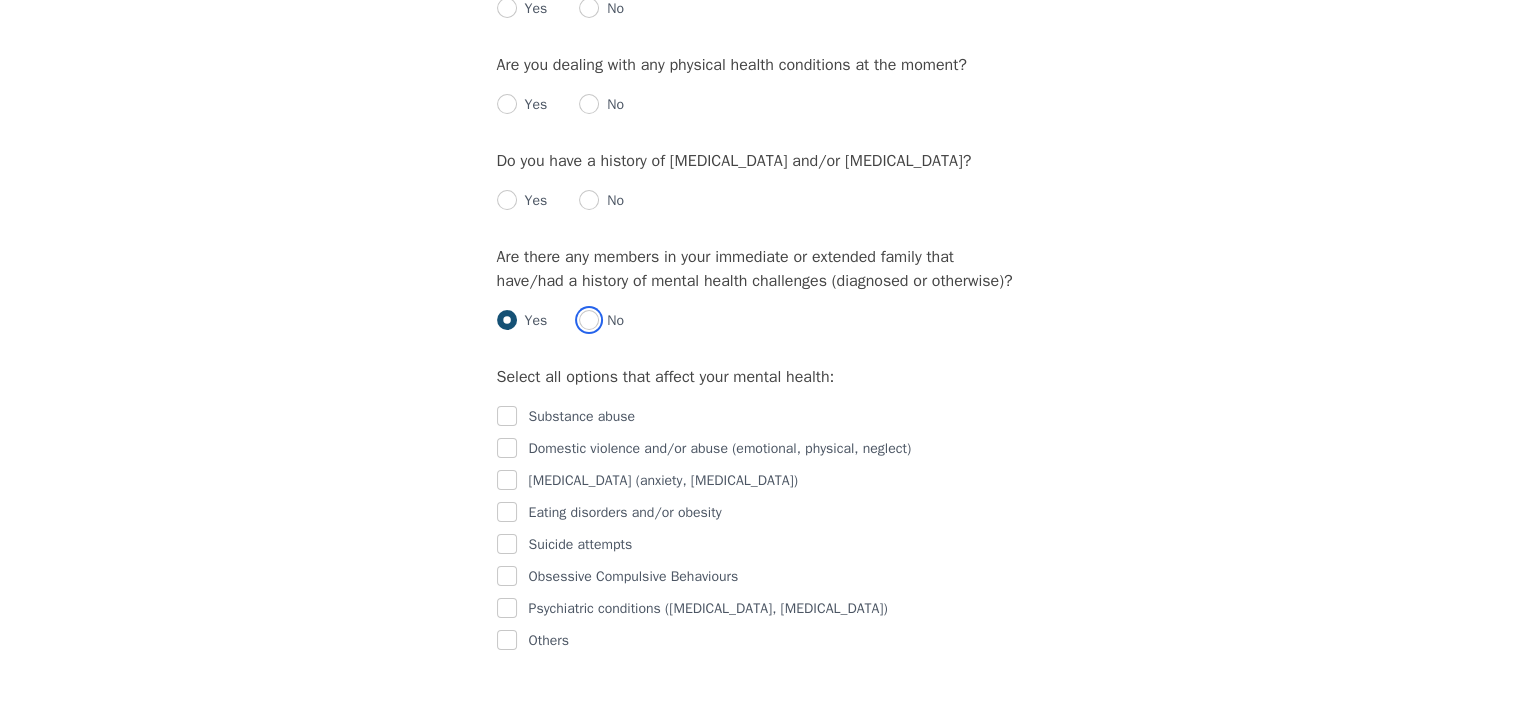 click at bounding box center [589, 320] 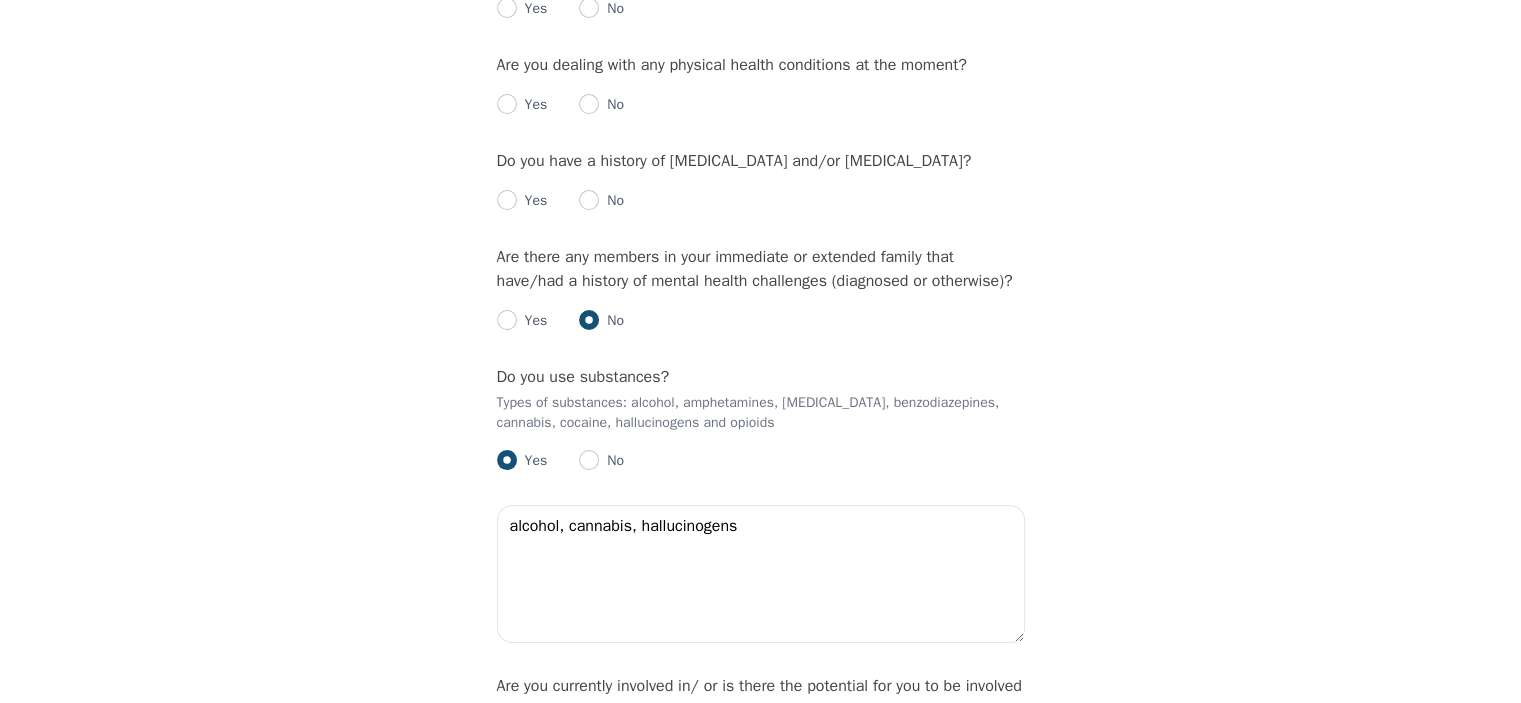 click on "Yes" at bounding box center (532, 321) 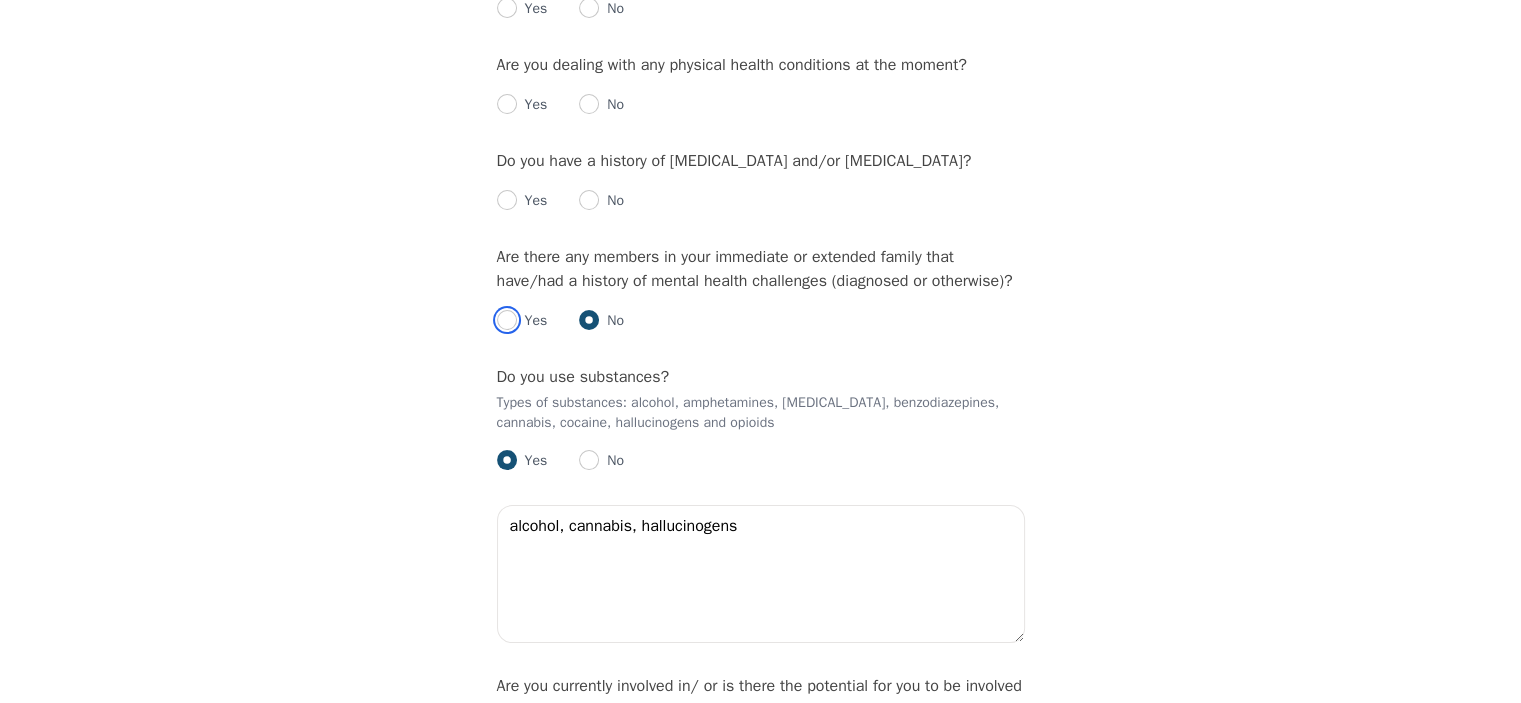 click at bounding box center (507, 320) 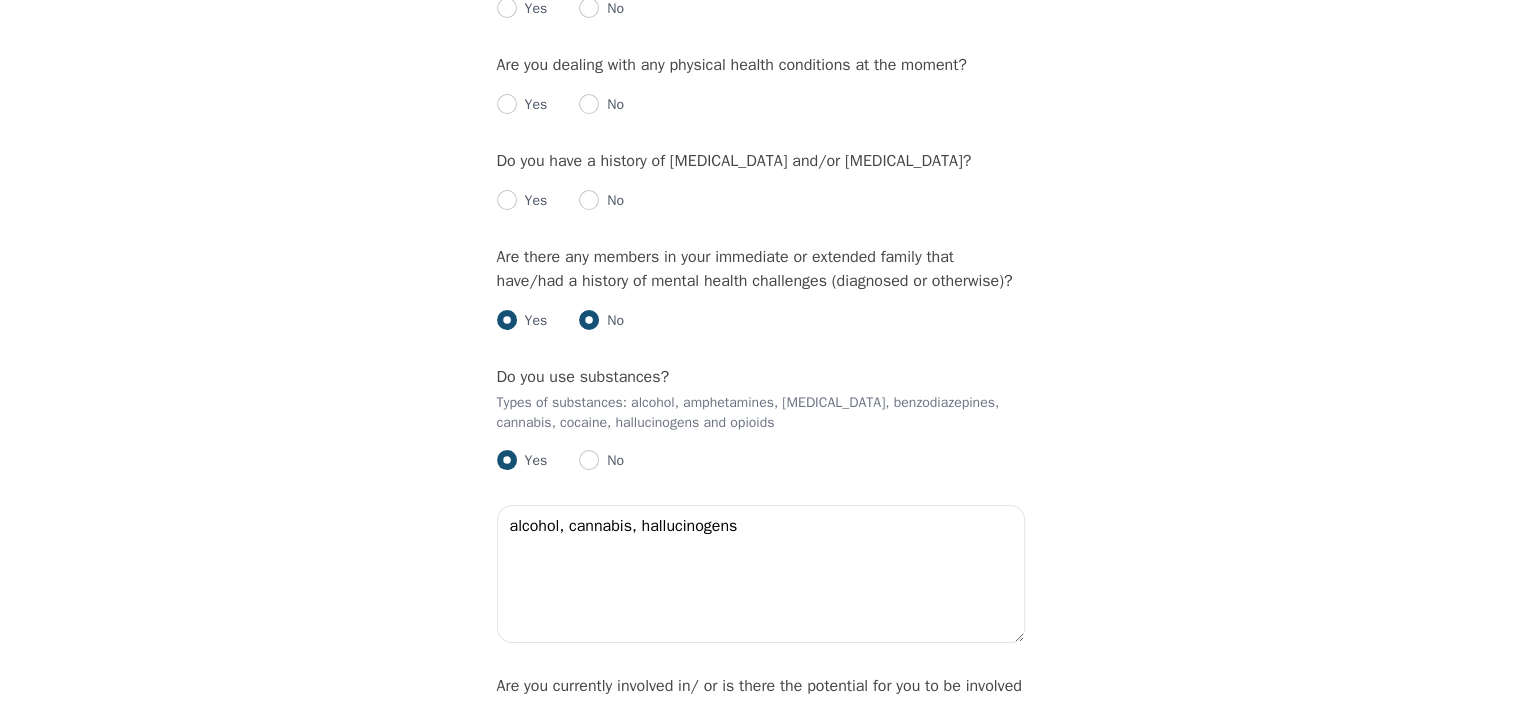 radio on "false" 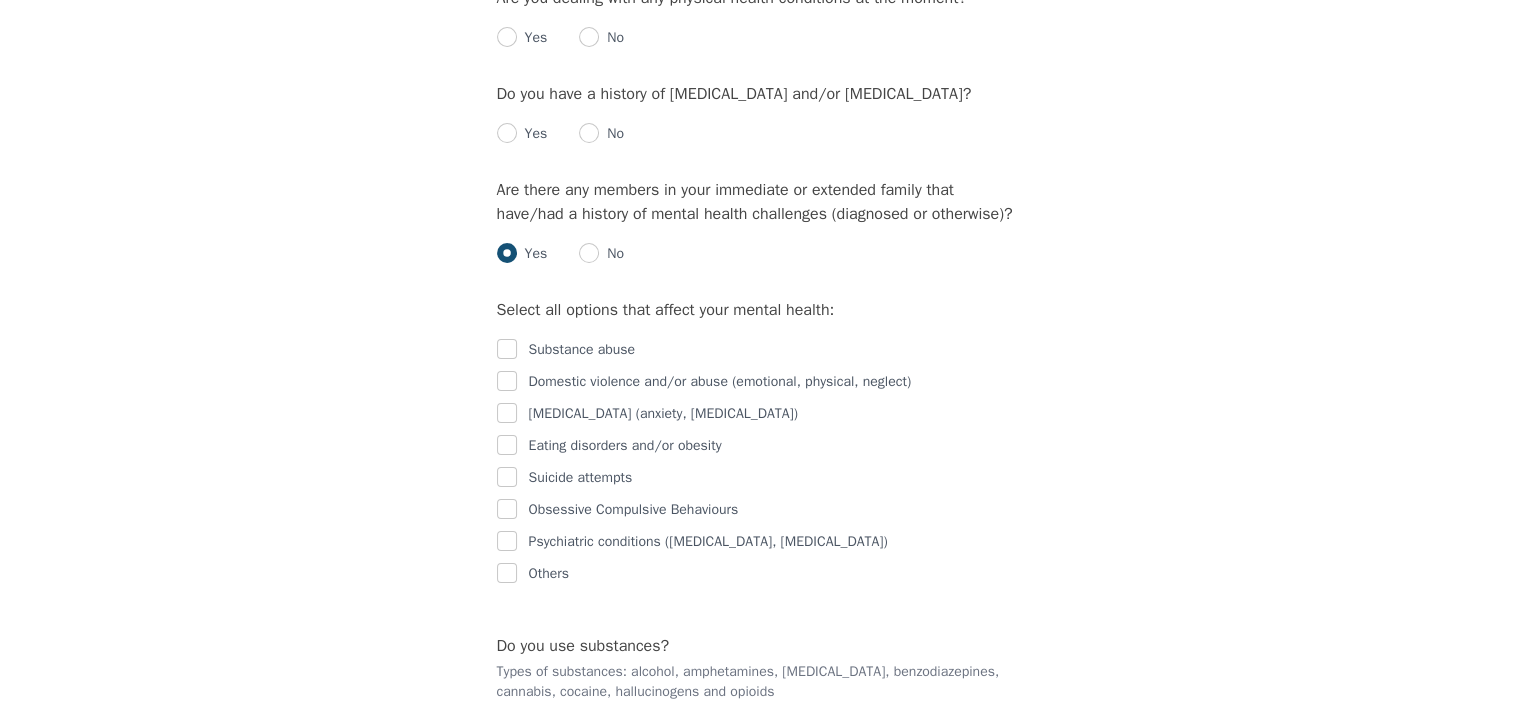 scroll, scrollTop: 2636, scrollLeft: 0, axis: vertical 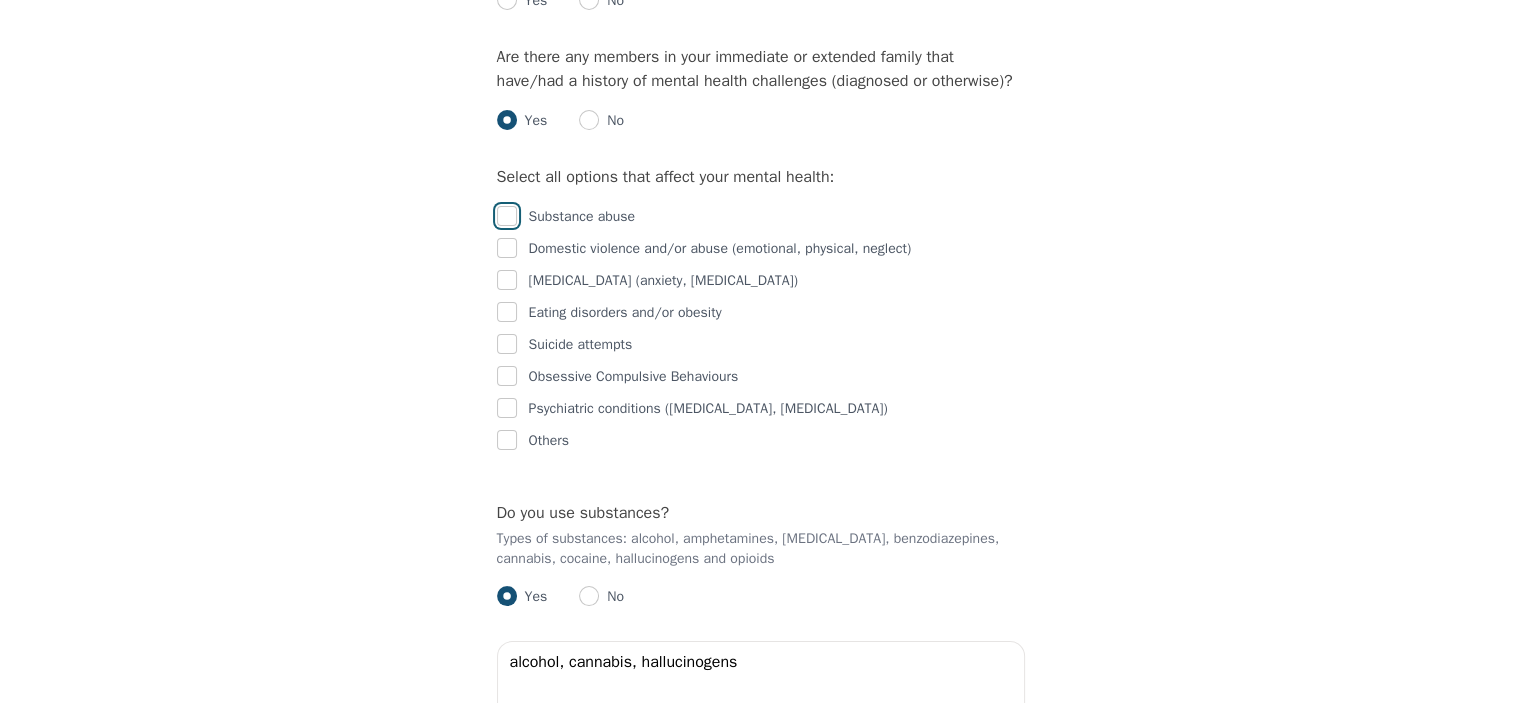 click at bounding box center [507, 216] 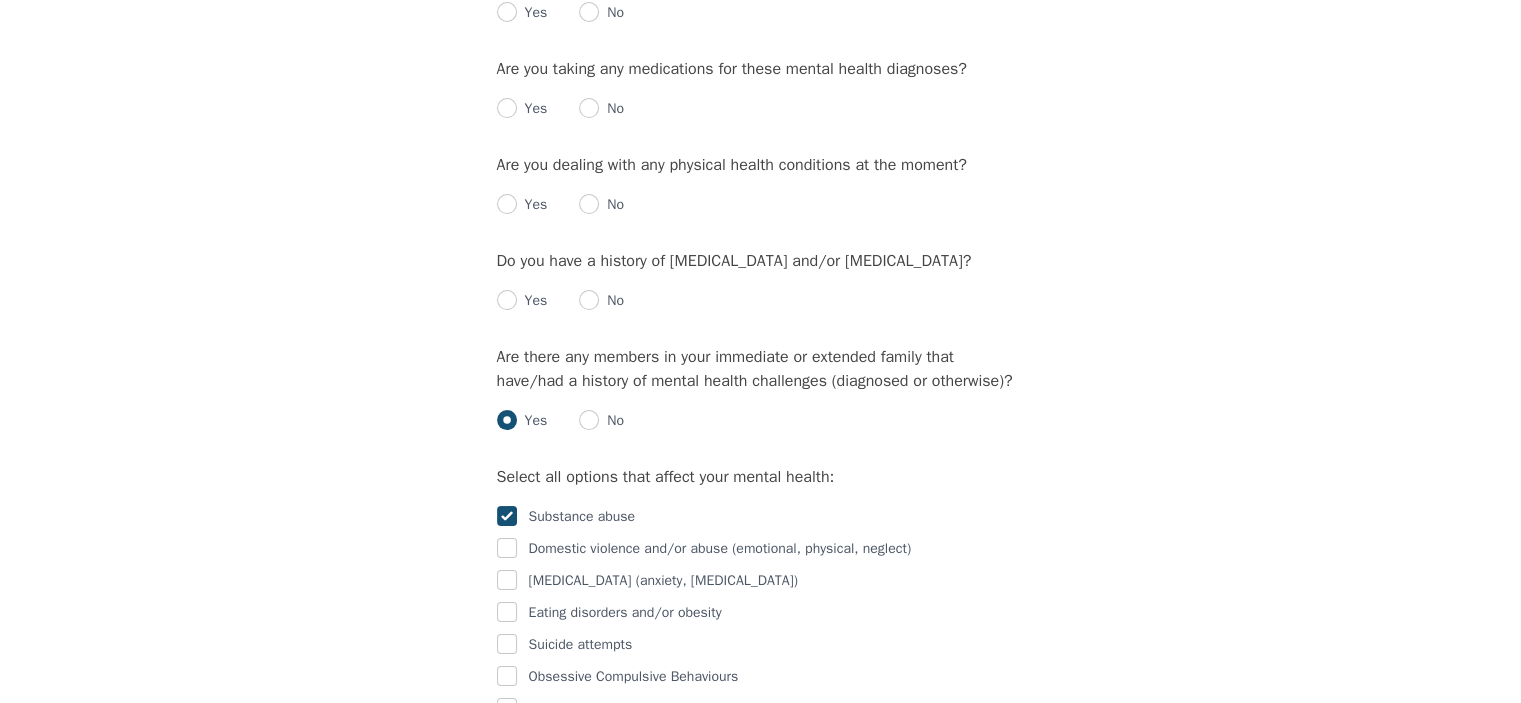 scroll, scrollTop: 2236, scrollLeft: 0, axis: vertical 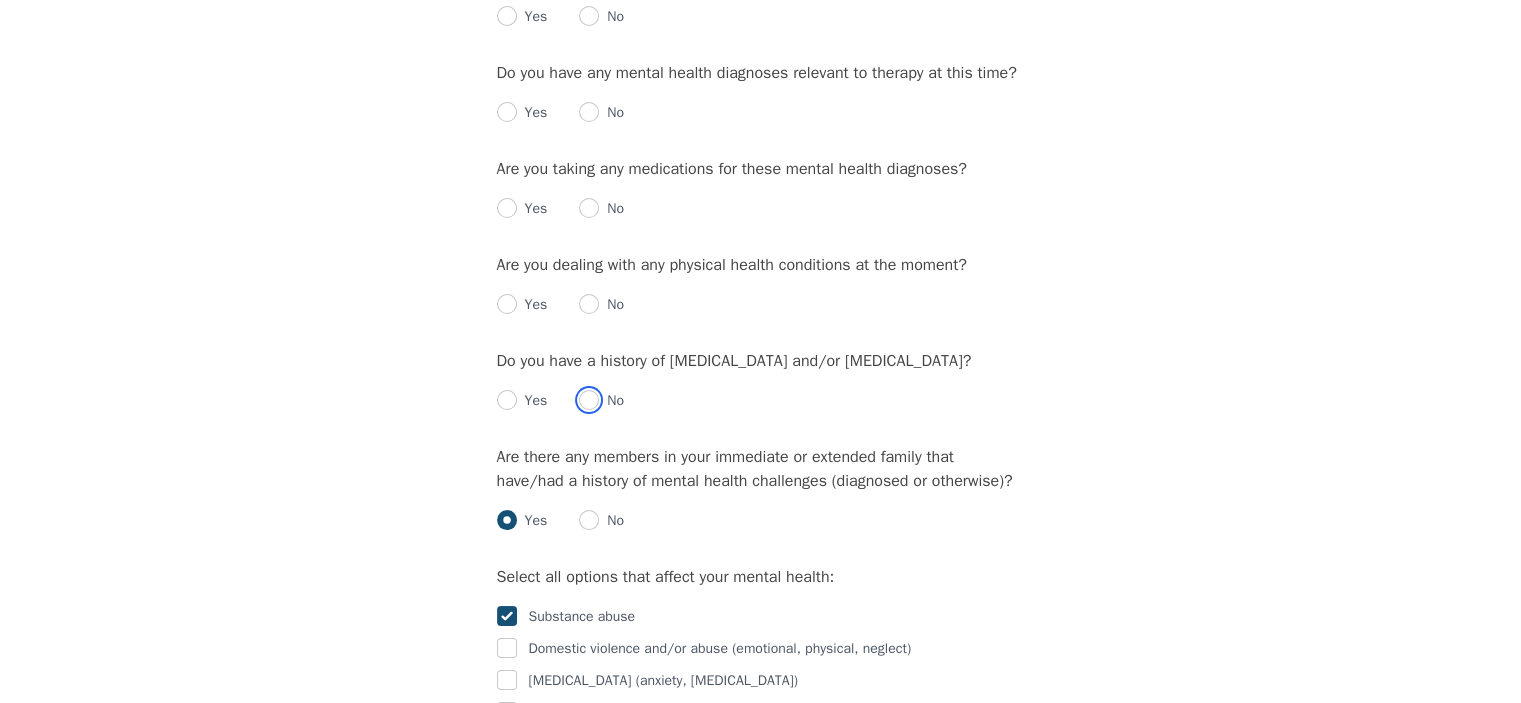 click at bounding box center [589, 400] 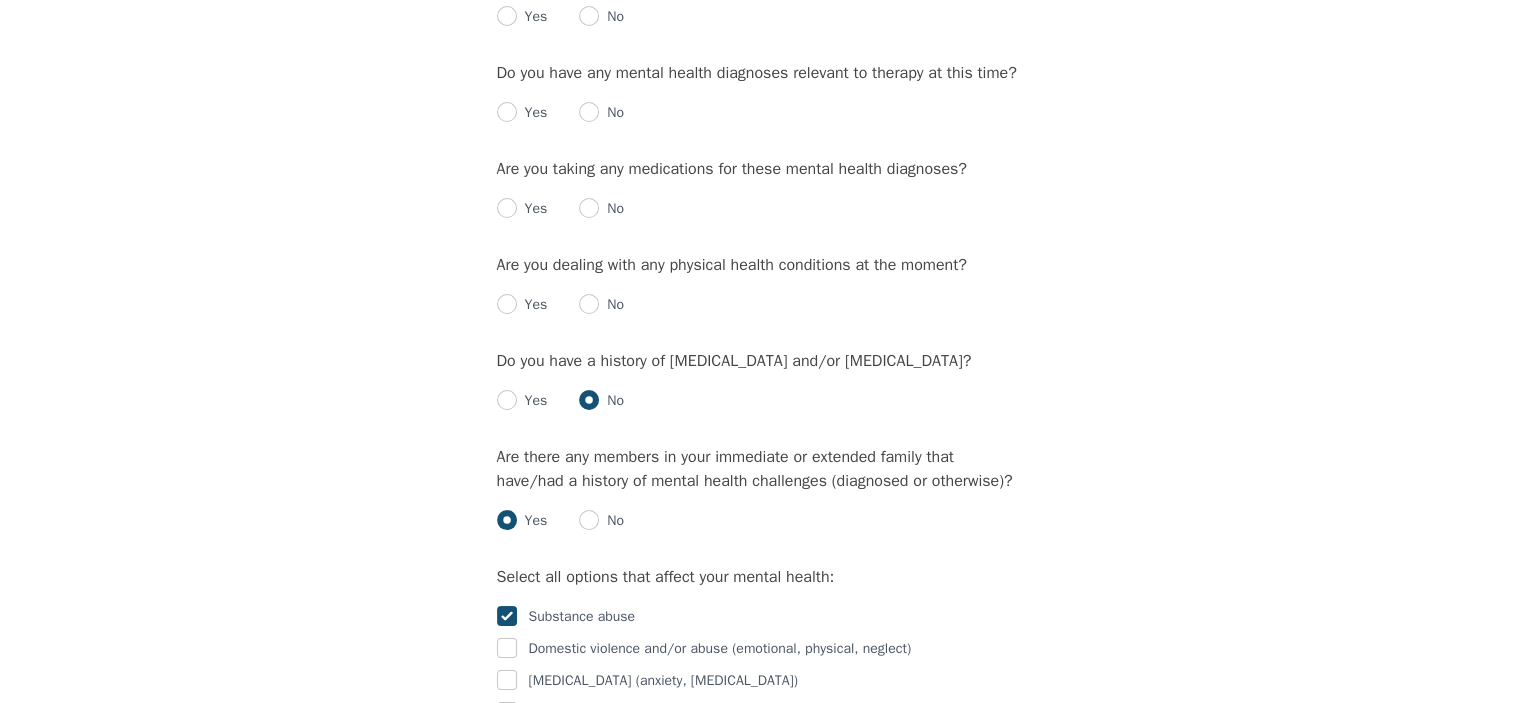 radio on "true" 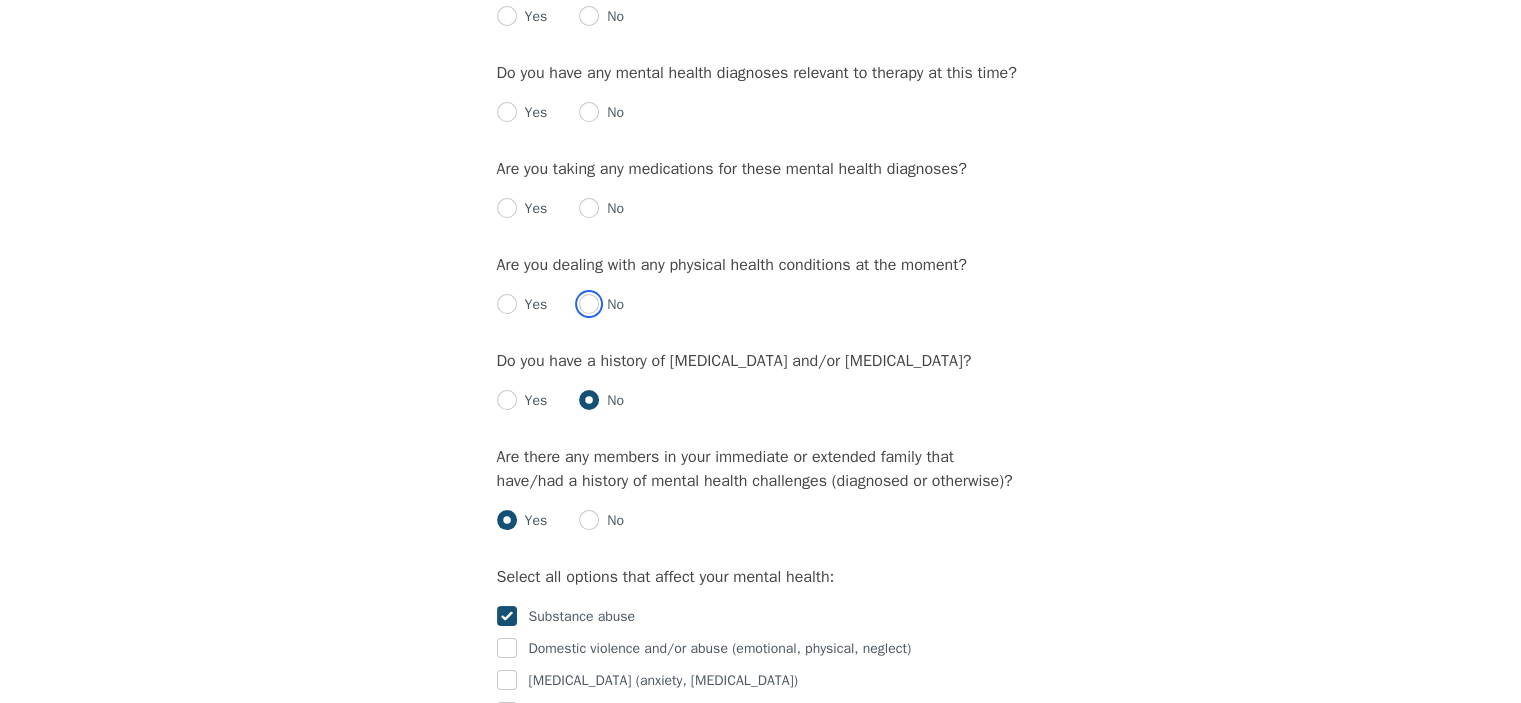click at bounding box center [589, 304] 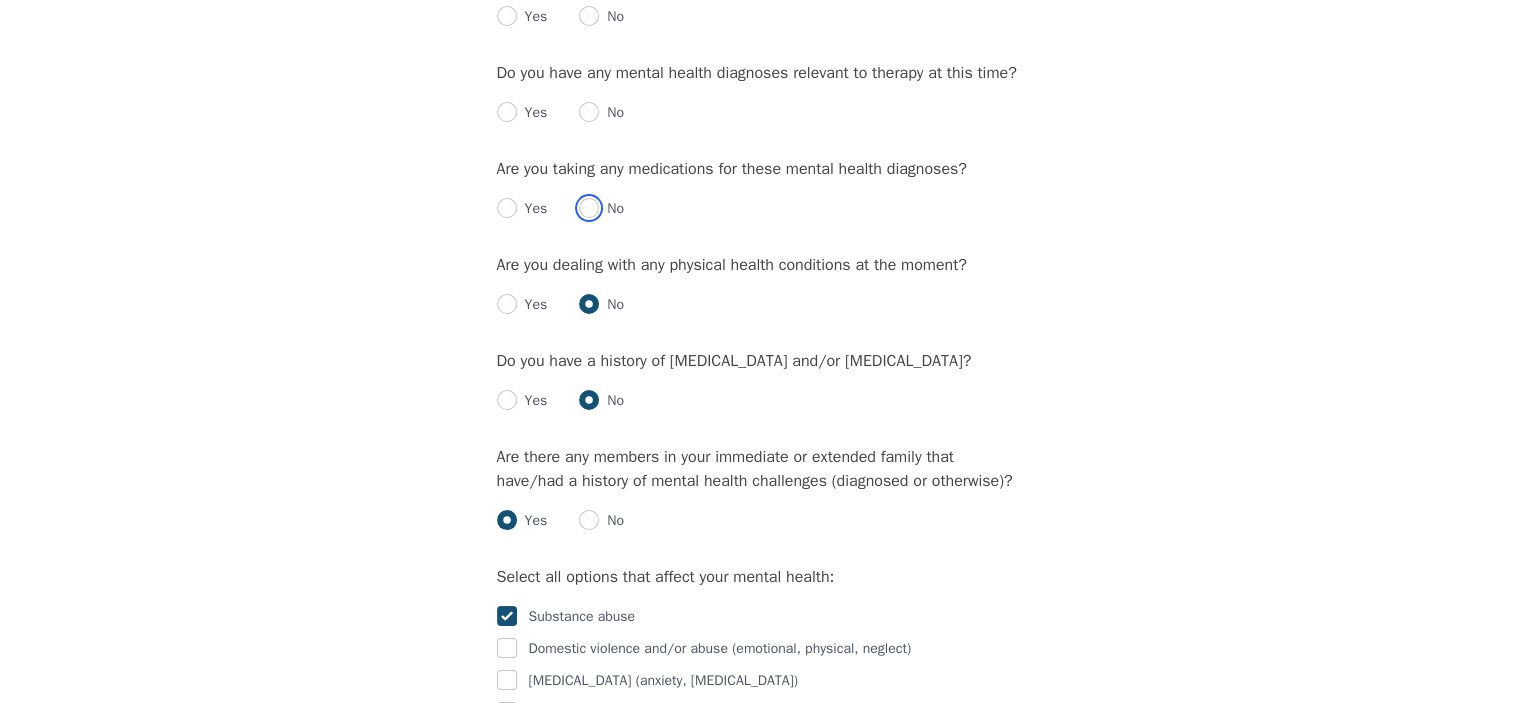 click at bounding box center (589, 208) 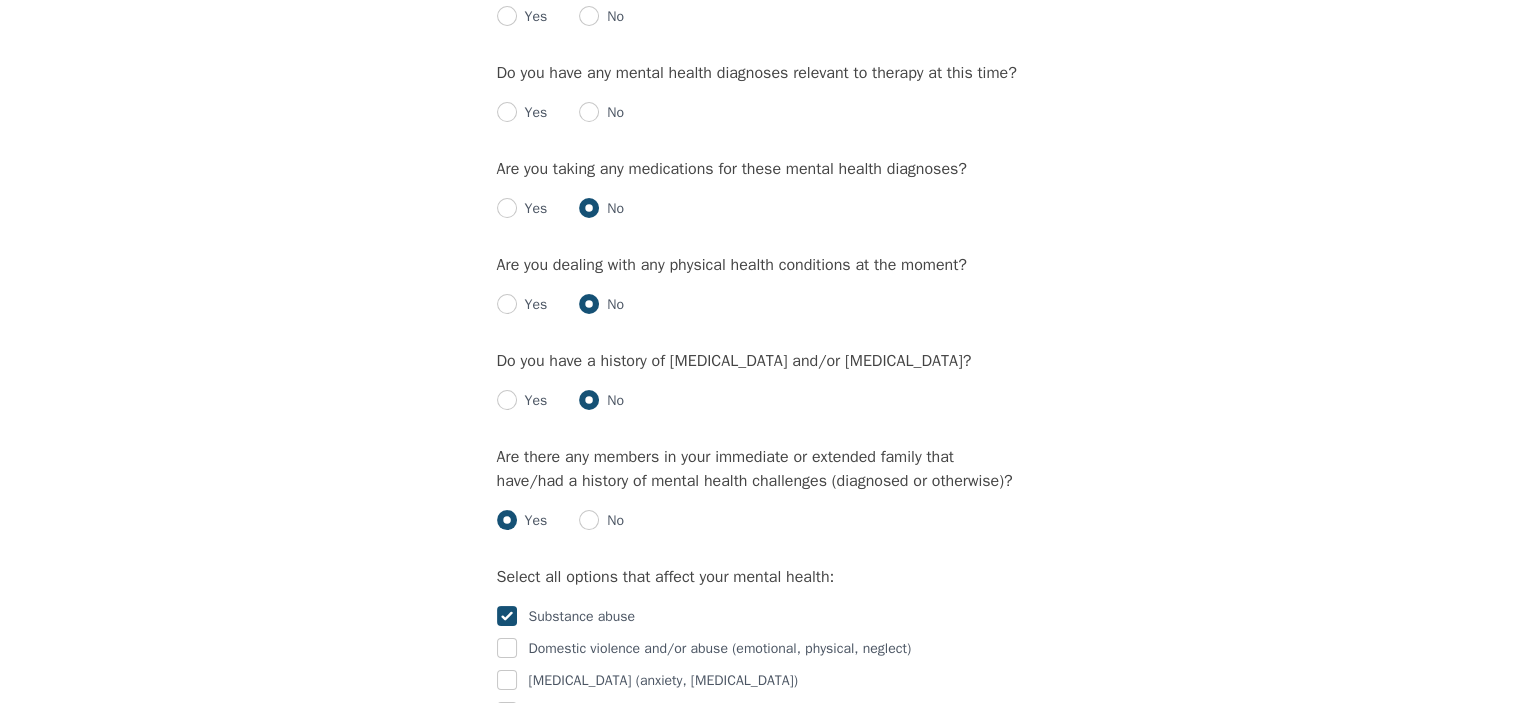 radio on "true" 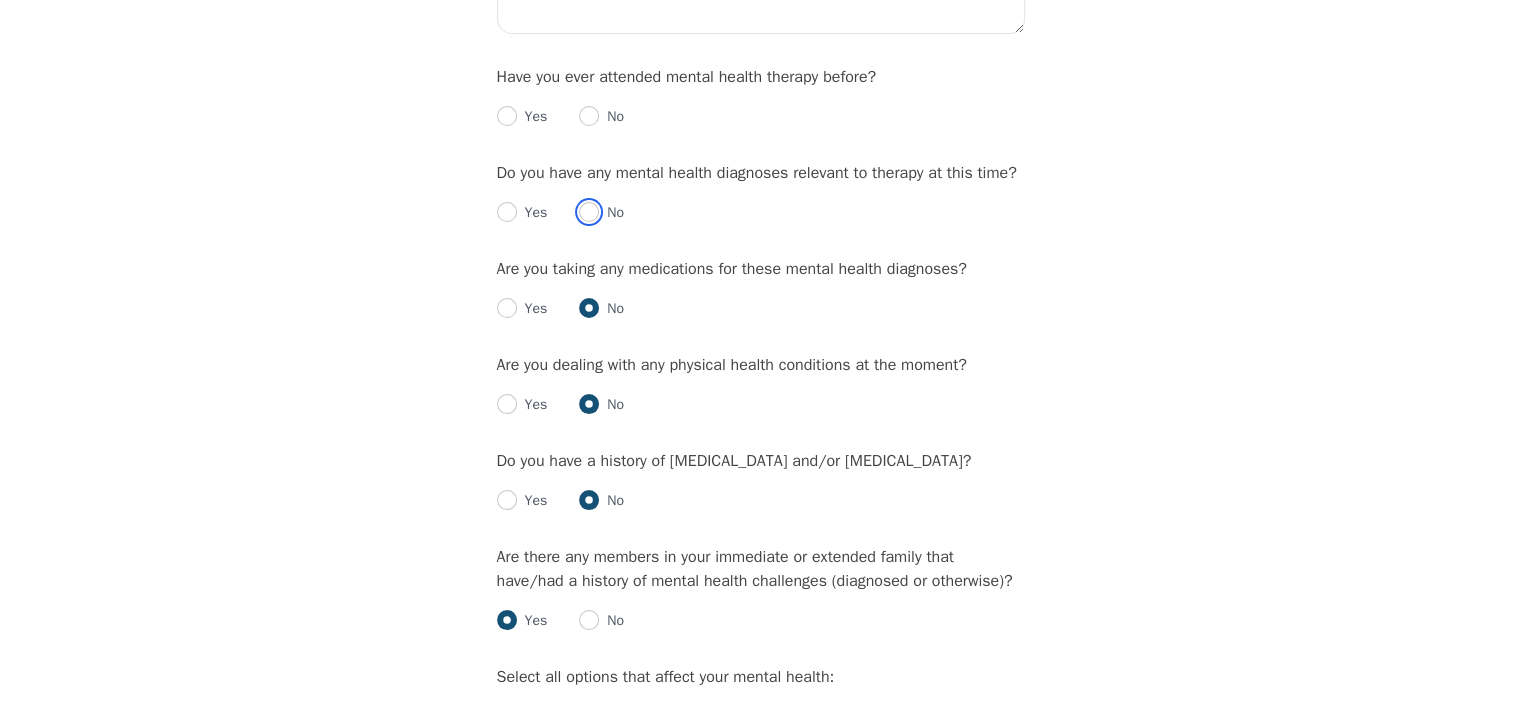 click at bounding box center (589, 212) 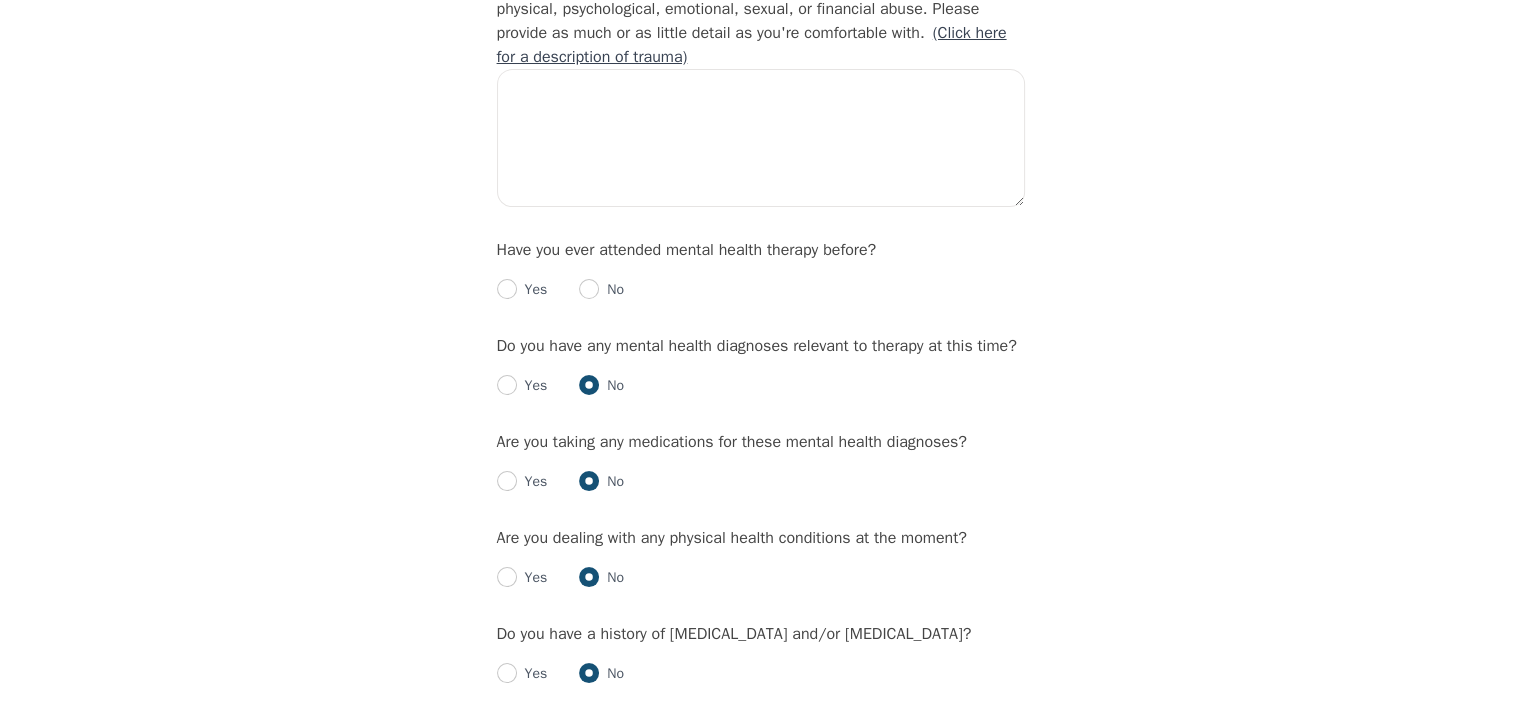 scroll, scrollTop: 1936, scrollLeft: 0, axis: vertical 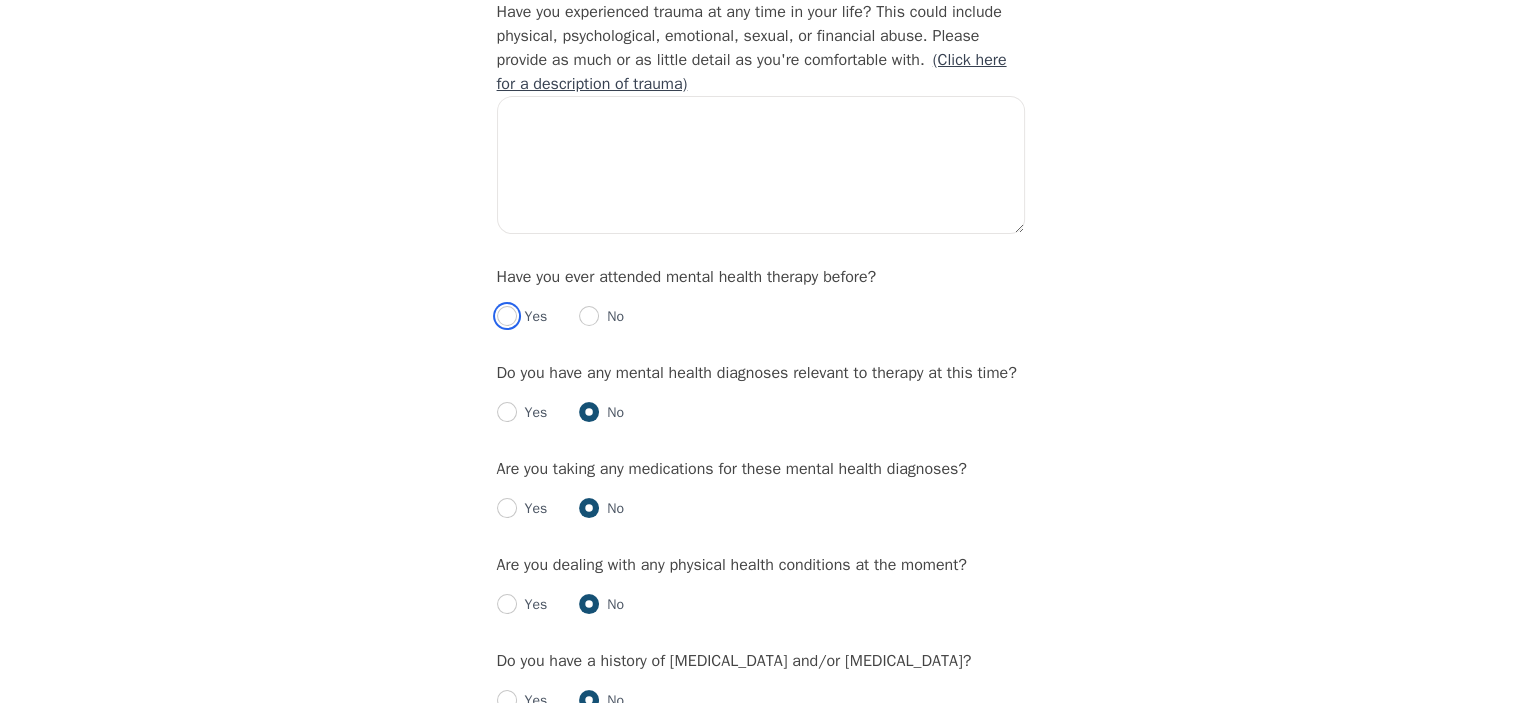 click at bounding box center [507, 316] 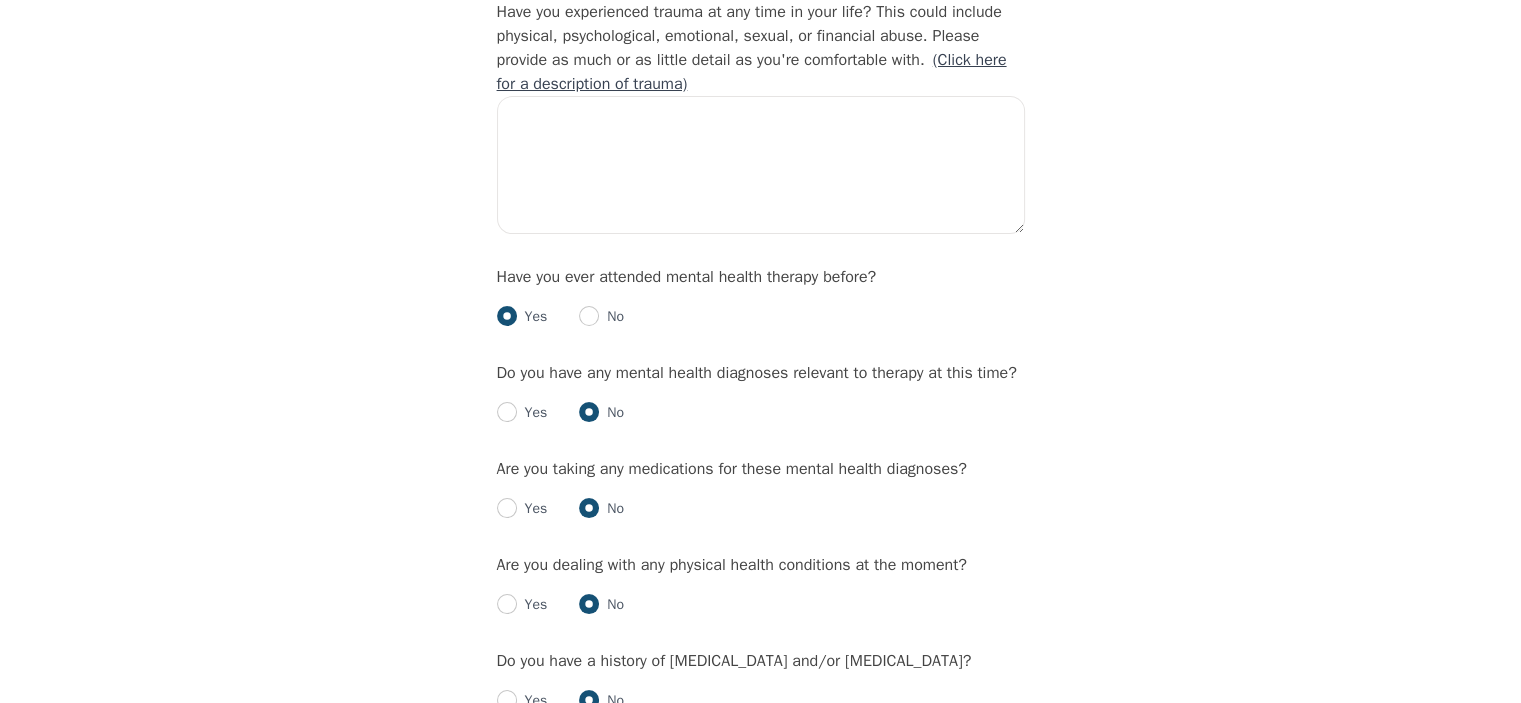 radio on "true" 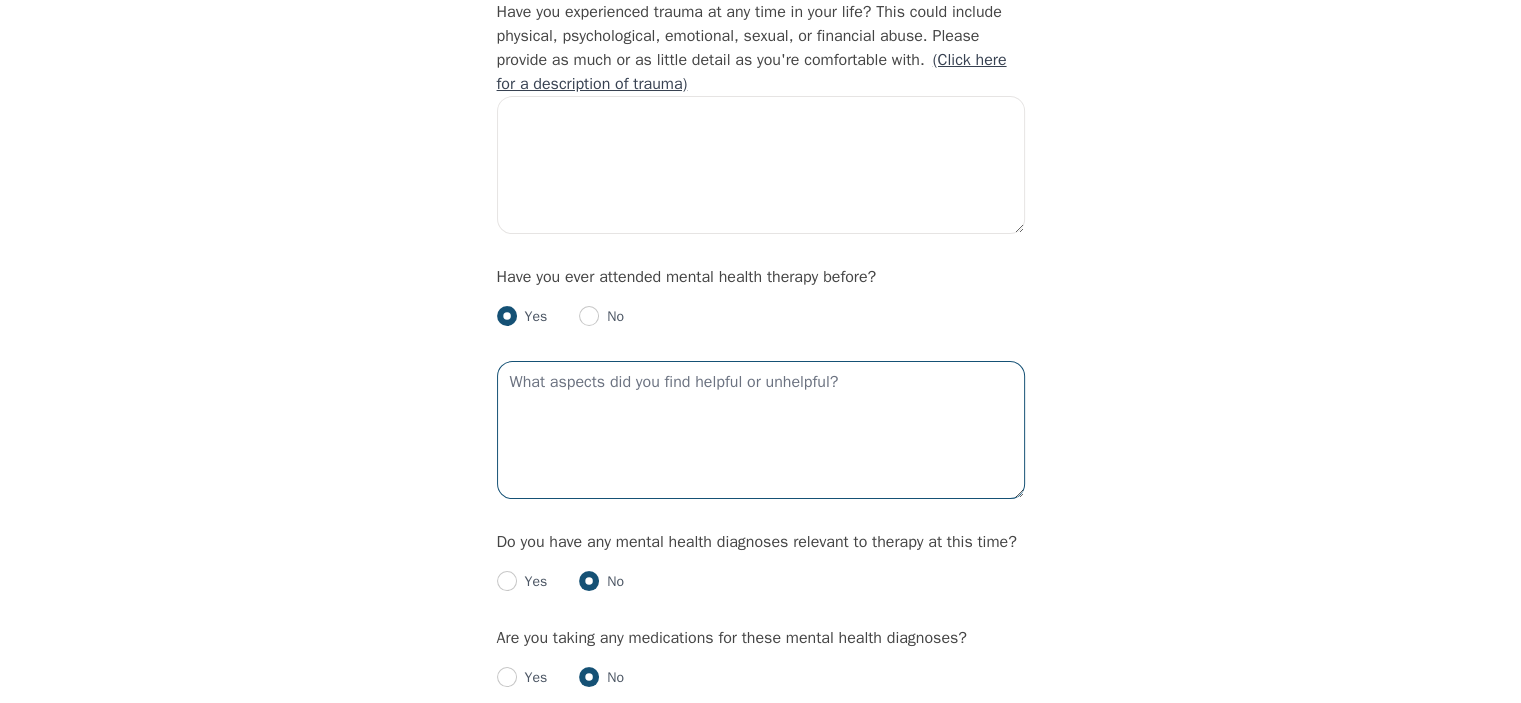 click at bounding box center (761, 430) 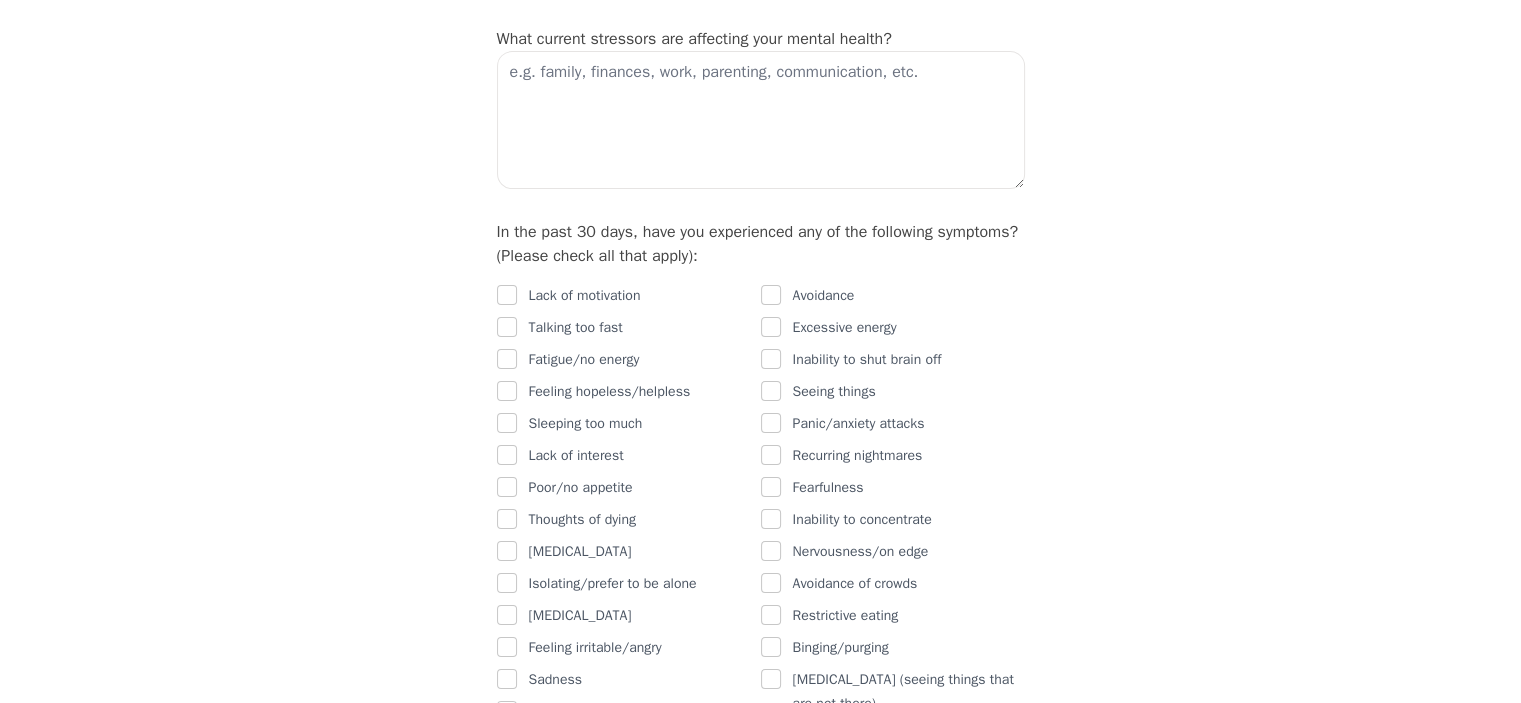 scroll, scrollTop: 1236, scrollLeft: 0, axis: vertical 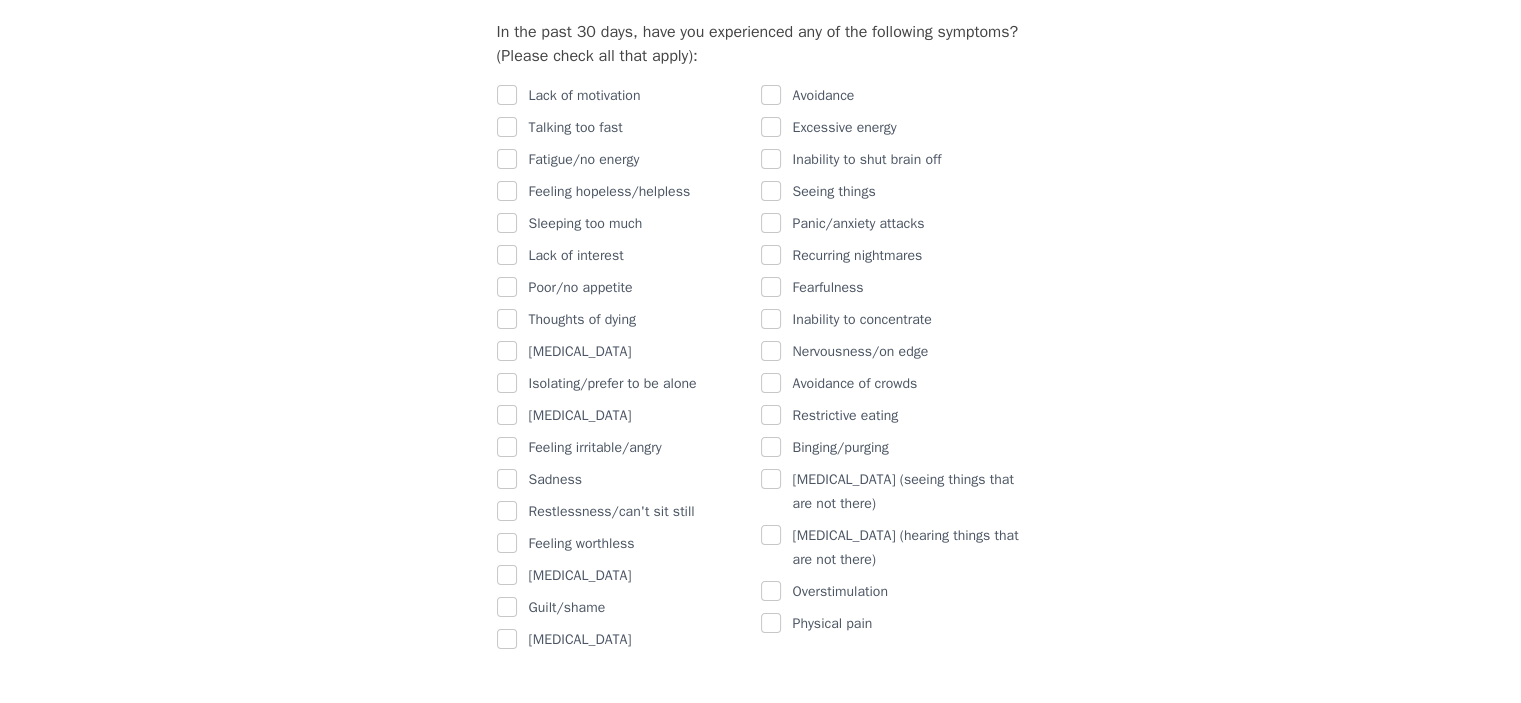 type on "mindfulness, coping strategies, homework" 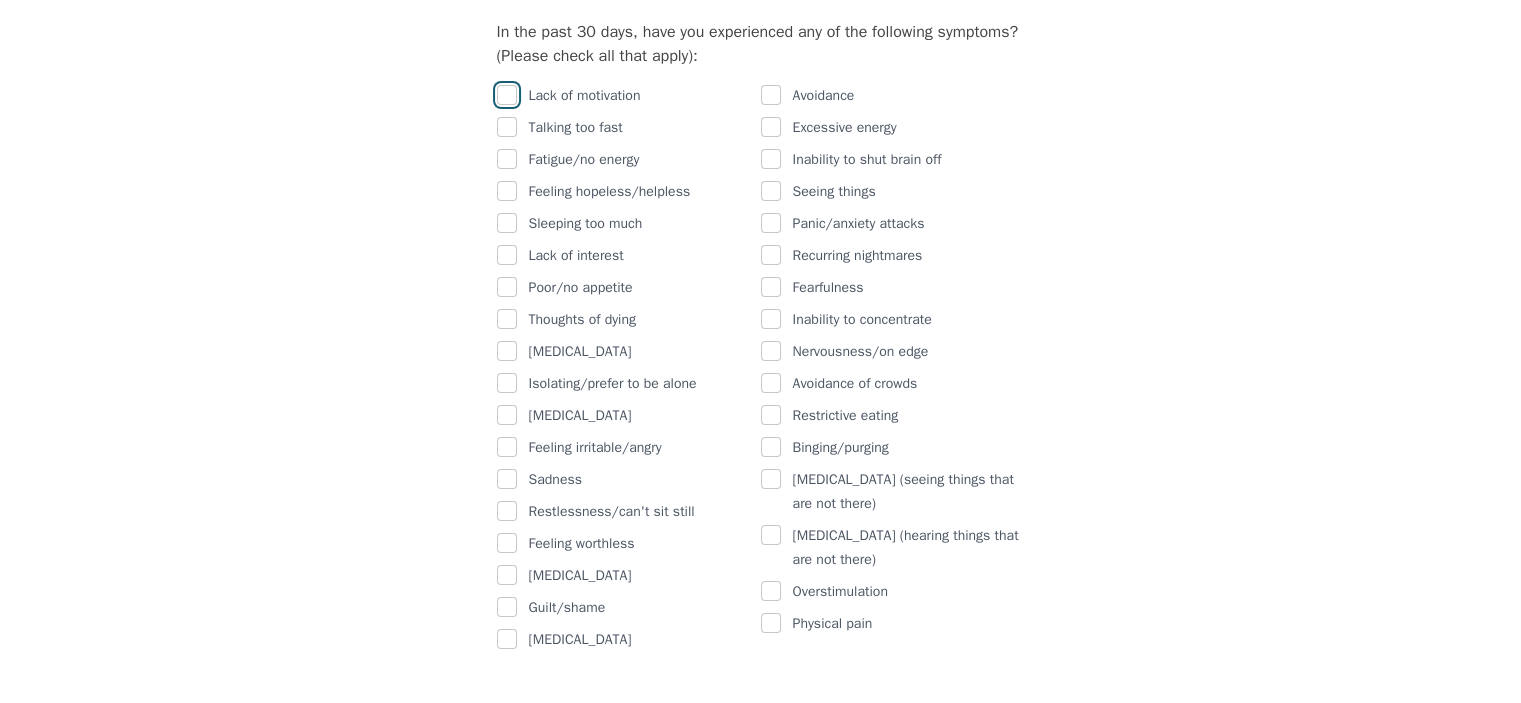 click at bounding box center [507, 95] 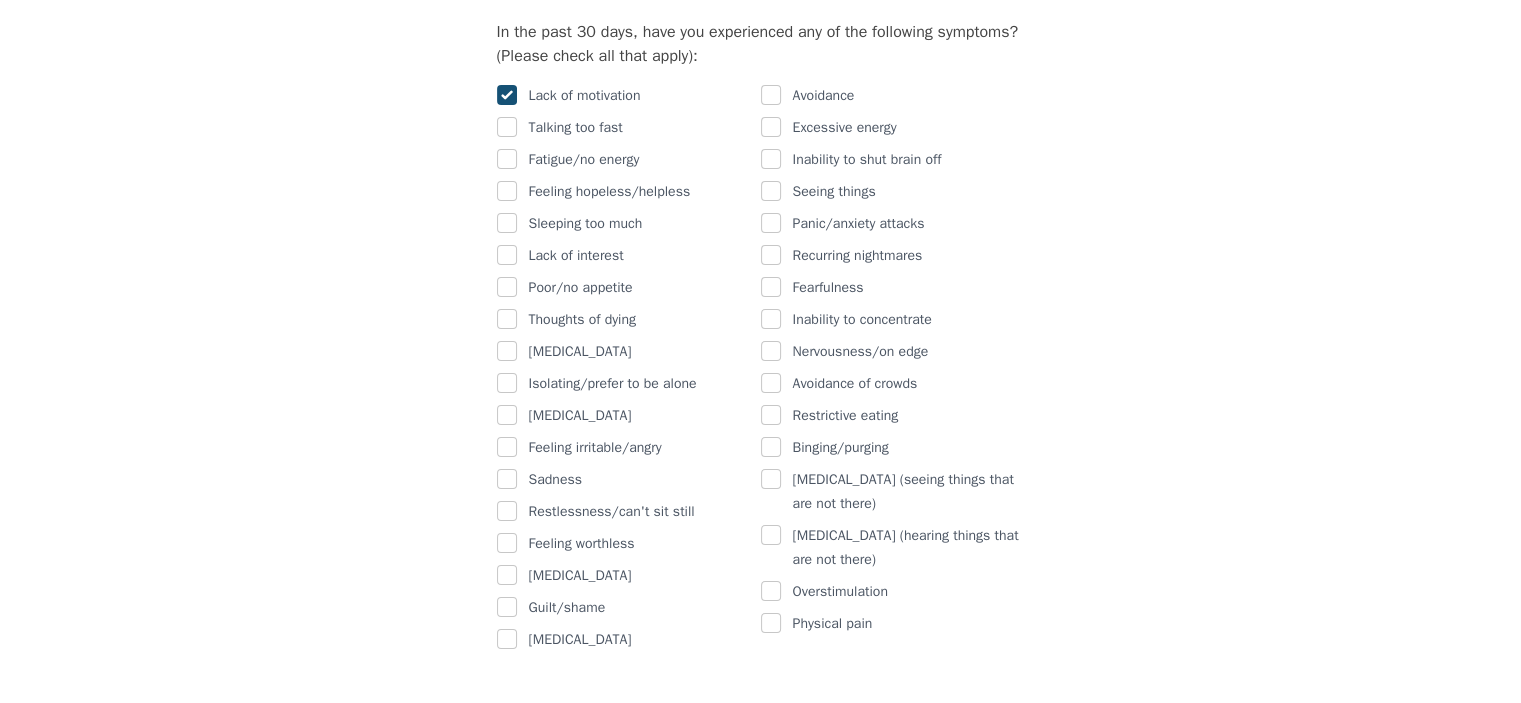 checkbox on "true" 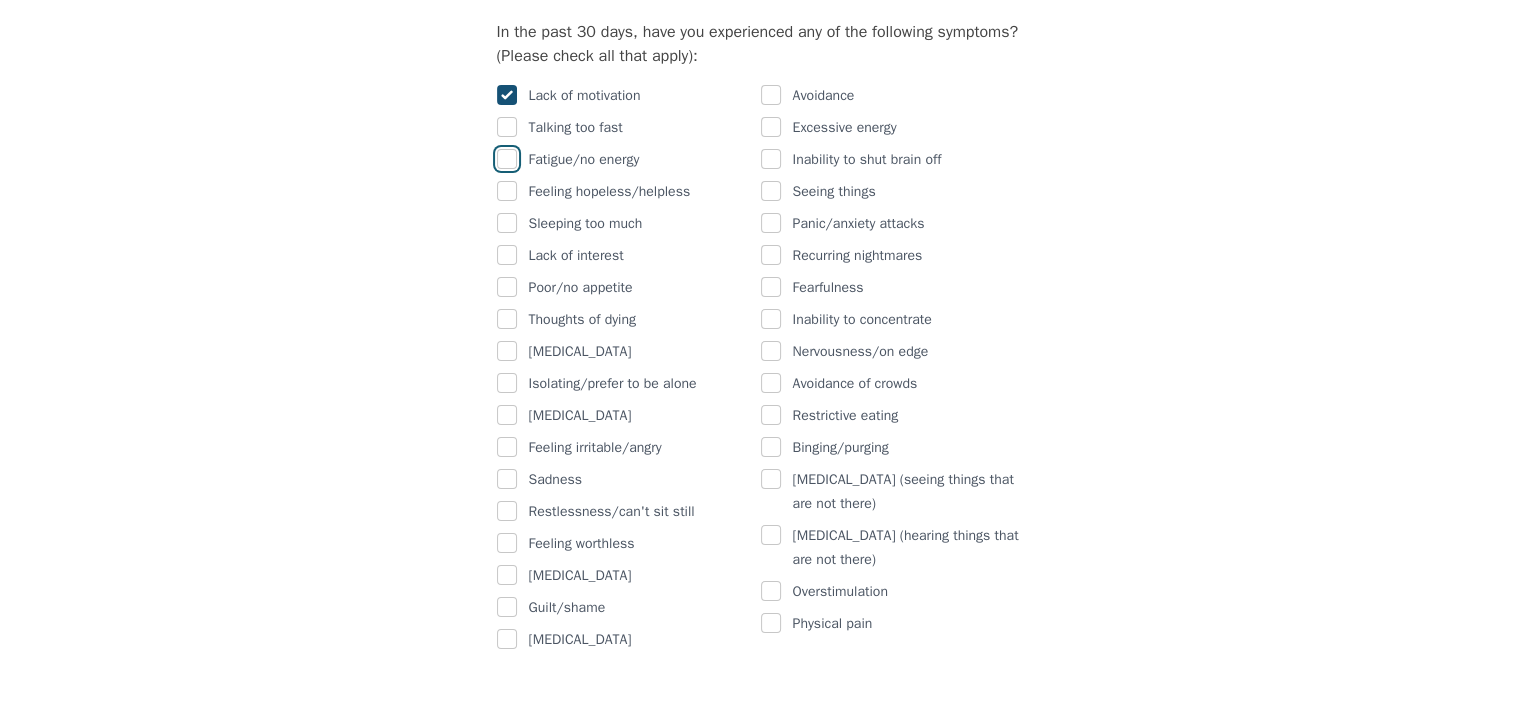 click at bounding box center (507, 159) 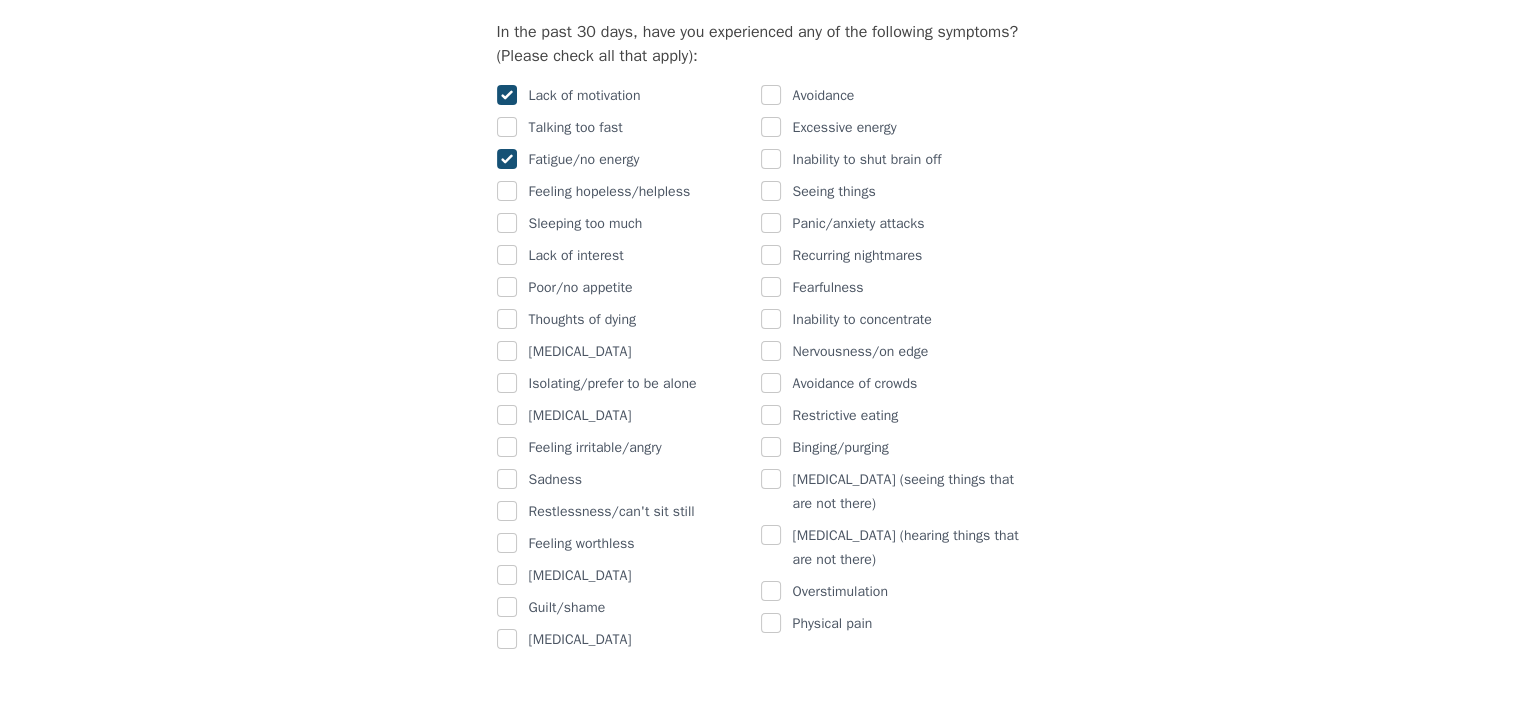 checkbox on "true" 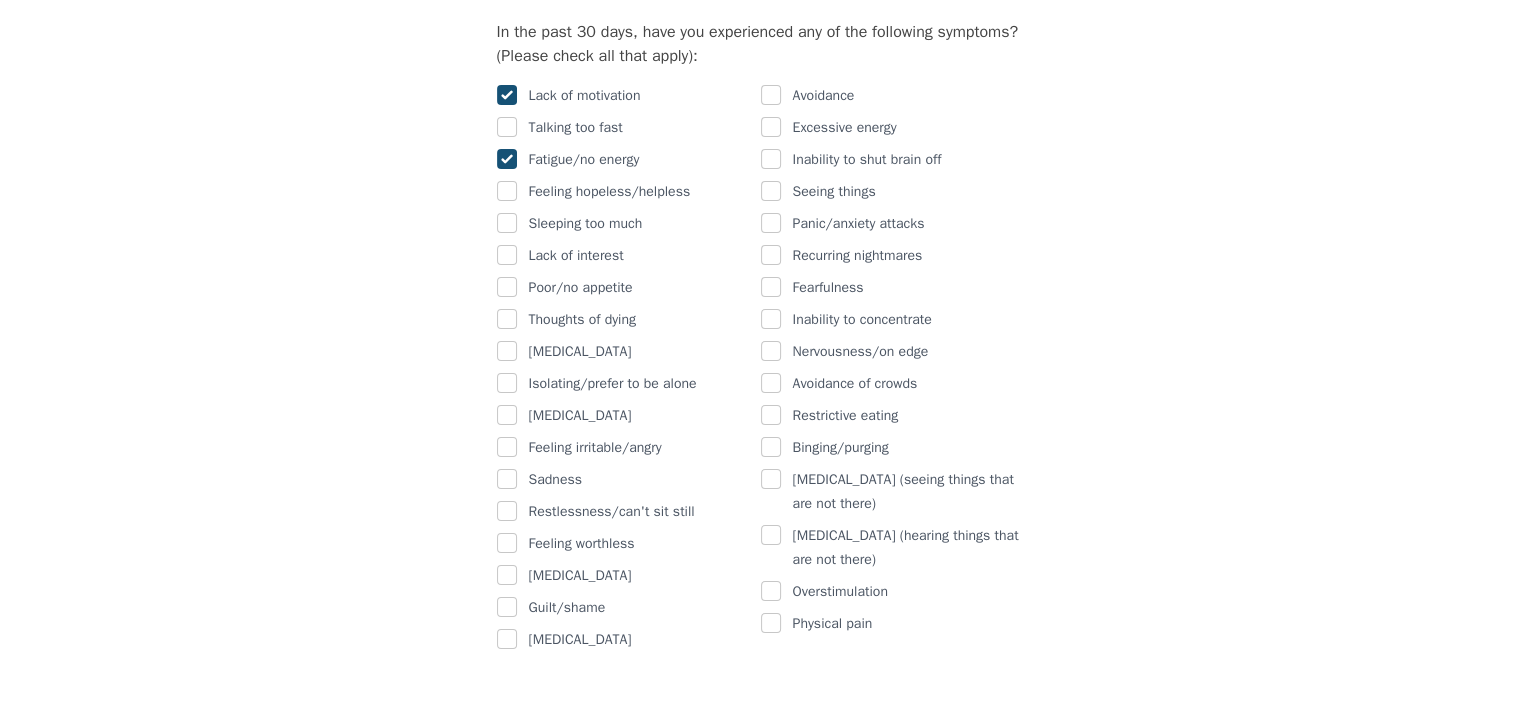 scroll, scrollTop: 1336, scrollLeft: 0, axis: vertical 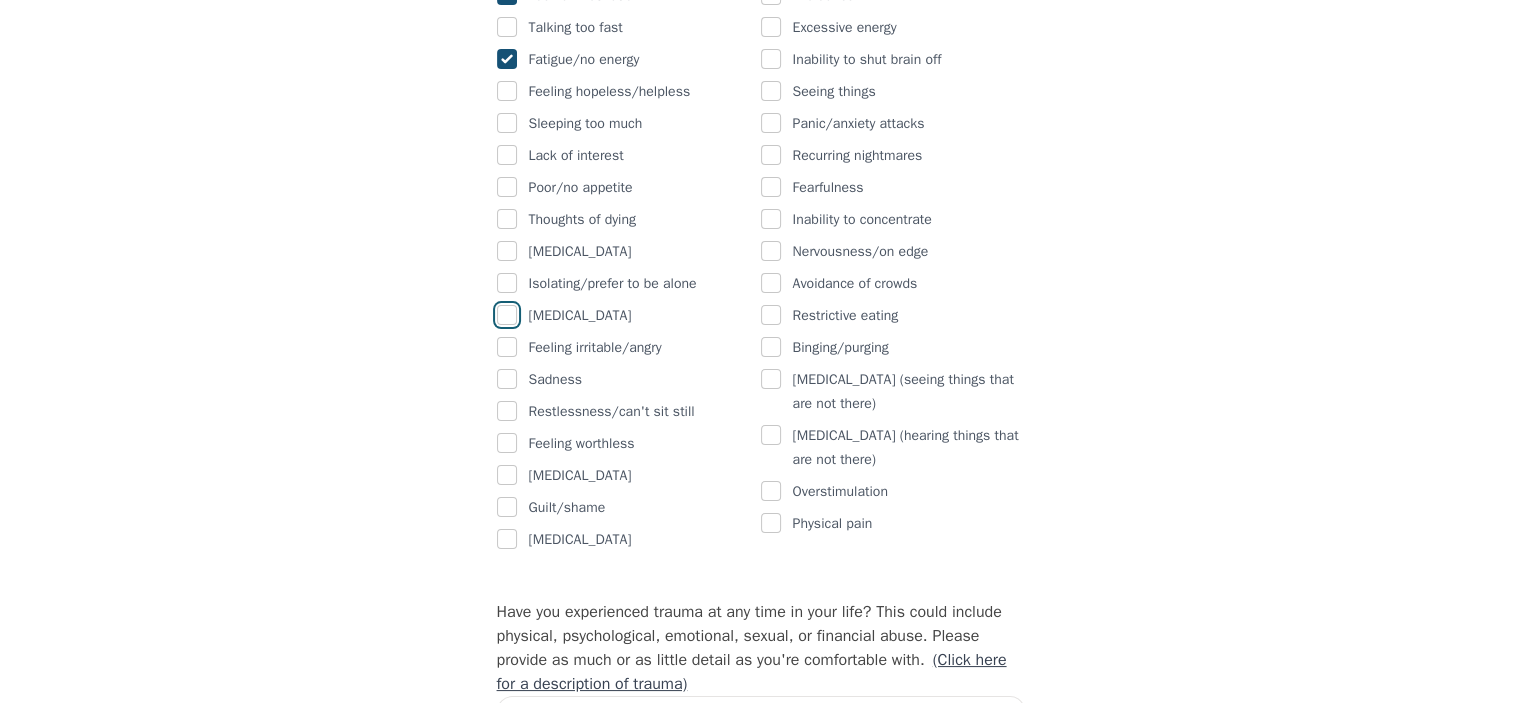 click at bounding box center [507, 315] 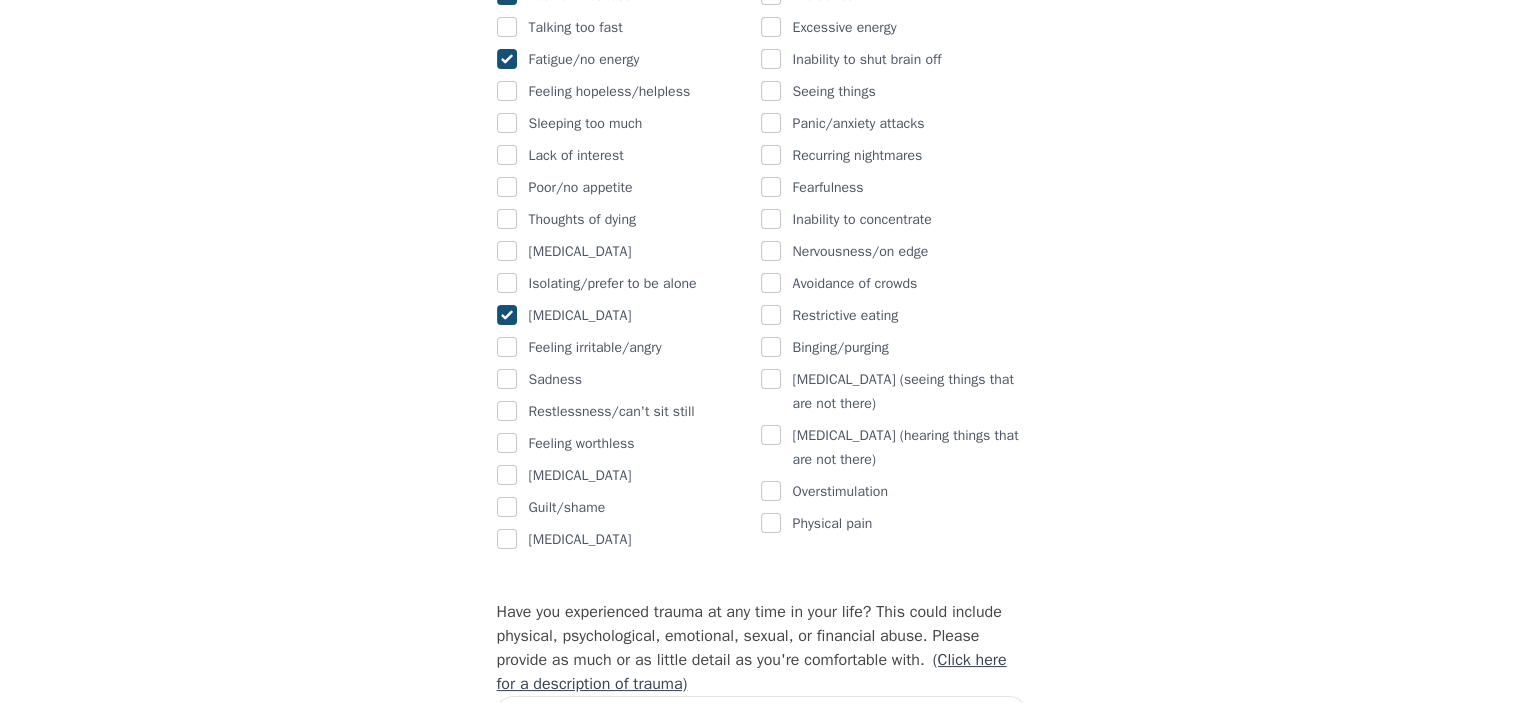 checkbox on "true" 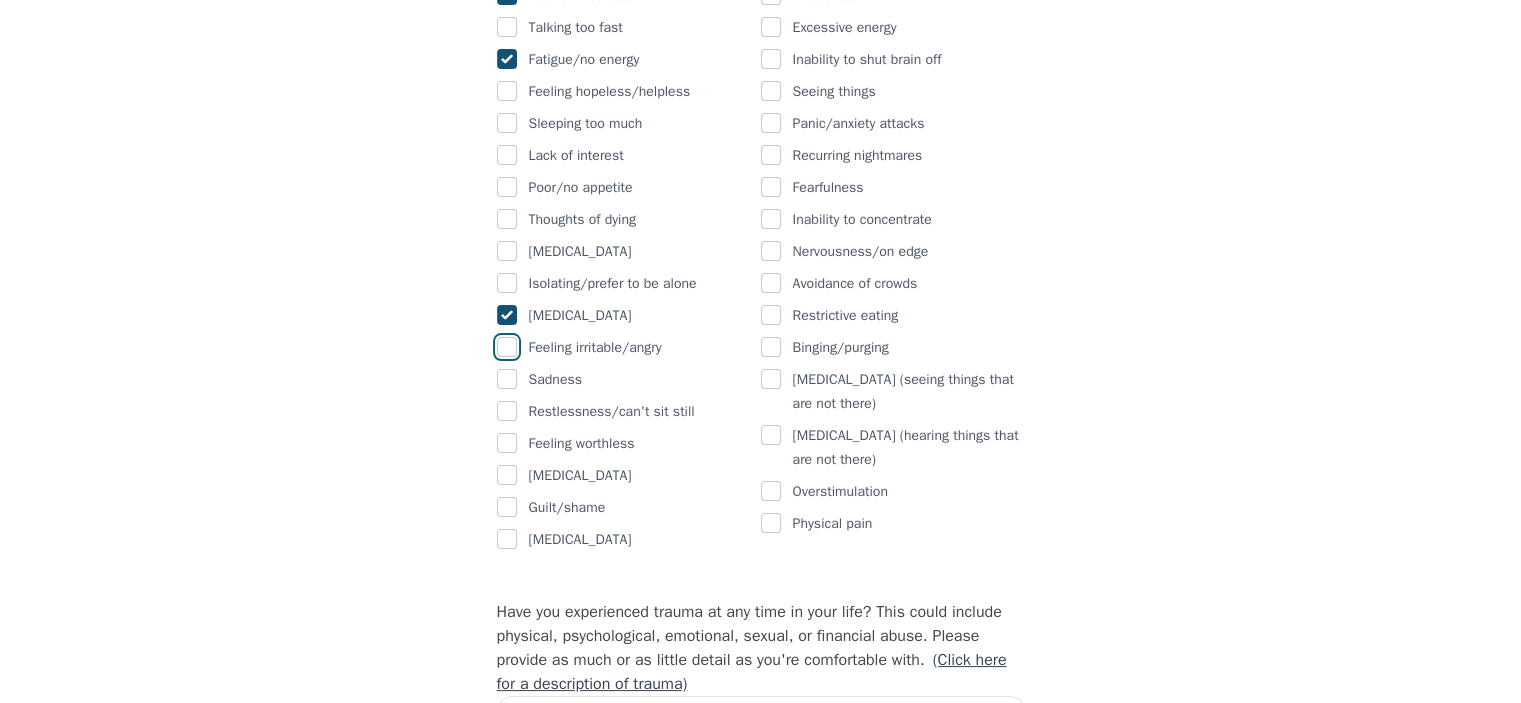 click at bounding box center [507, 347] 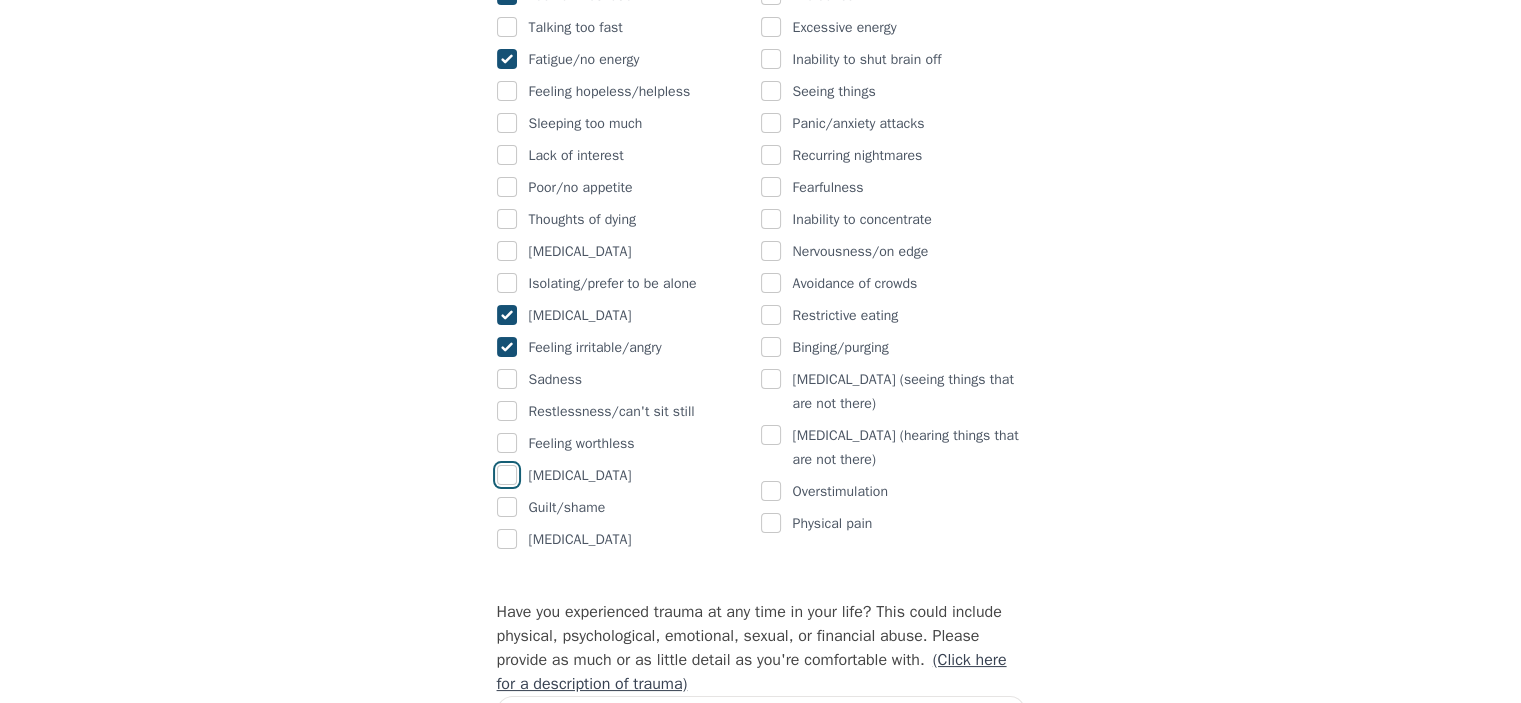click at bounding box center [507, 475] 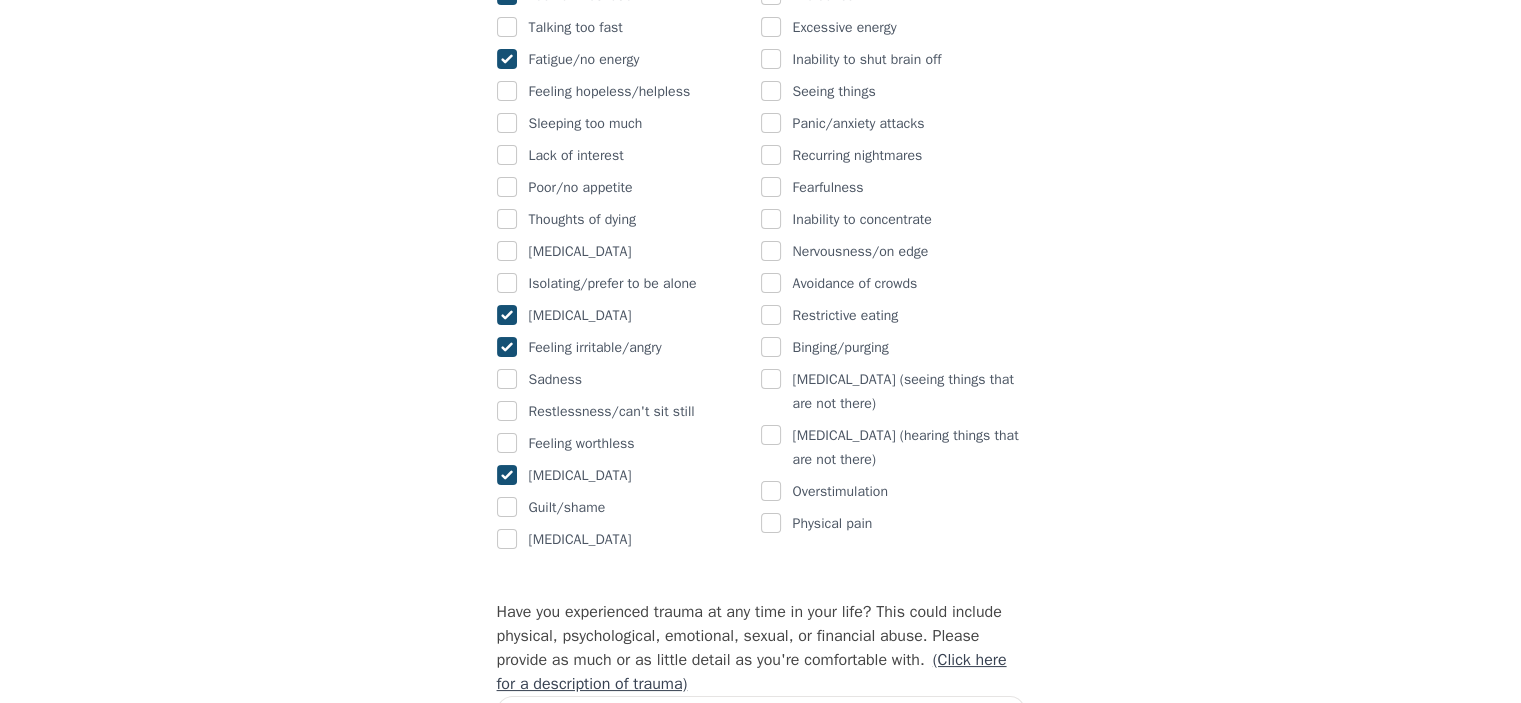 checkbox on "true" 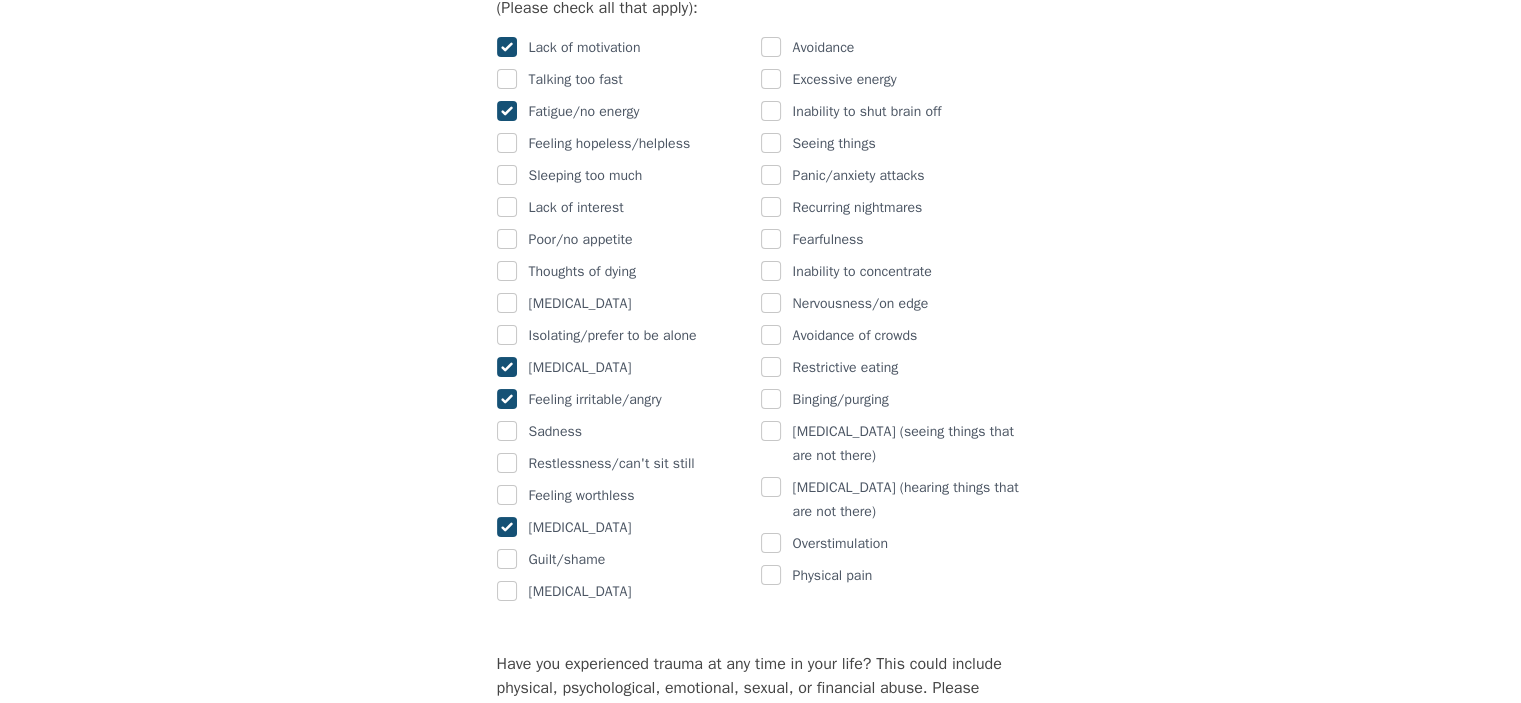 scroll, scrollTop: 1236, scrollLeft: 0, axis: vertical 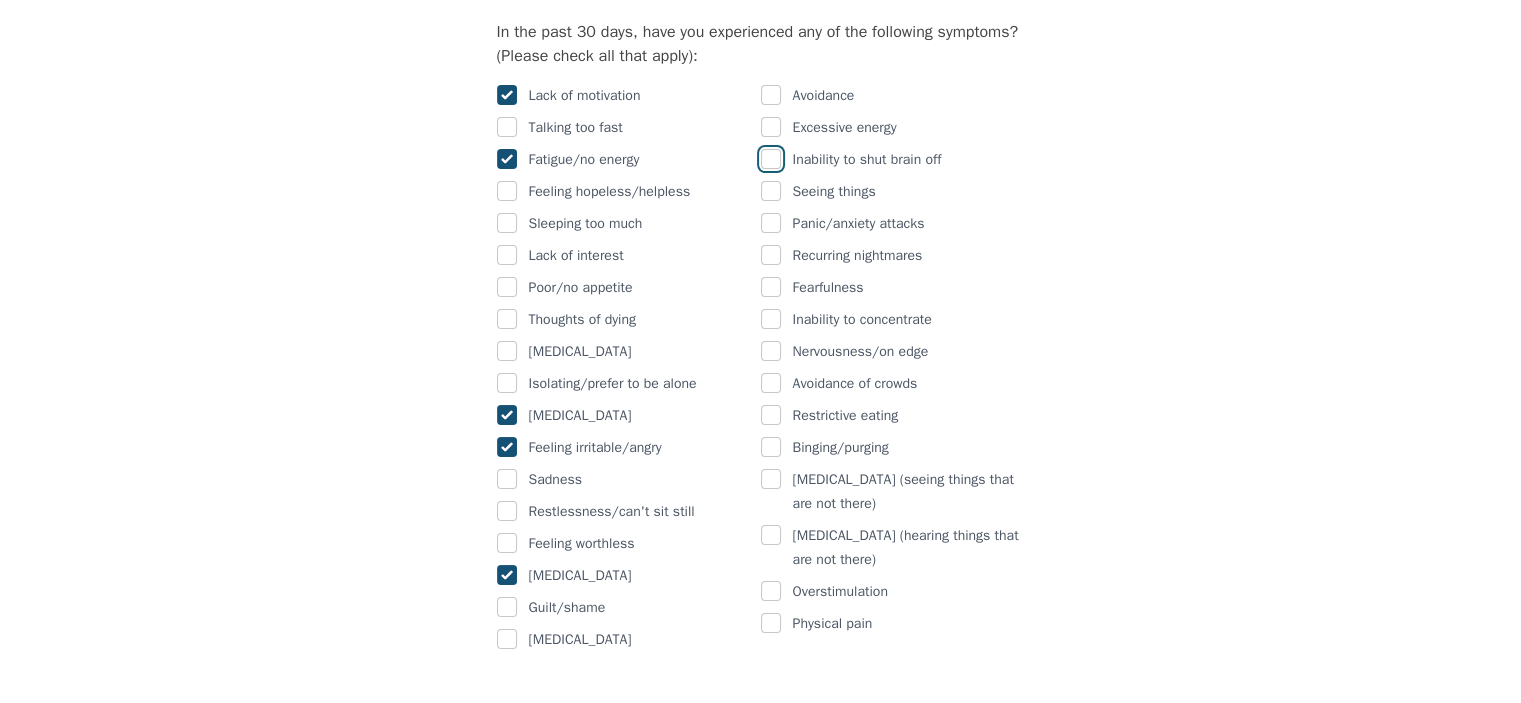 click at bounding box center [771, 159] 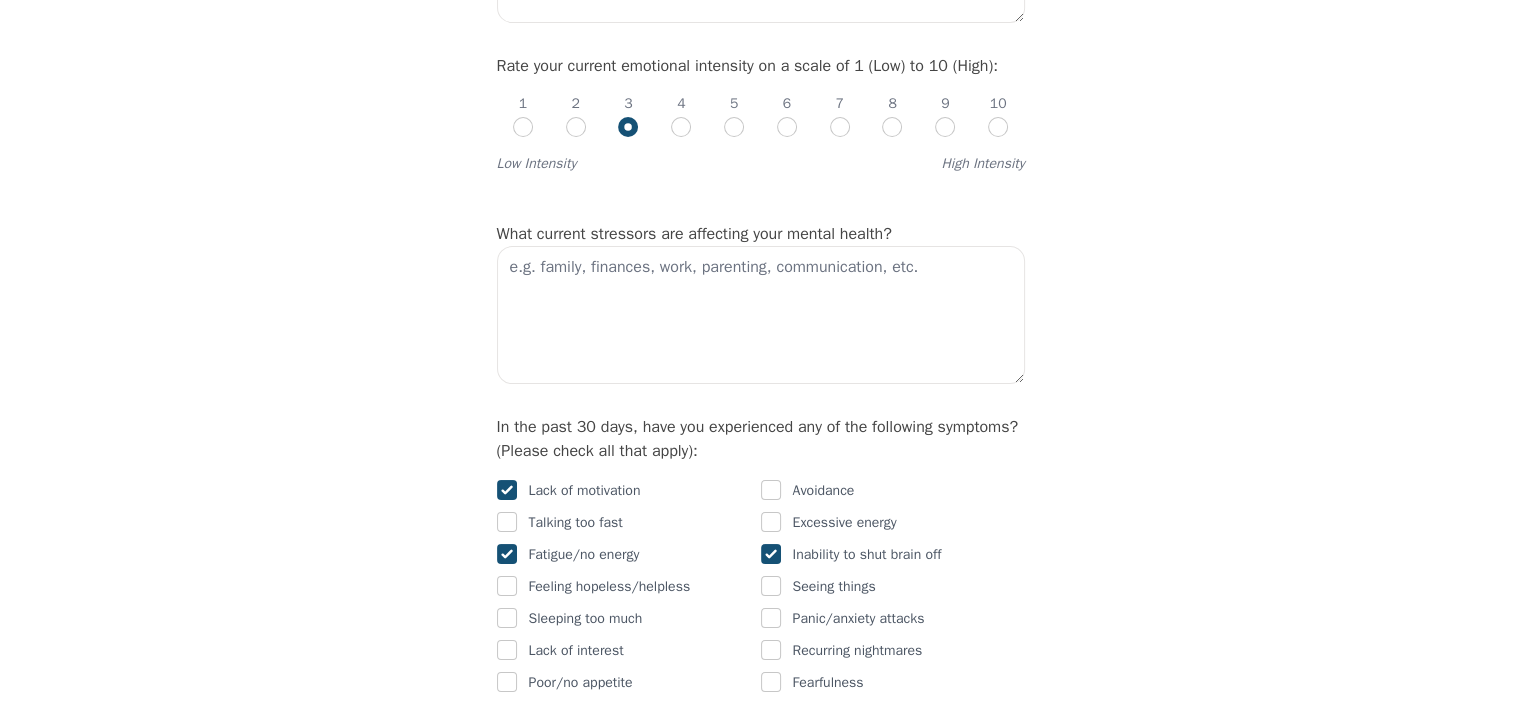 scroll, scrollTop: 836, scrollLeft: 0, axis: vertical 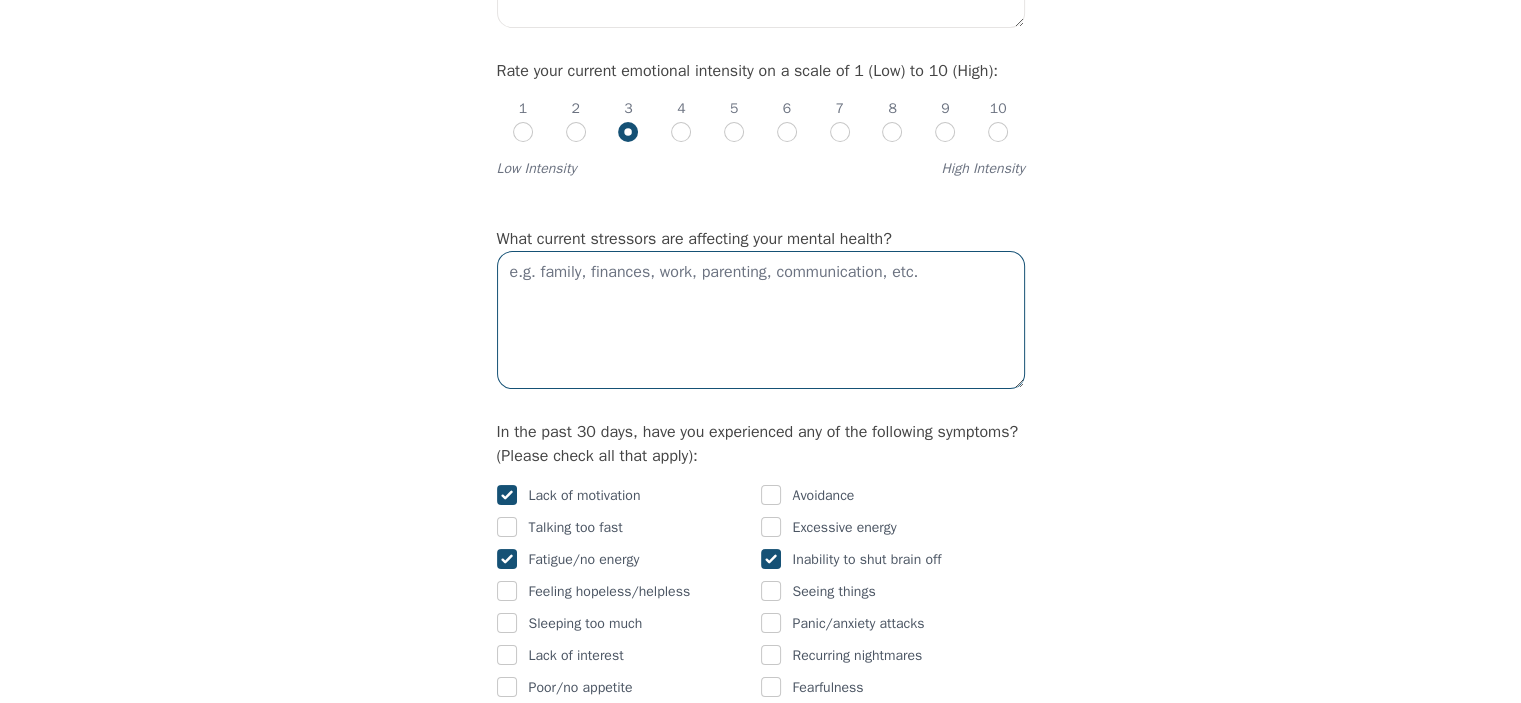 click at bounding box center [761, 320] 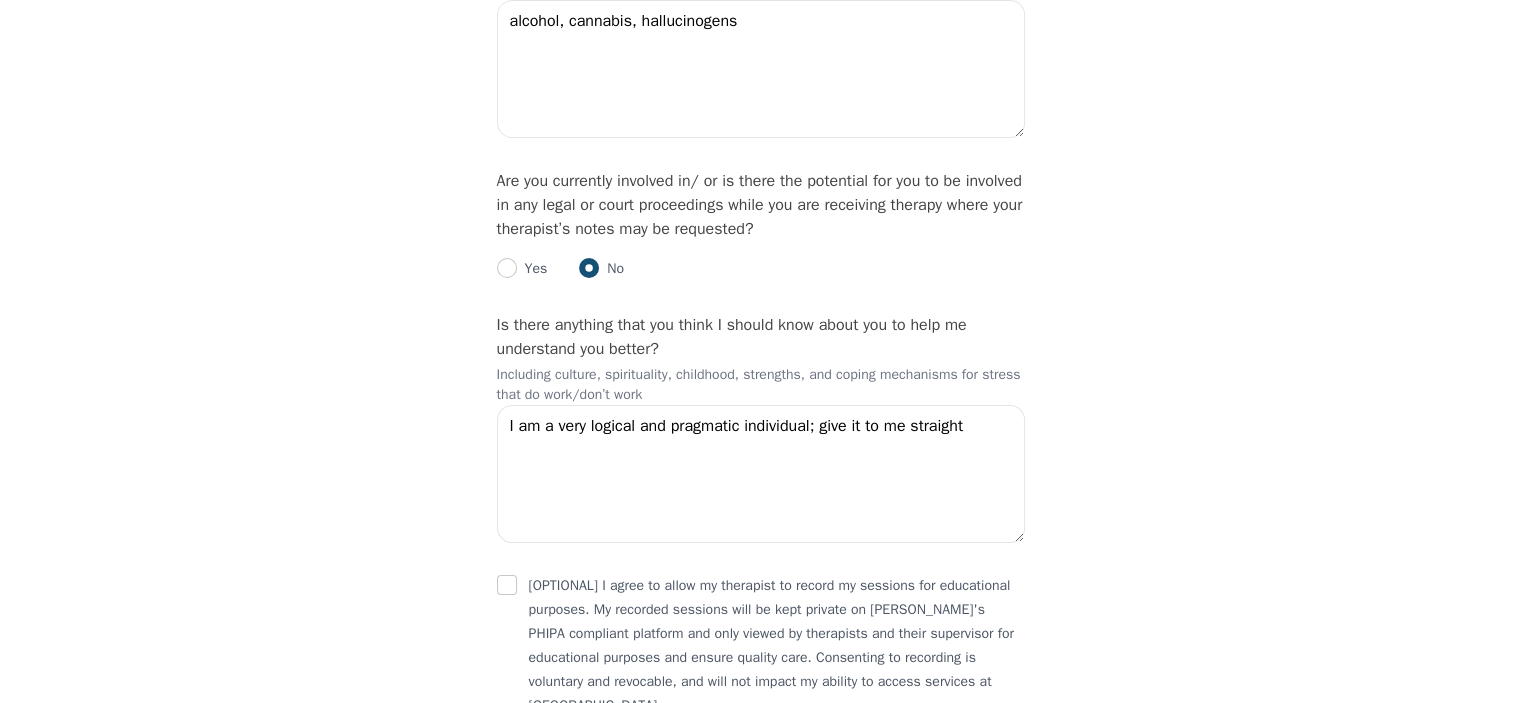 scroll, scrollTop: 3606, scrollLeft: 0, axis: vertical 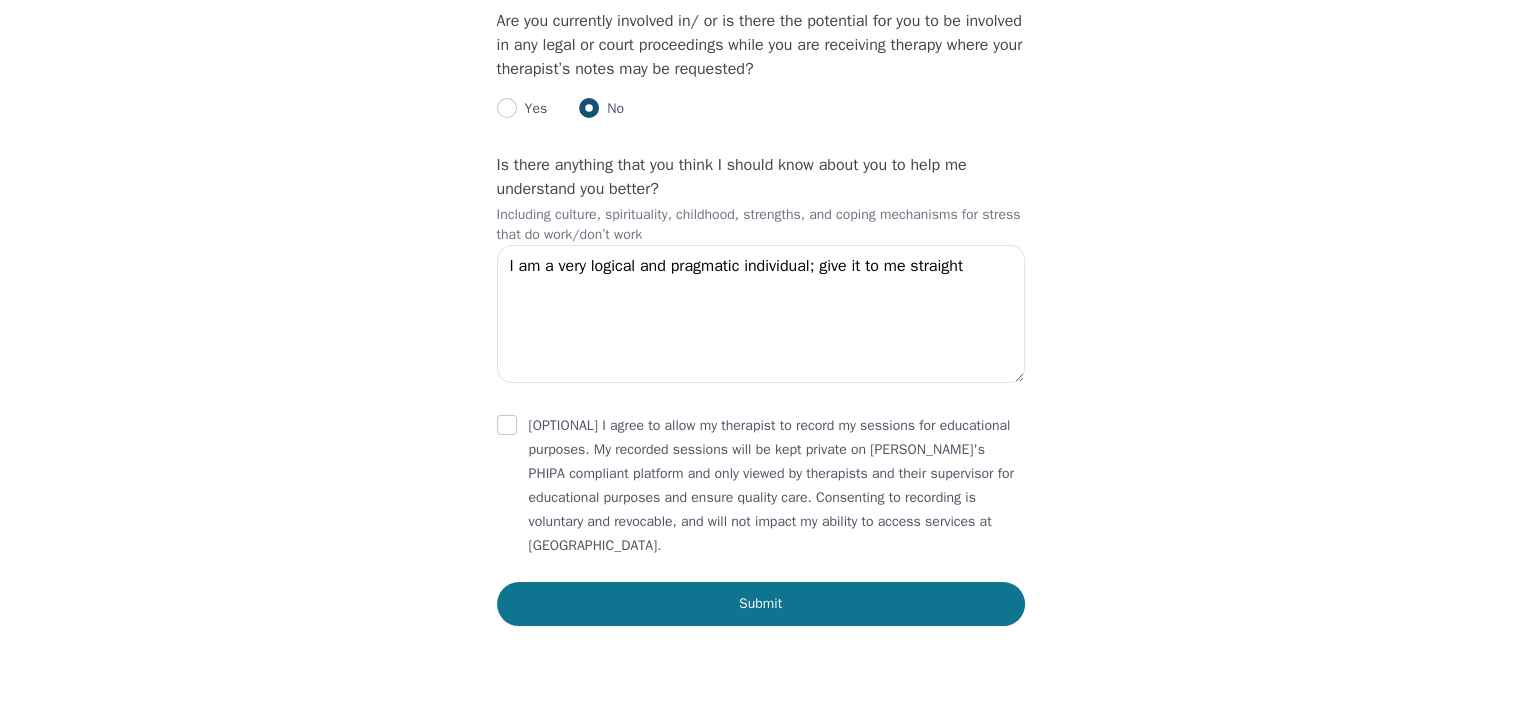 type on "relationship: wife has been in and out of my life for the past year and a half and she's unsure if she wants to continue the relationship and I am struggling with the unknown" 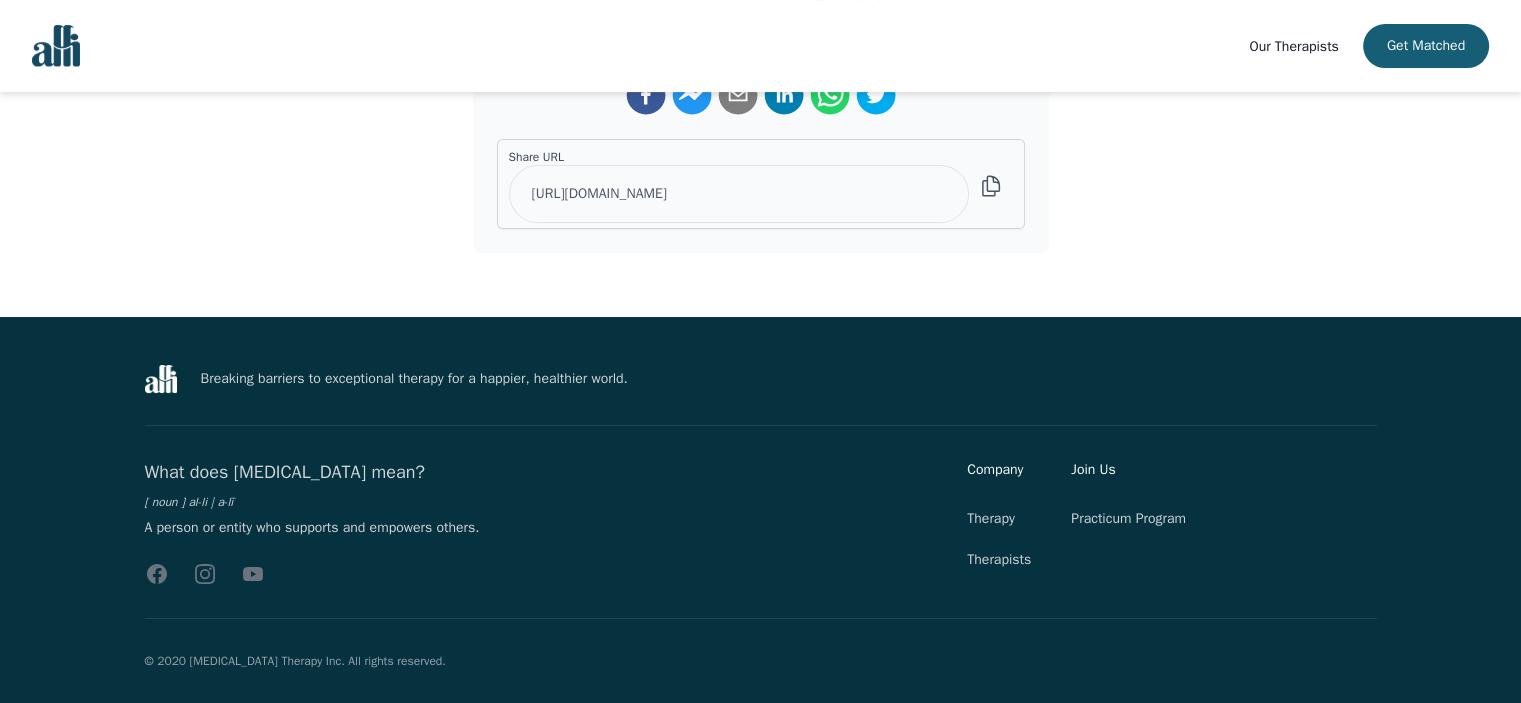 scroll, scrollTop: 0, scrollLeft: 0, axis: both 